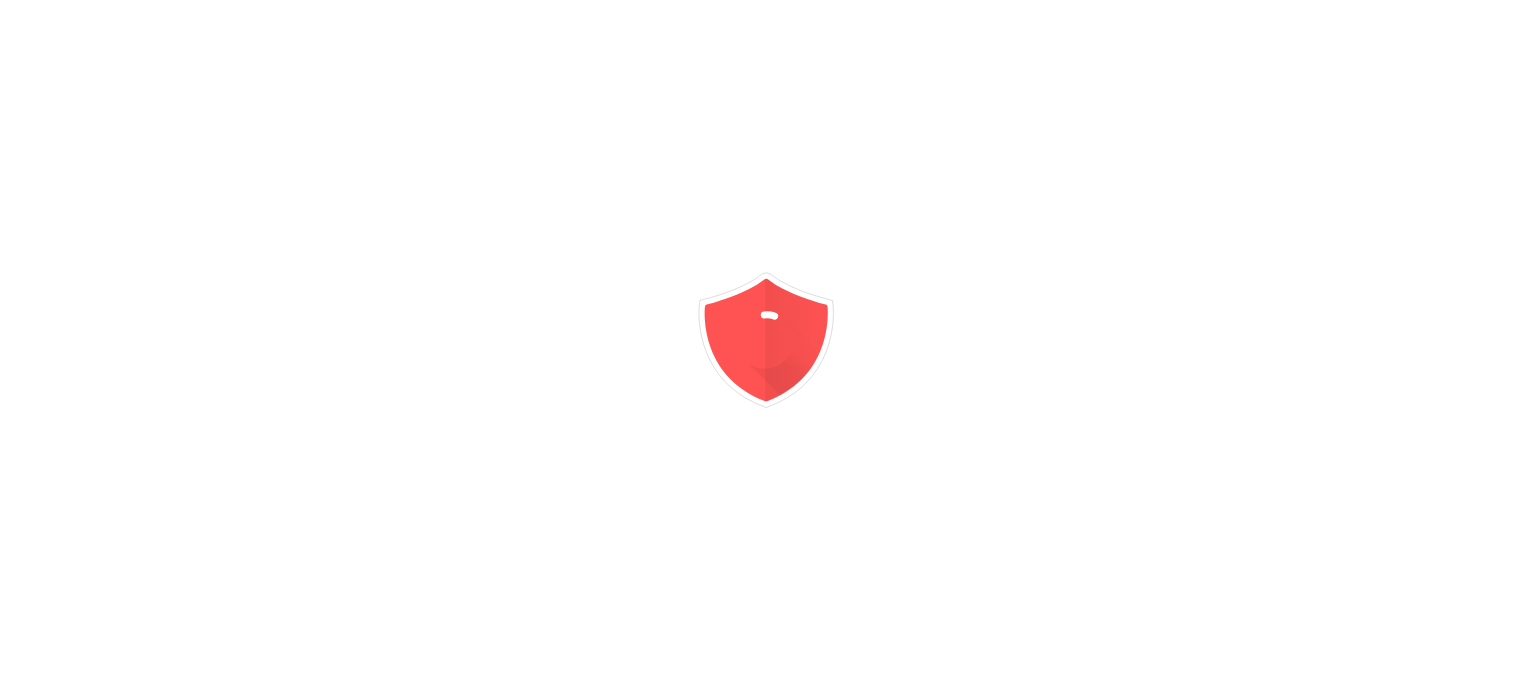 scroll, scrollTop: 0, scrollLeft: 0, axis: both 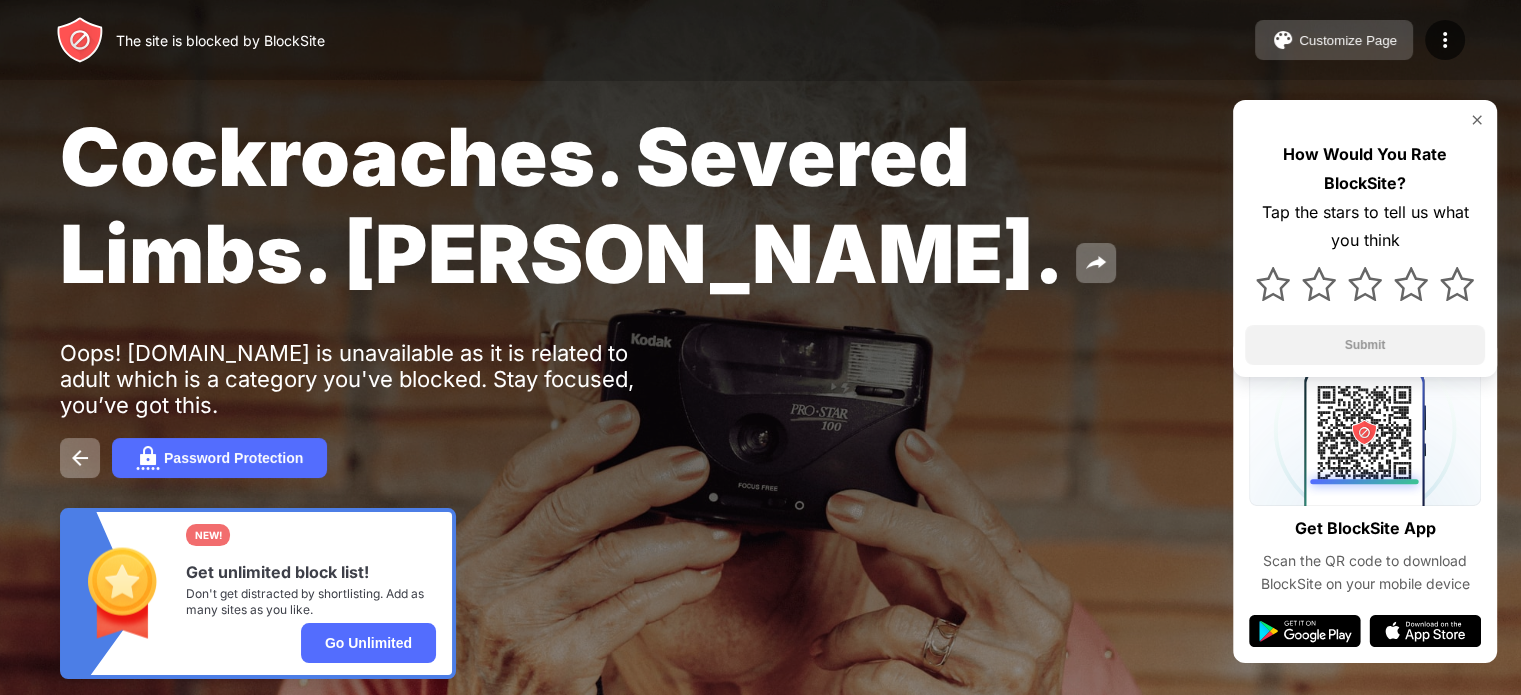 click at bounding box center (1283, 40) 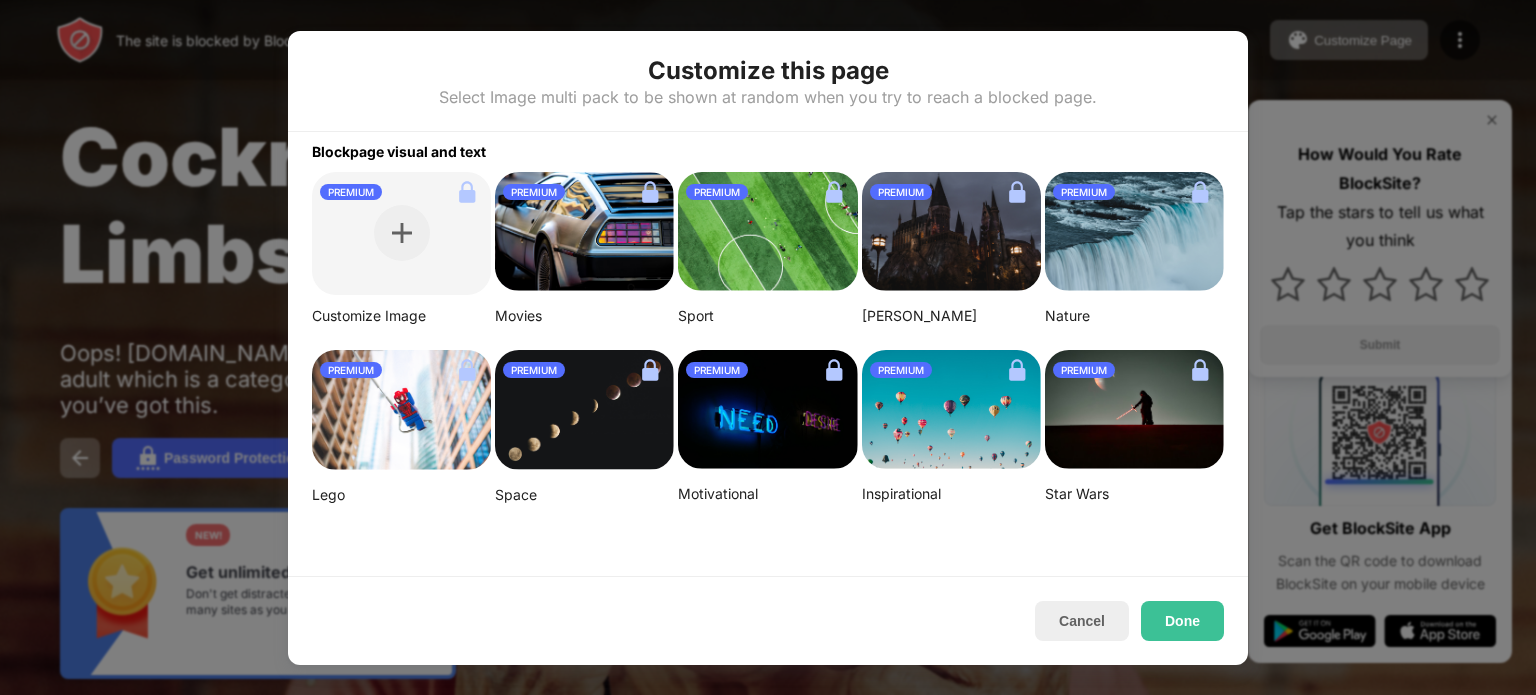 click on "PREMIUM" at bounding box center [401, 234] 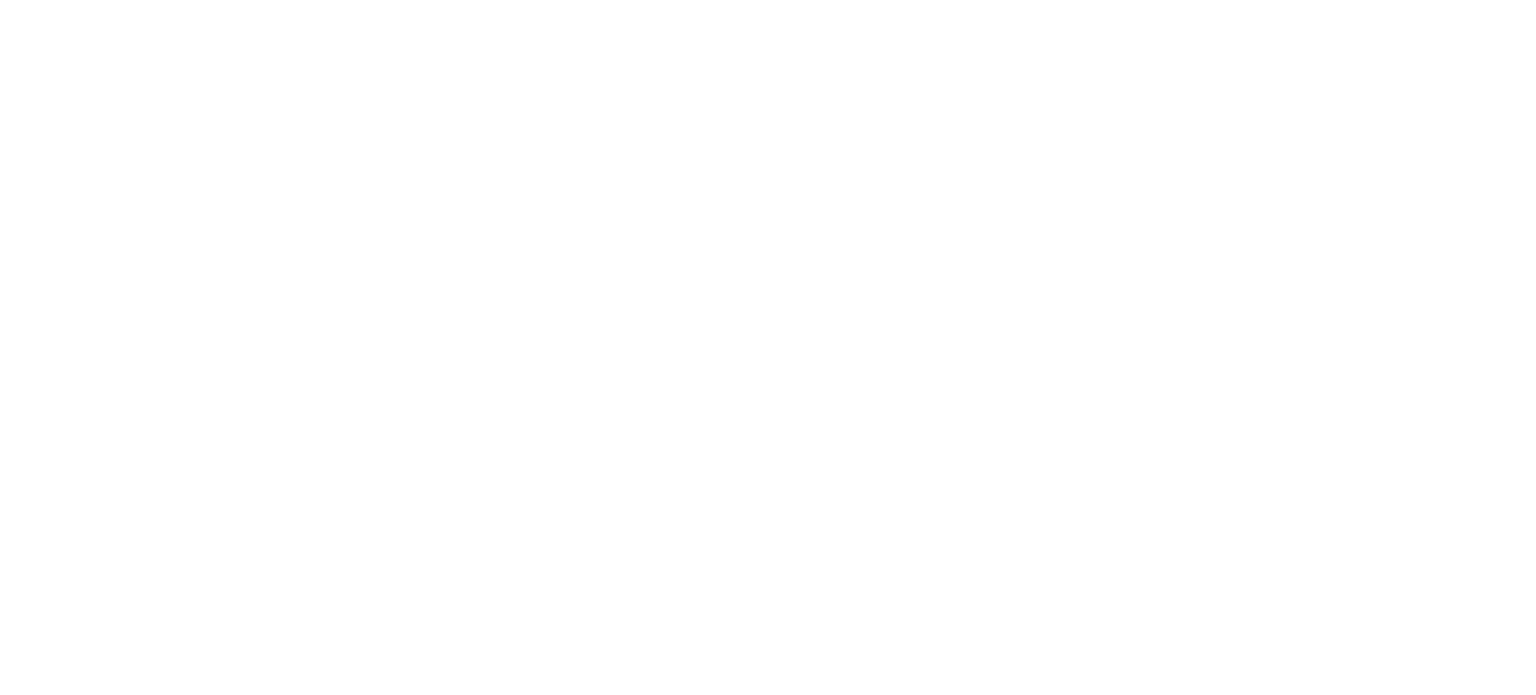scroll, scrollTop: 0, scrollLeft: 0, axis: both 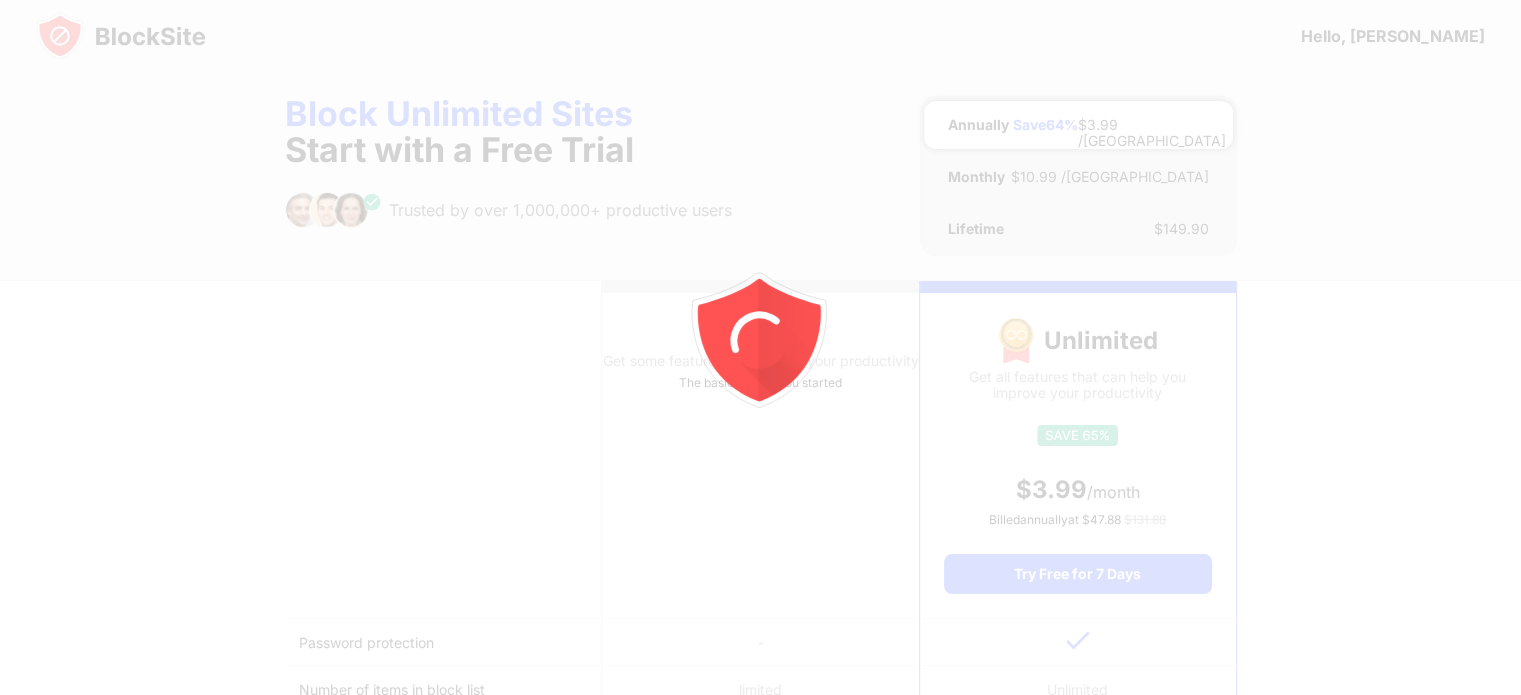drag, startPoint x: 0, startPoint y: 0, endPoint x: 371, endPoint y: 245, distance: 444.59644 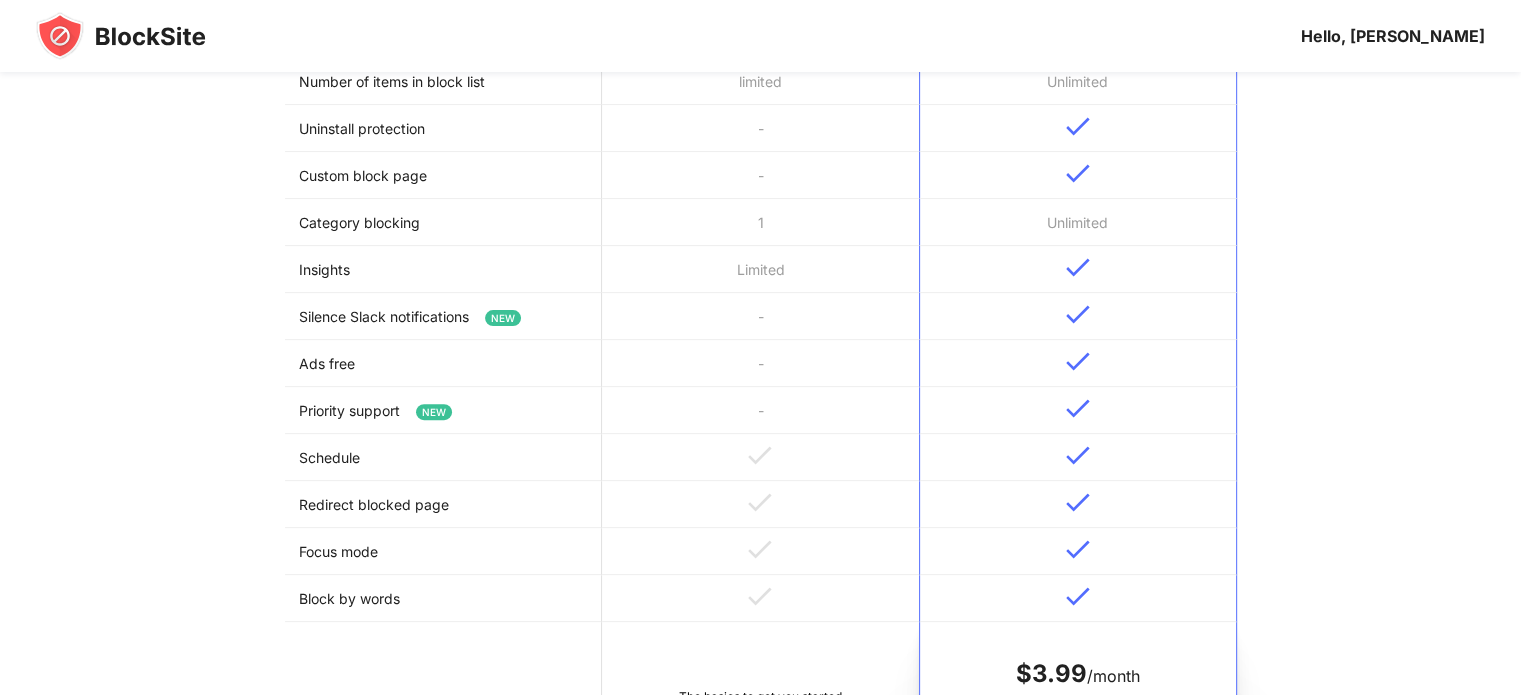 scroll, scrollTop: 1216, scrollLeft: 0, axis: vertical 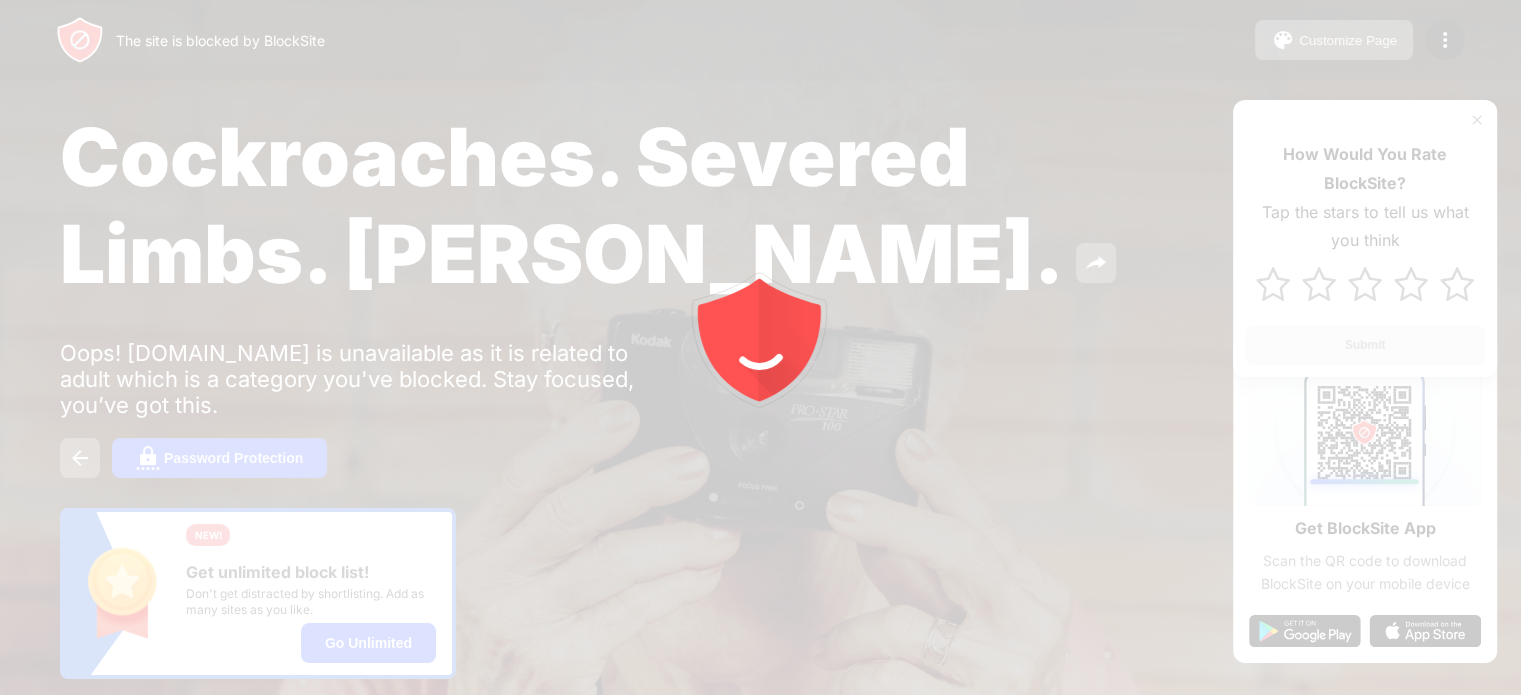 click at bounding box center [760, 347] 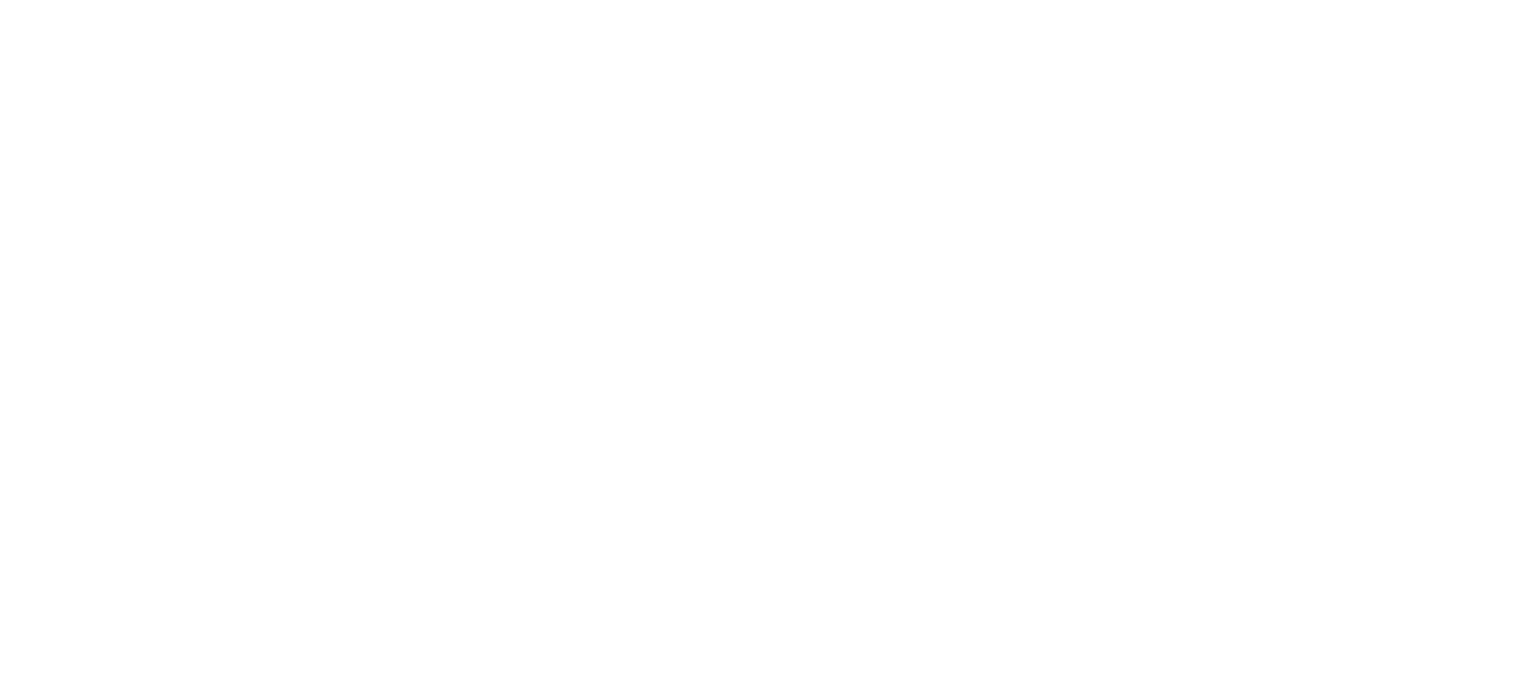scroll, scrollTop: 0, scrollLeft: 0, axis: both 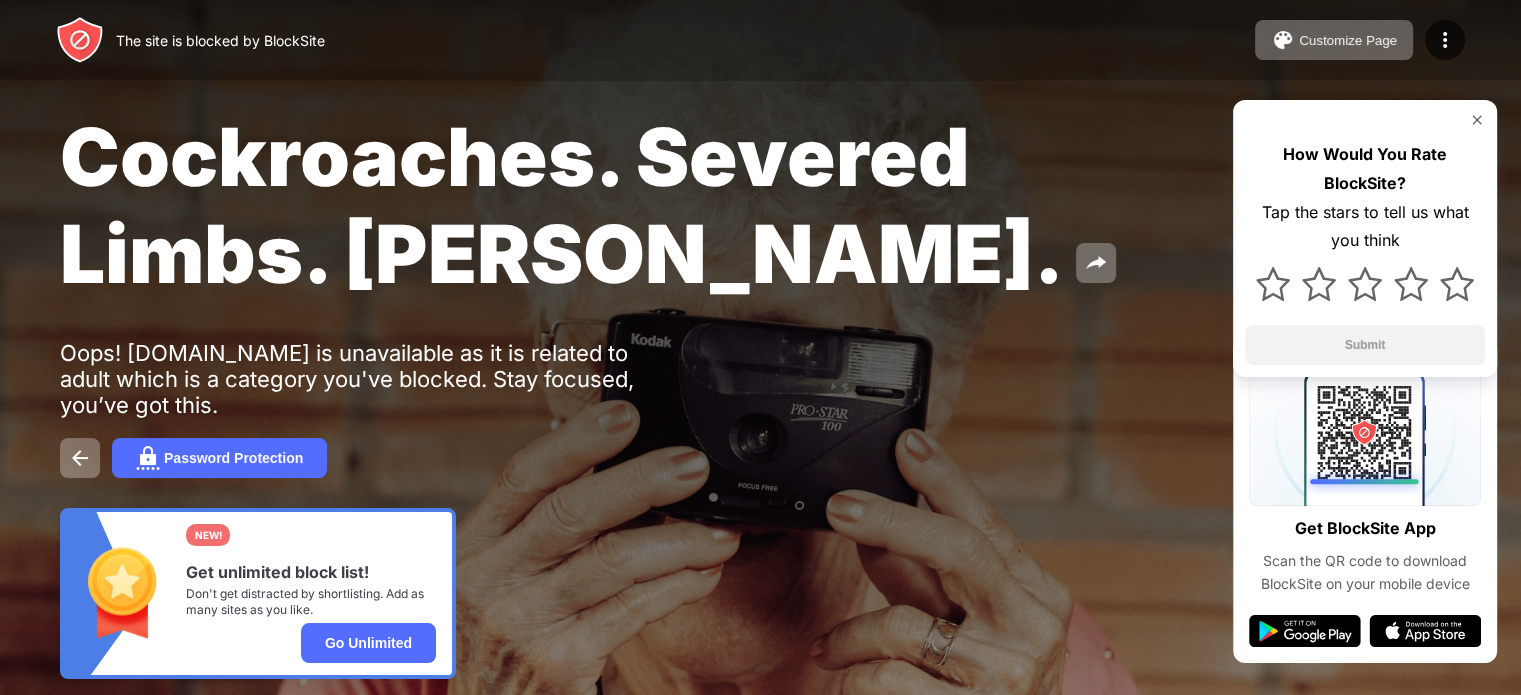 drag, startPoint x: 0, startPoint y: 0, endPoint x: 1394, endPoint y: 66, distance: 1395.5615 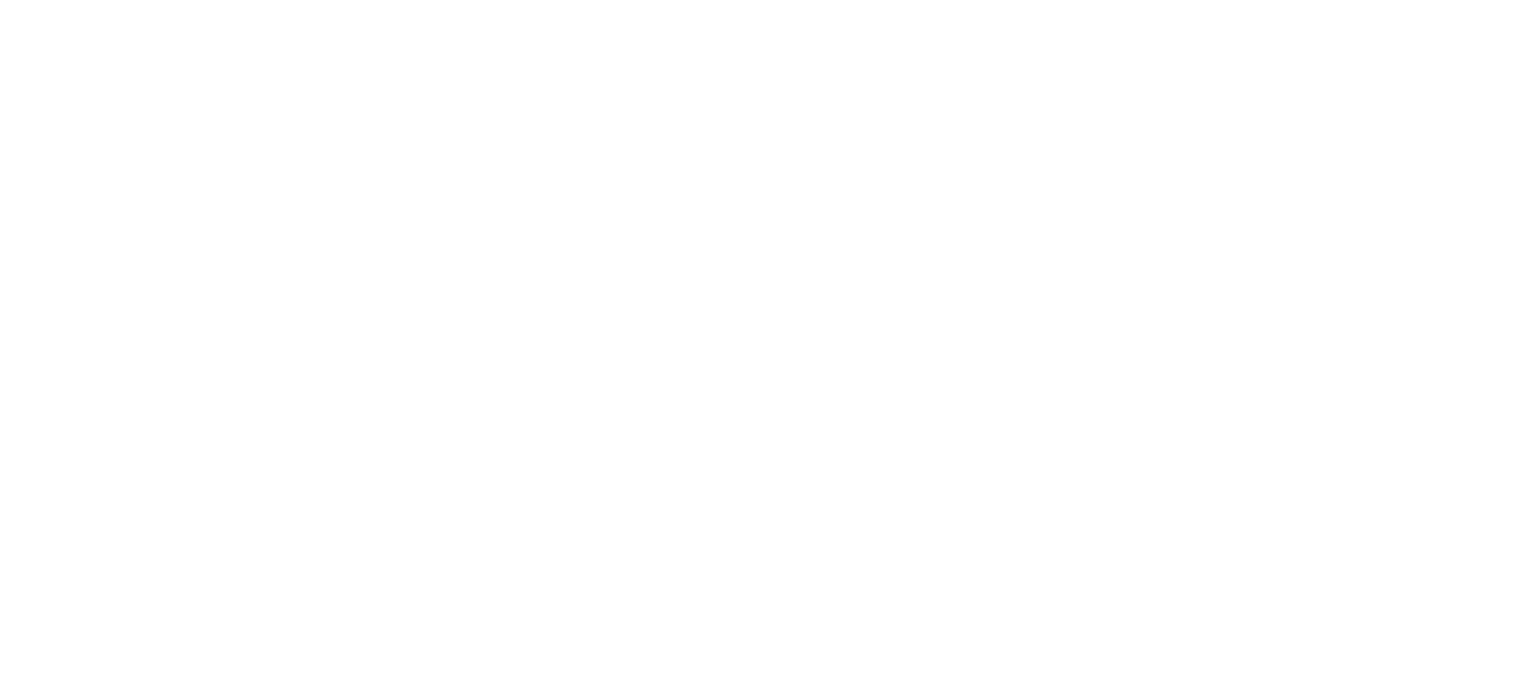 scroll, scrollTop: 0, scrollLeft: 0, axis: both 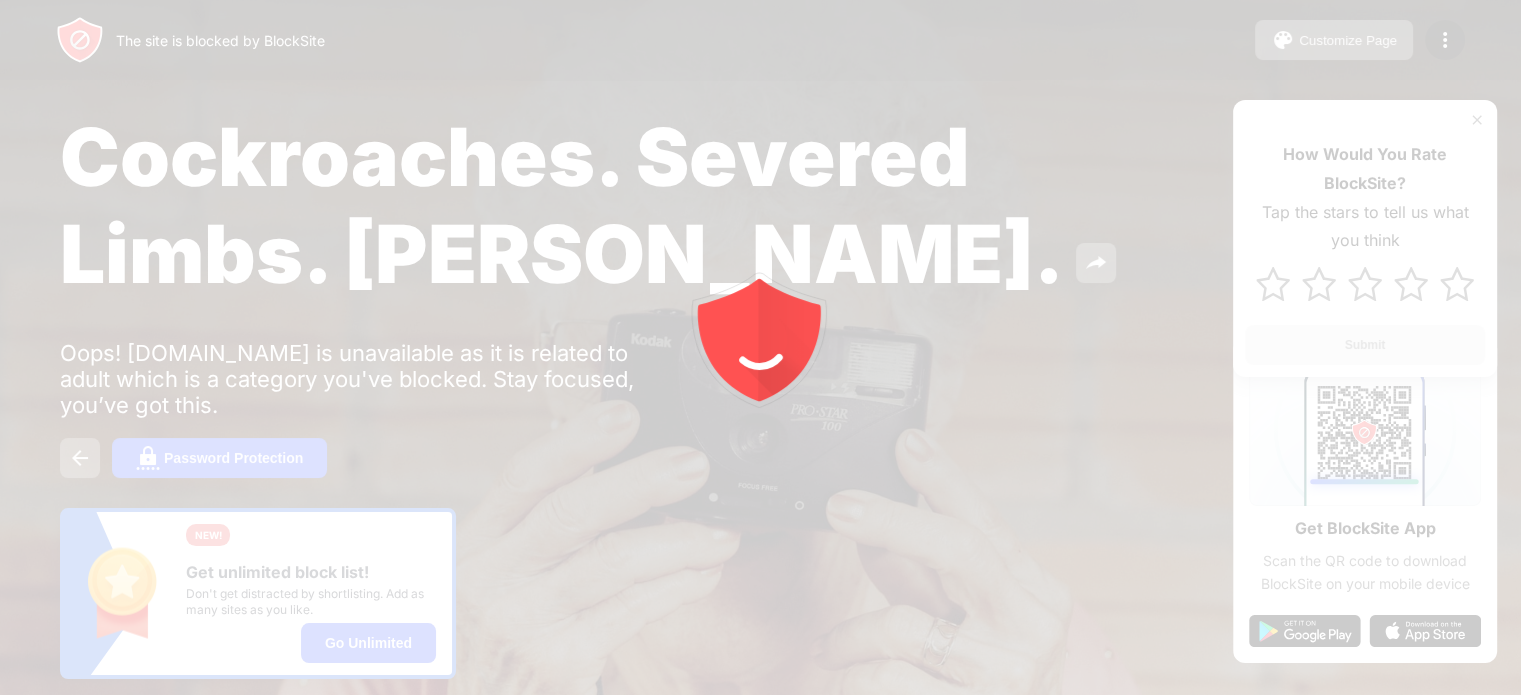 drag, startPoint x: 0, startPoint y: 0, endPoint x: 1372, endPoint y: 147, distance: 1379.8525 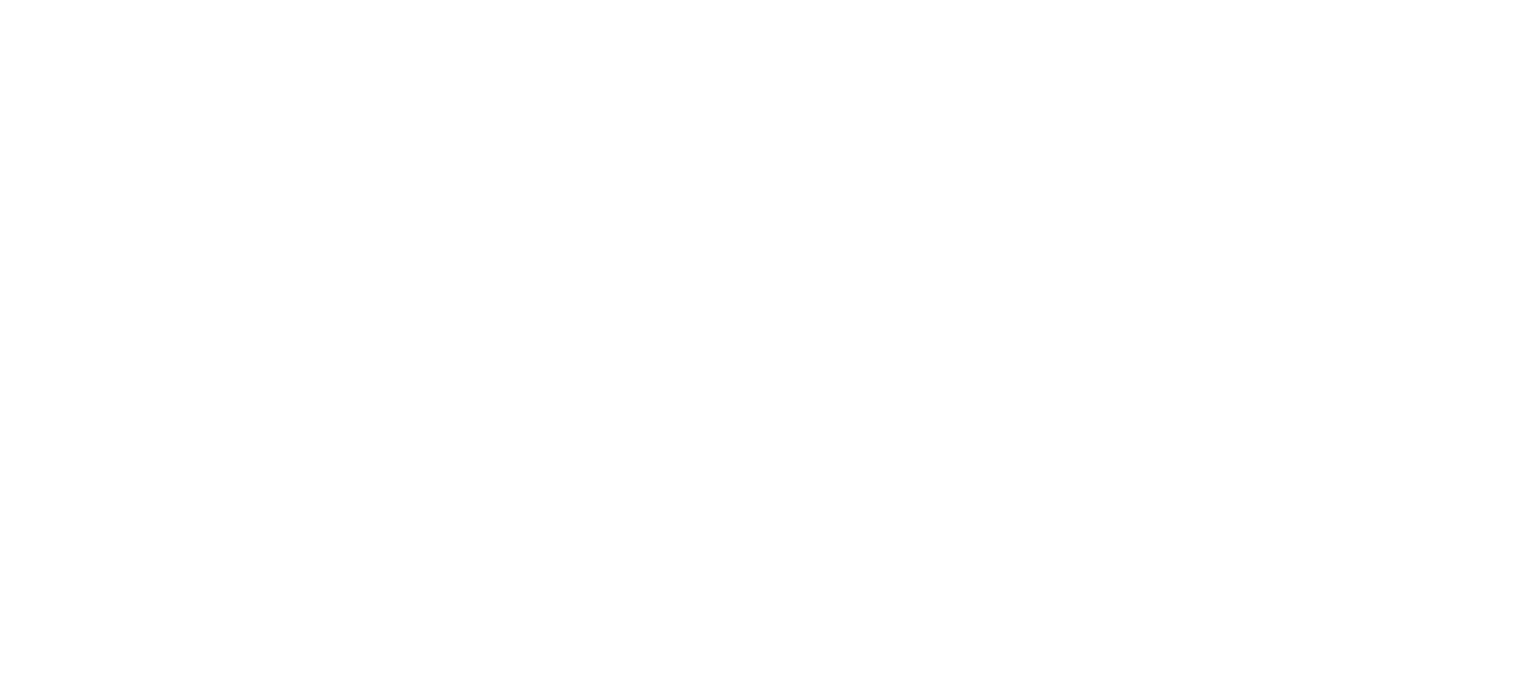 scroll, scrollTop: 0, scrollLeft: 0, axis: both 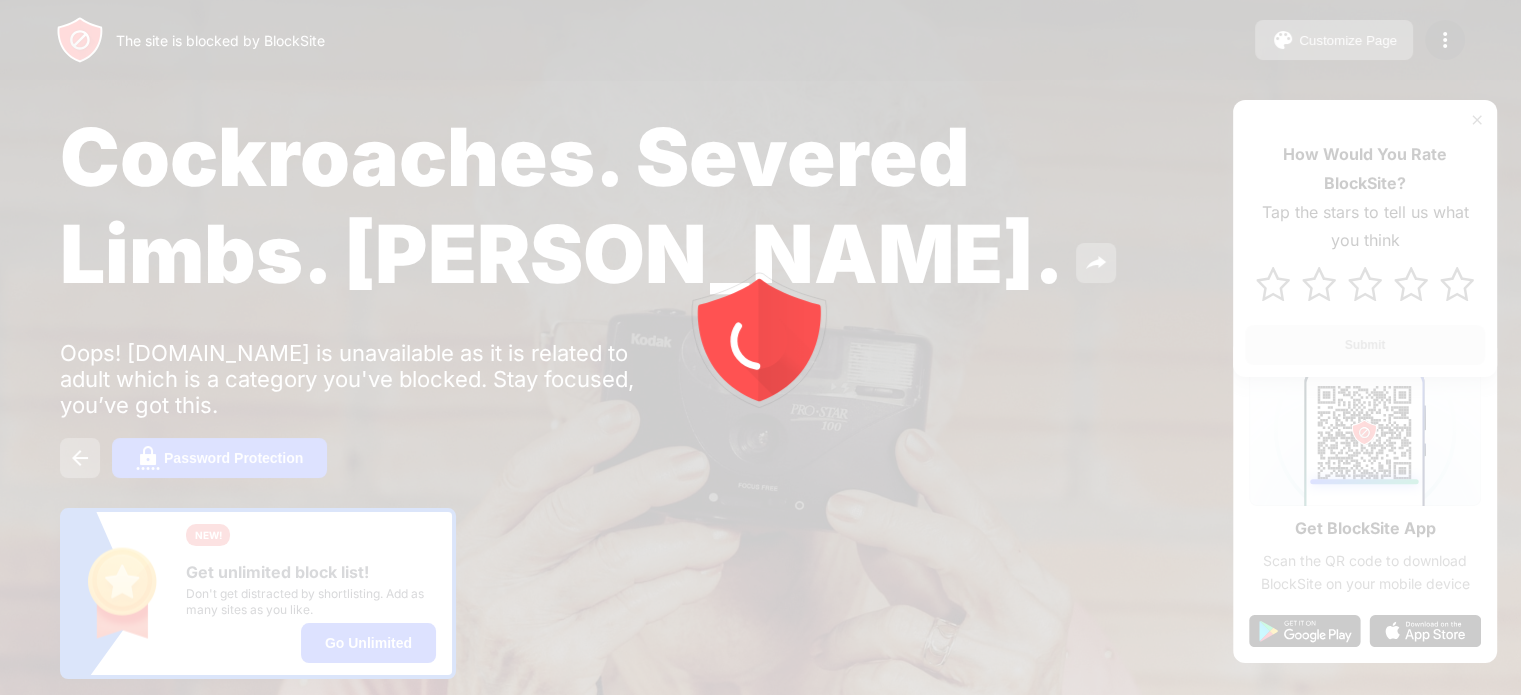 click at bounding box center (760, 347) 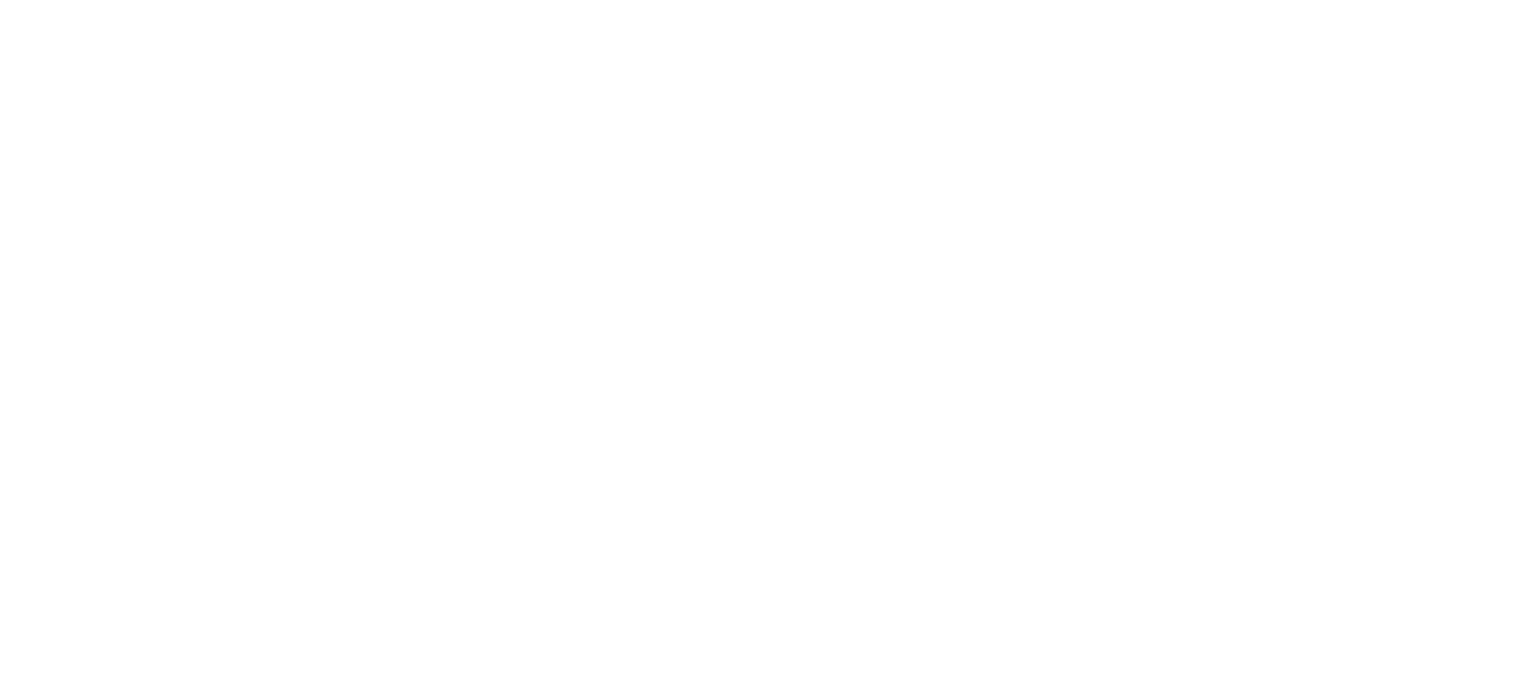 scroll, scrollTop: 0, scrollLeft: 0, axis: both 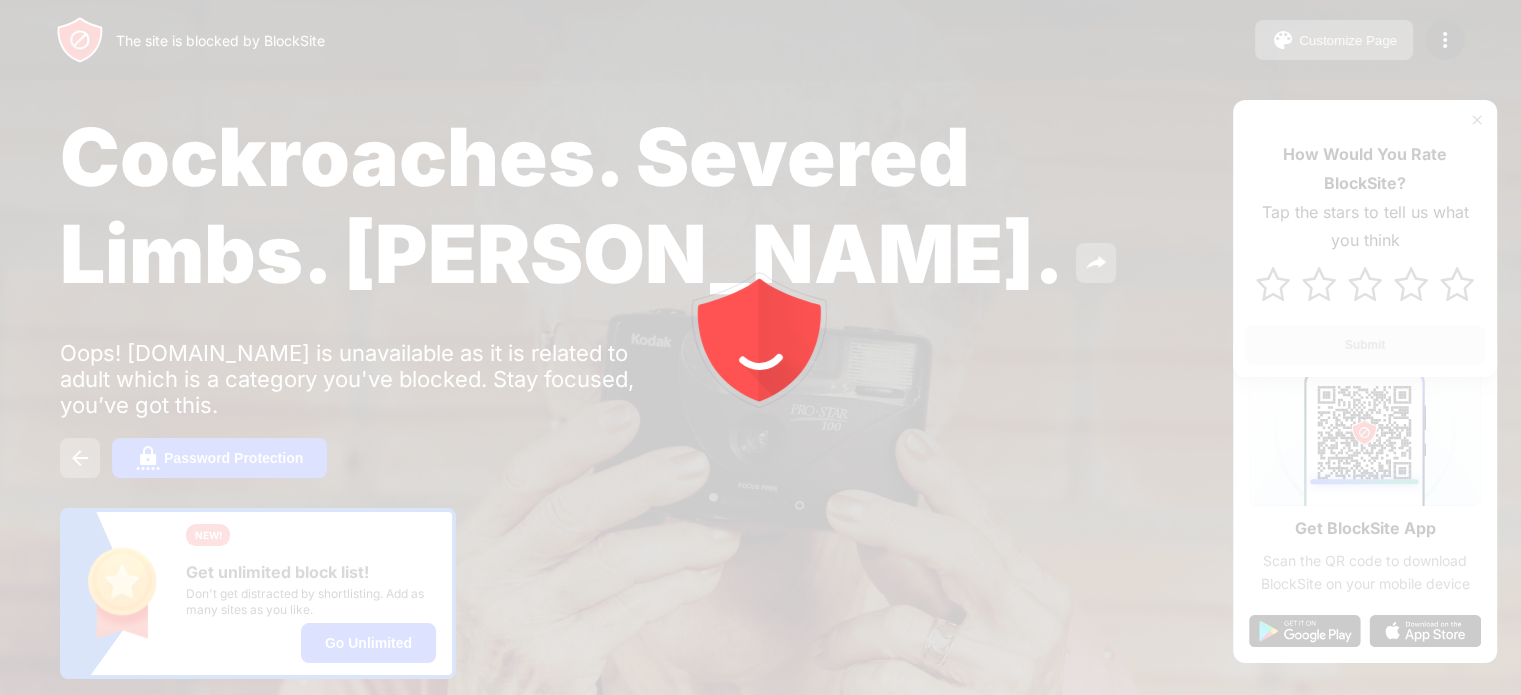 click at bounding box center (760, 347) 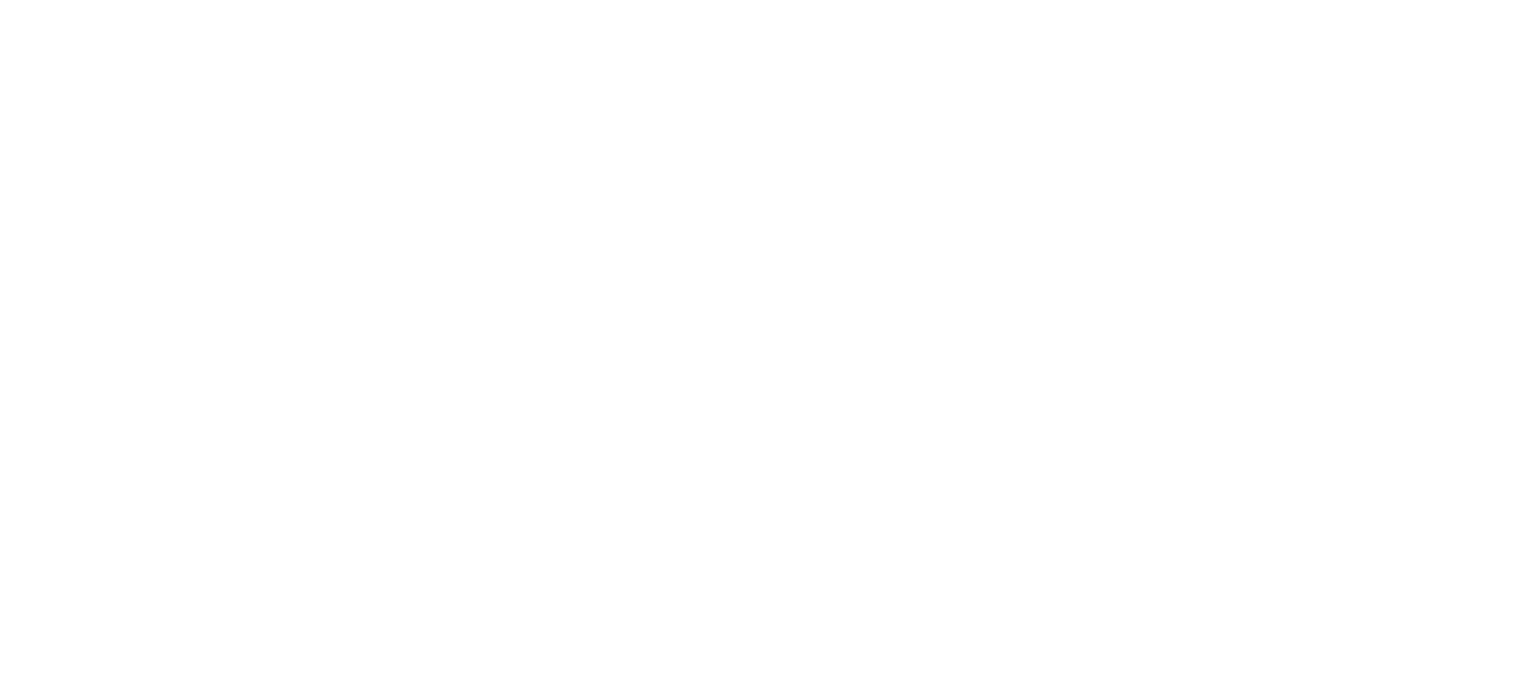 scroll, scrollTop: 0, scrollLeft: 0, axis: both 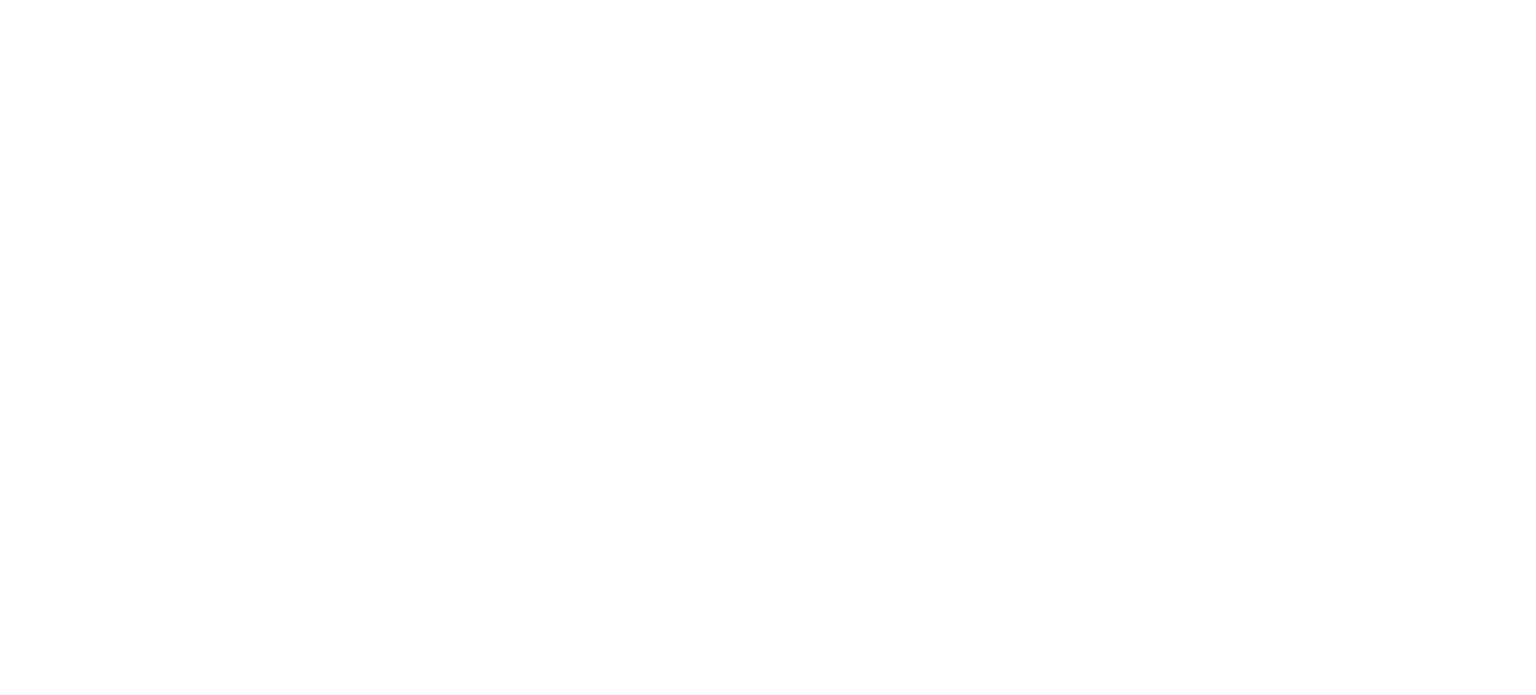 click at bounding box center [768, 4] 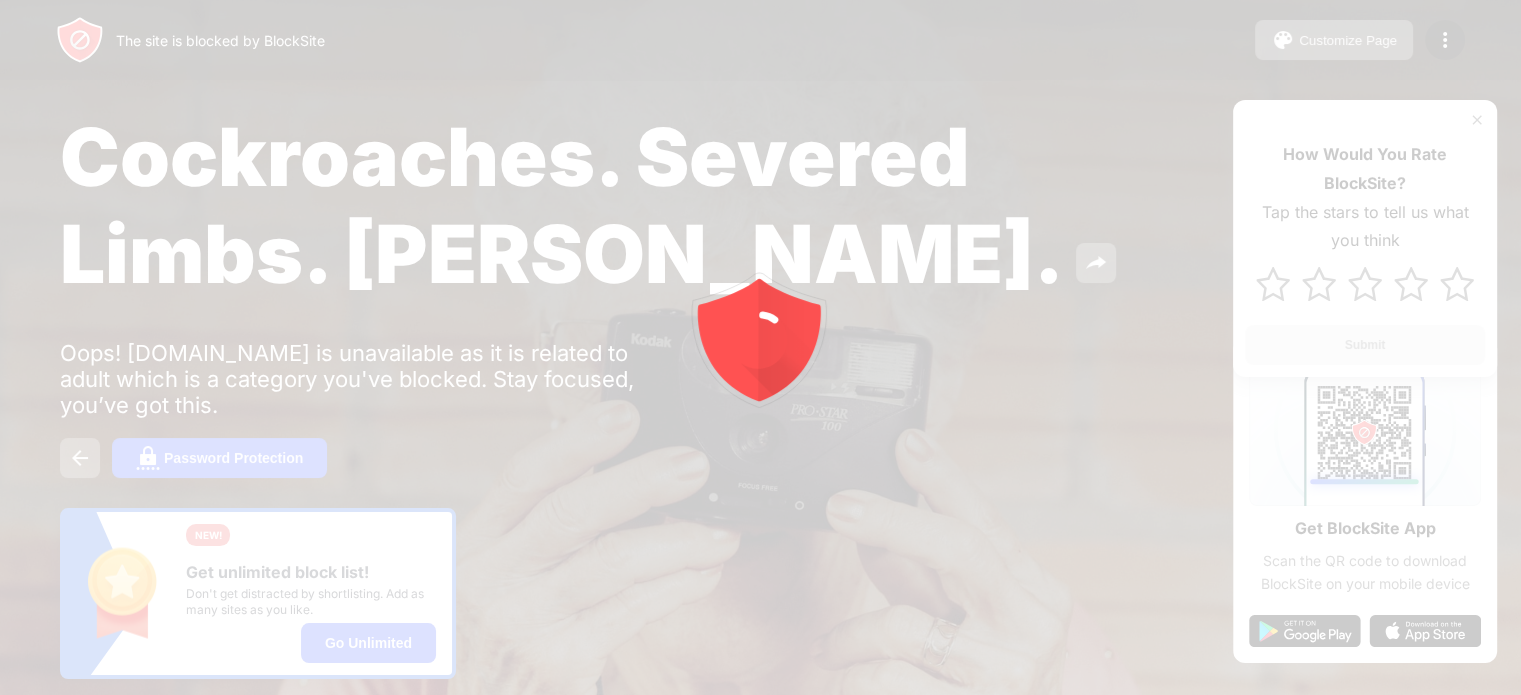 scroll, scrollTop: 0, scrollLeft: 0, axis: both 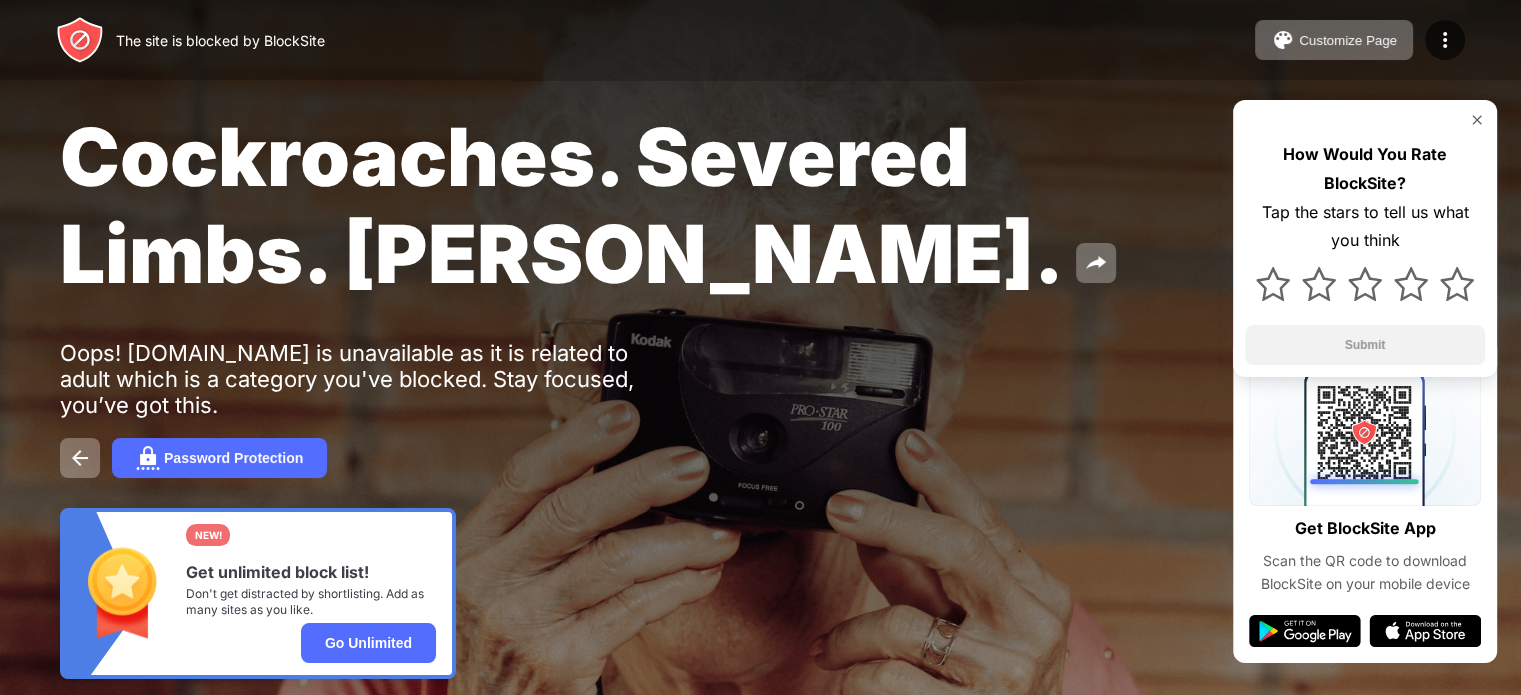 drag, startPoint x: 208, startPoint y: 351, endPoint x: 271, endPoint y: 362, distance: 63.953106 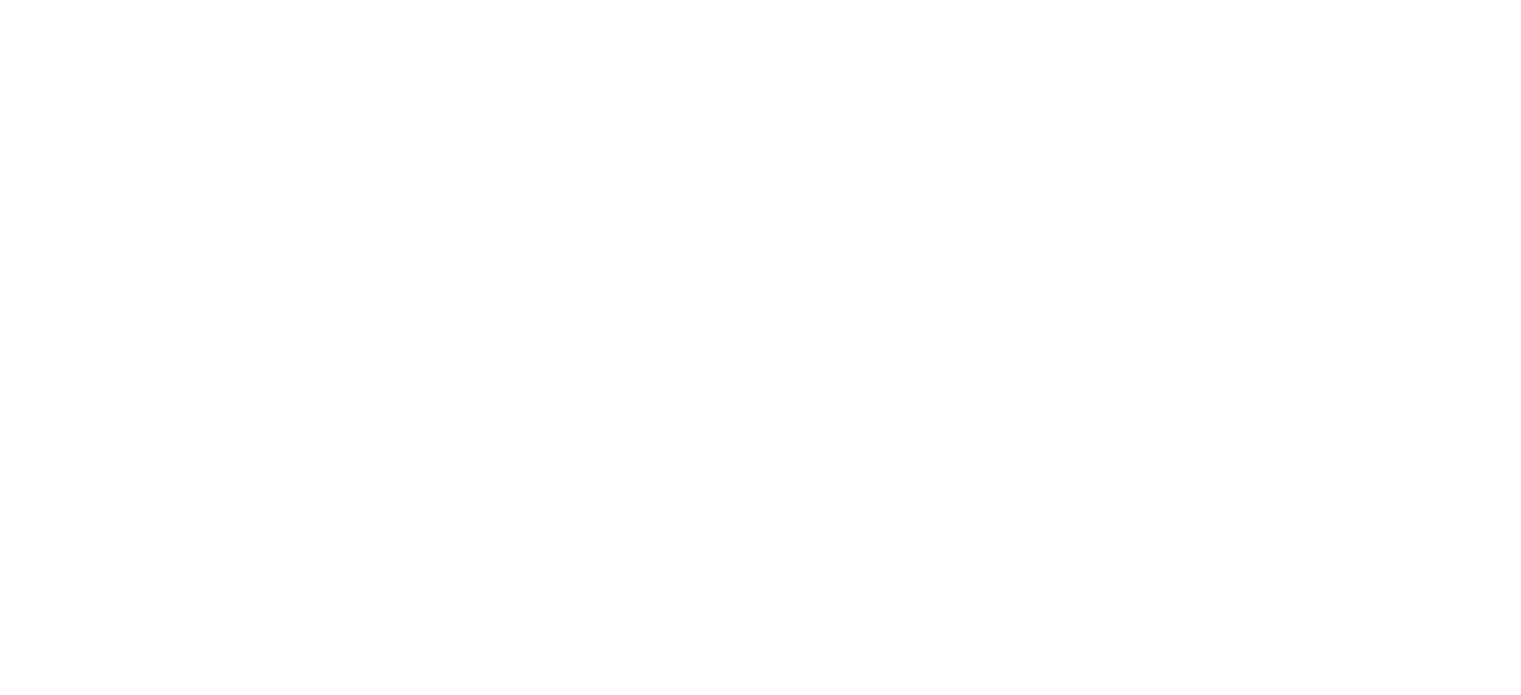 scroll, scrollTop: 0, scrollLeft: 0, axis: both 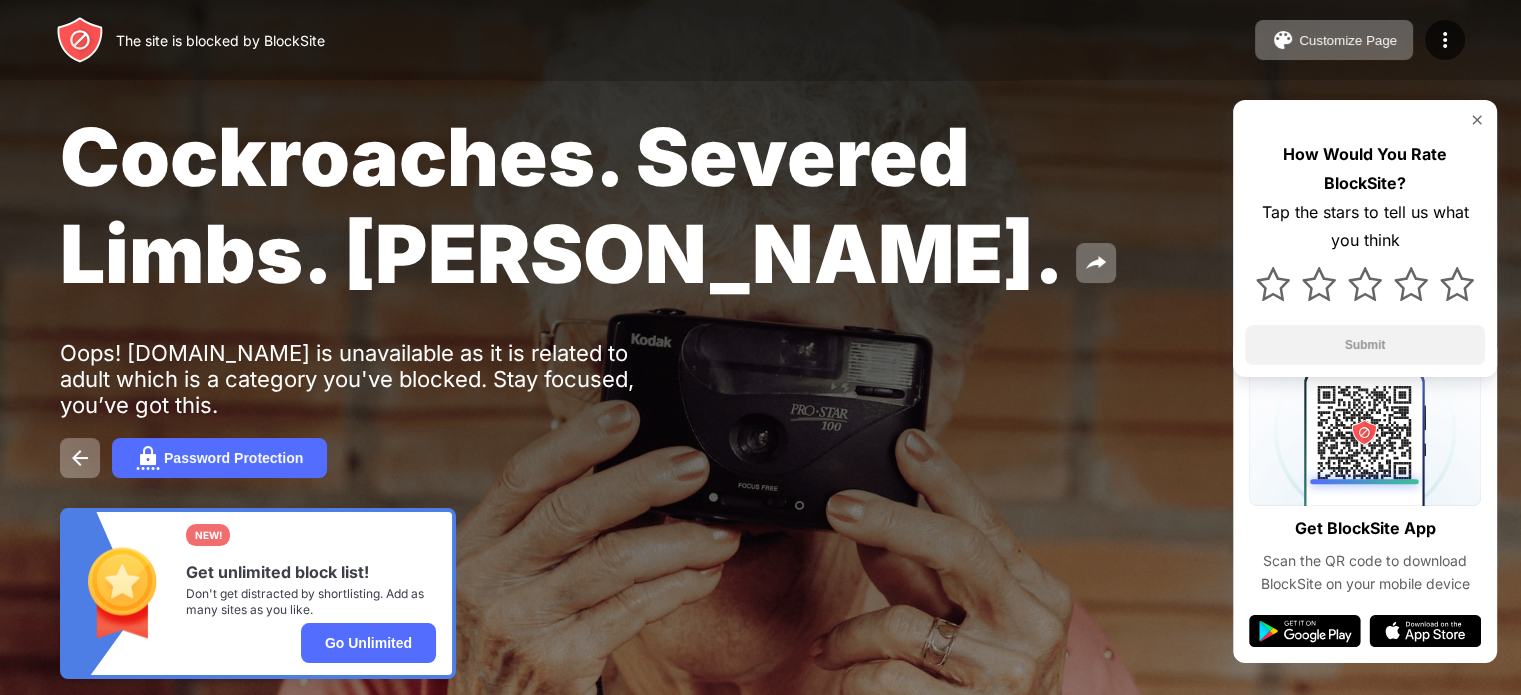 click on "Cockroaches. Severed Limbs. [PERSON_NAME]. Oops! [DOMAIN_NAME] is unavailable as it is related to adult which is a category you've blocked. Stay focused, you’ve got this. Password Protection NEW! Get unlimited block list! Don't get distracted by shortlisting. Add as many sites as you like. Go Unlimited How Would You Rate BlockSite? Tap the stars to tell us what you think Submit" at bounding box center [760, 393] 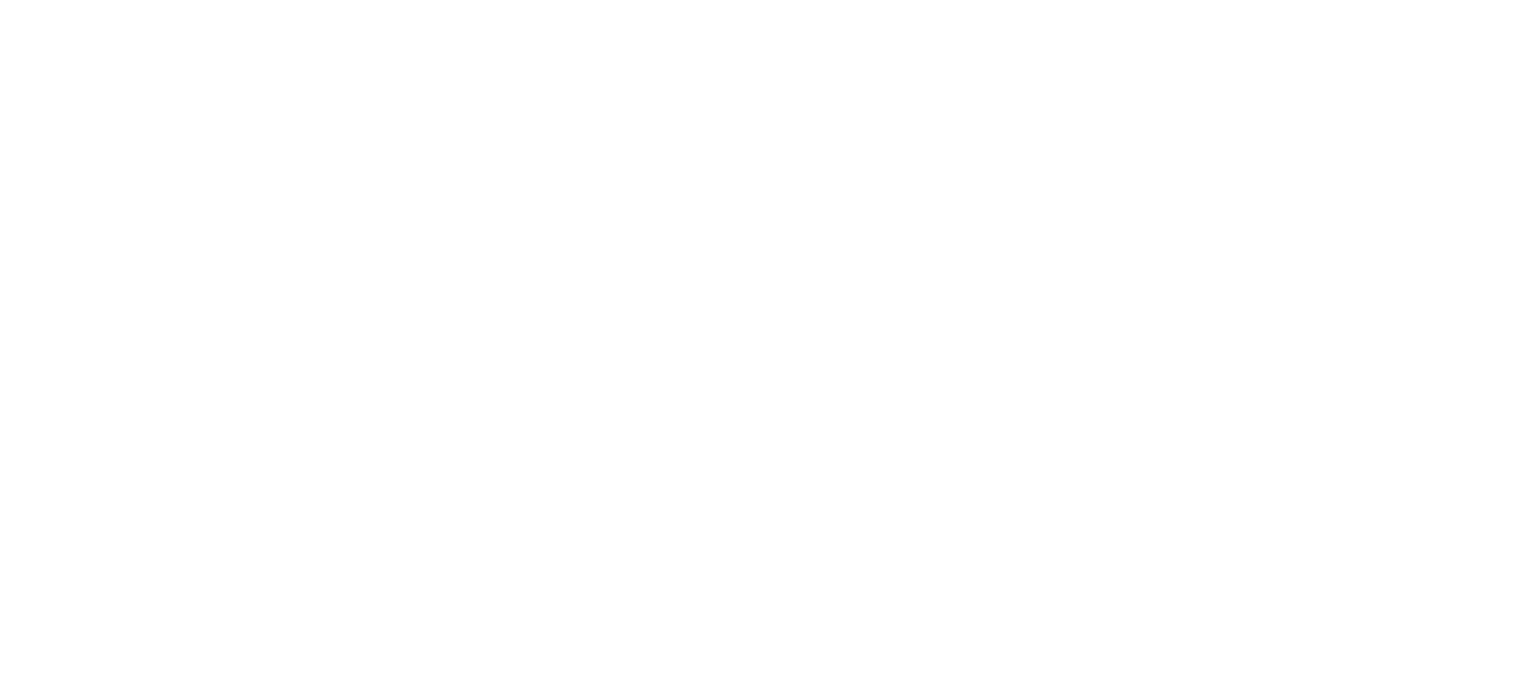 scroll, scrollTop: 0, scrollLeft: 0, axis: both 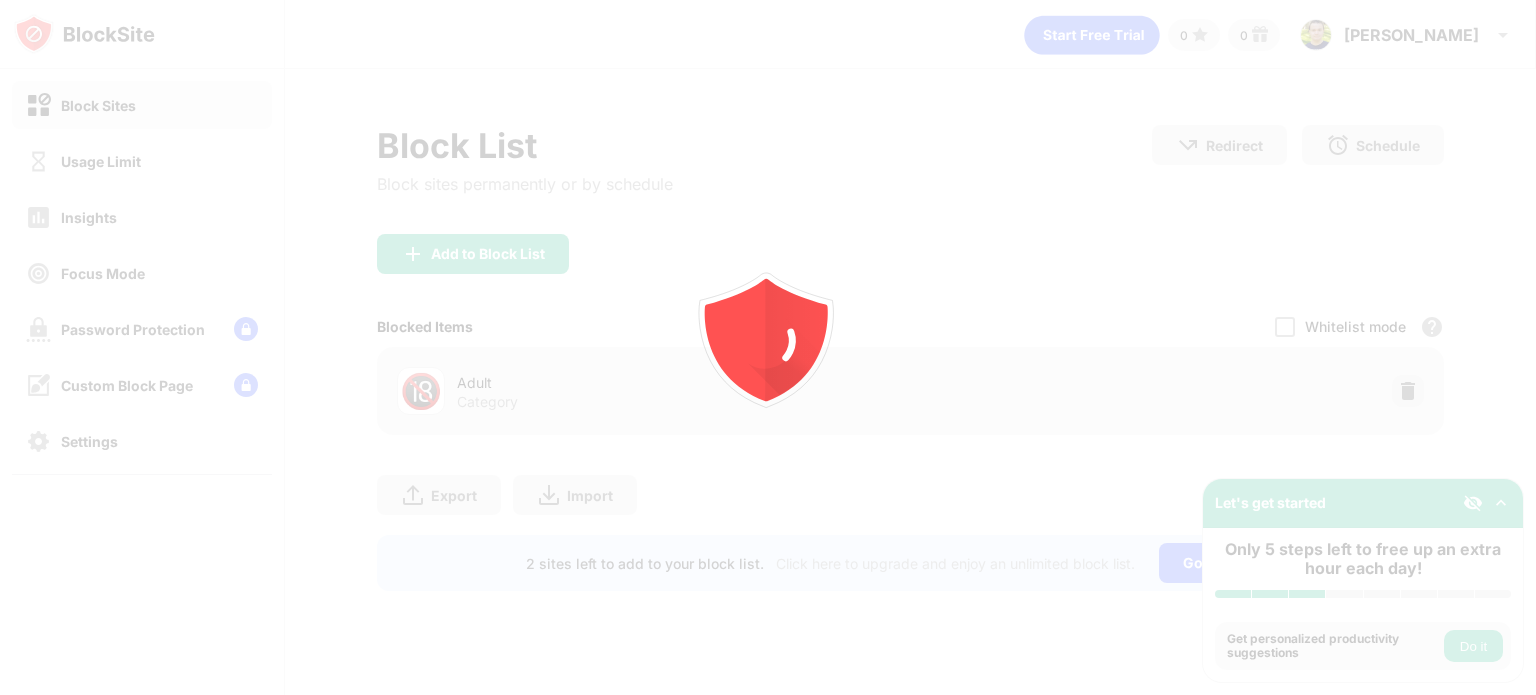 click 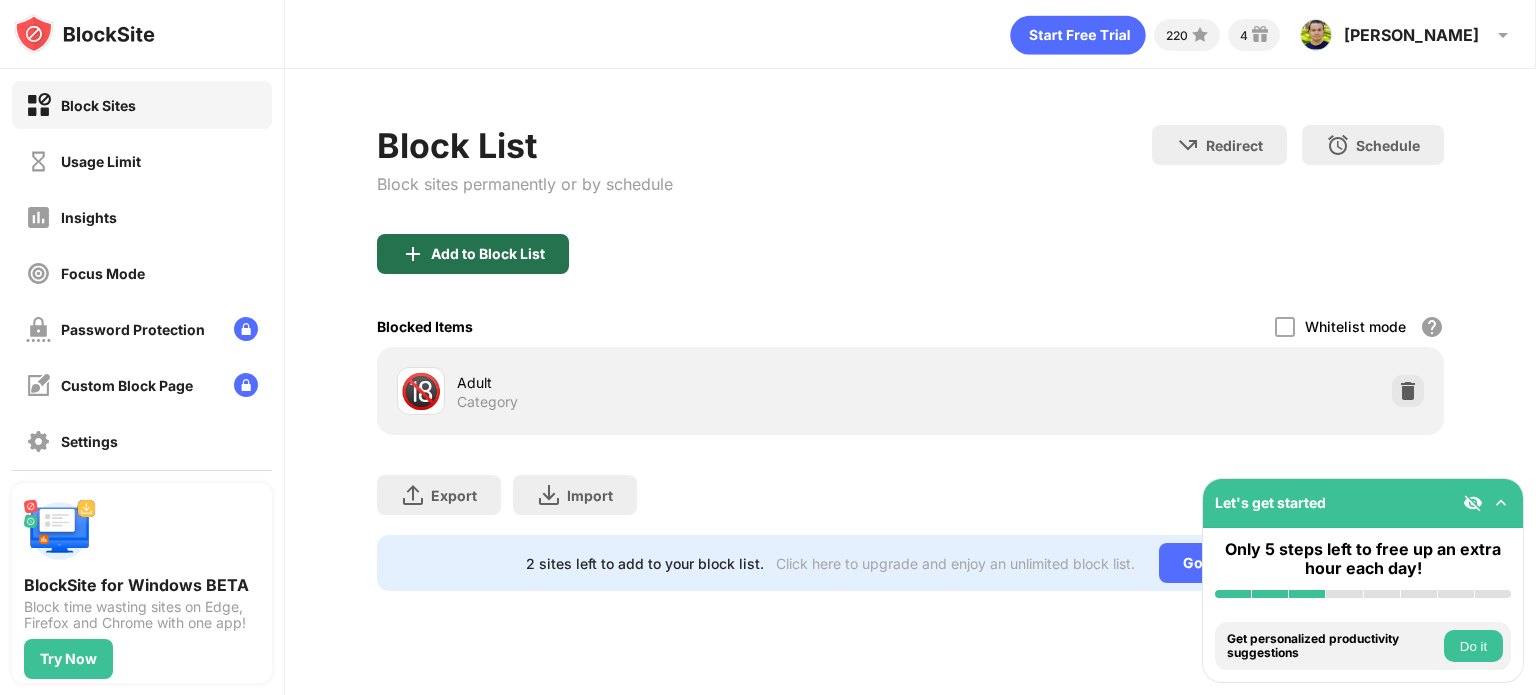 click on "Add to Block List" at bounding box center (488, 254) 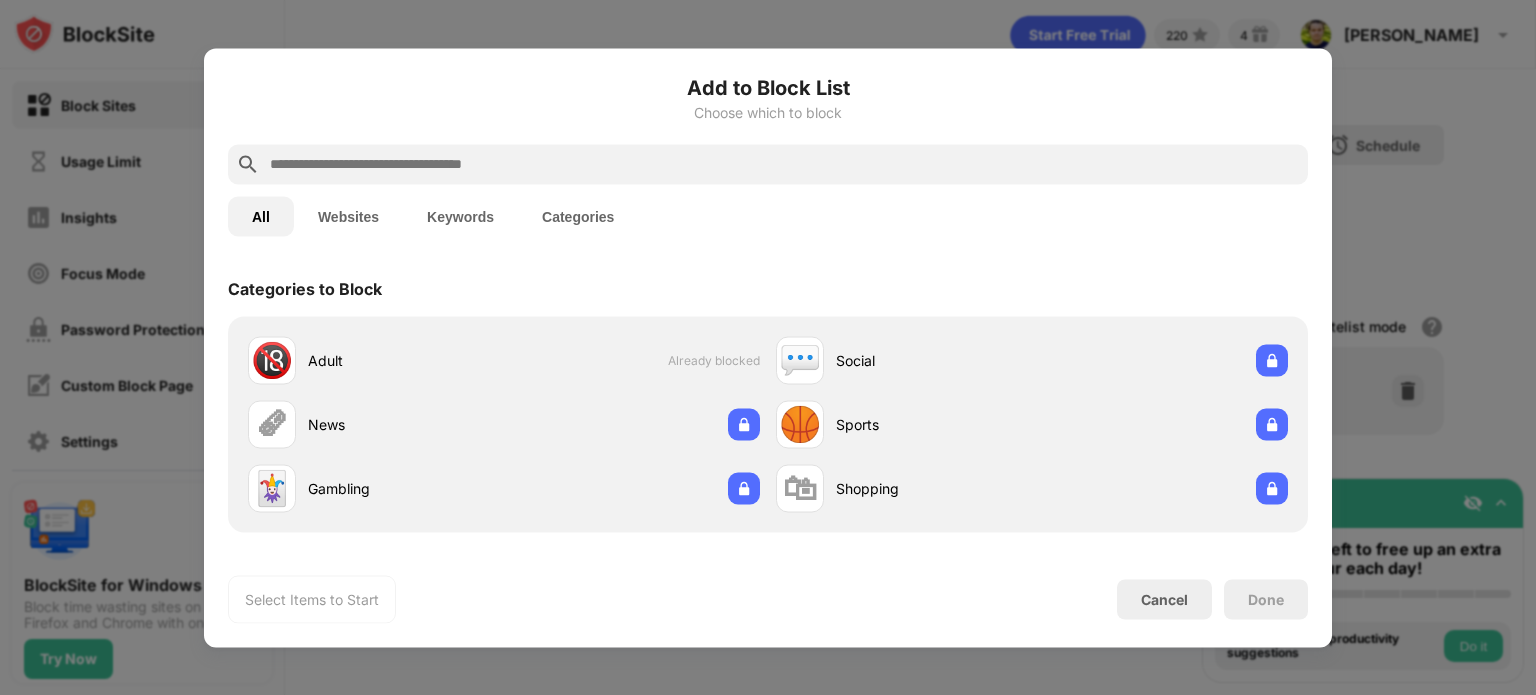 click on "Websites" at bounding box center (348, 216) 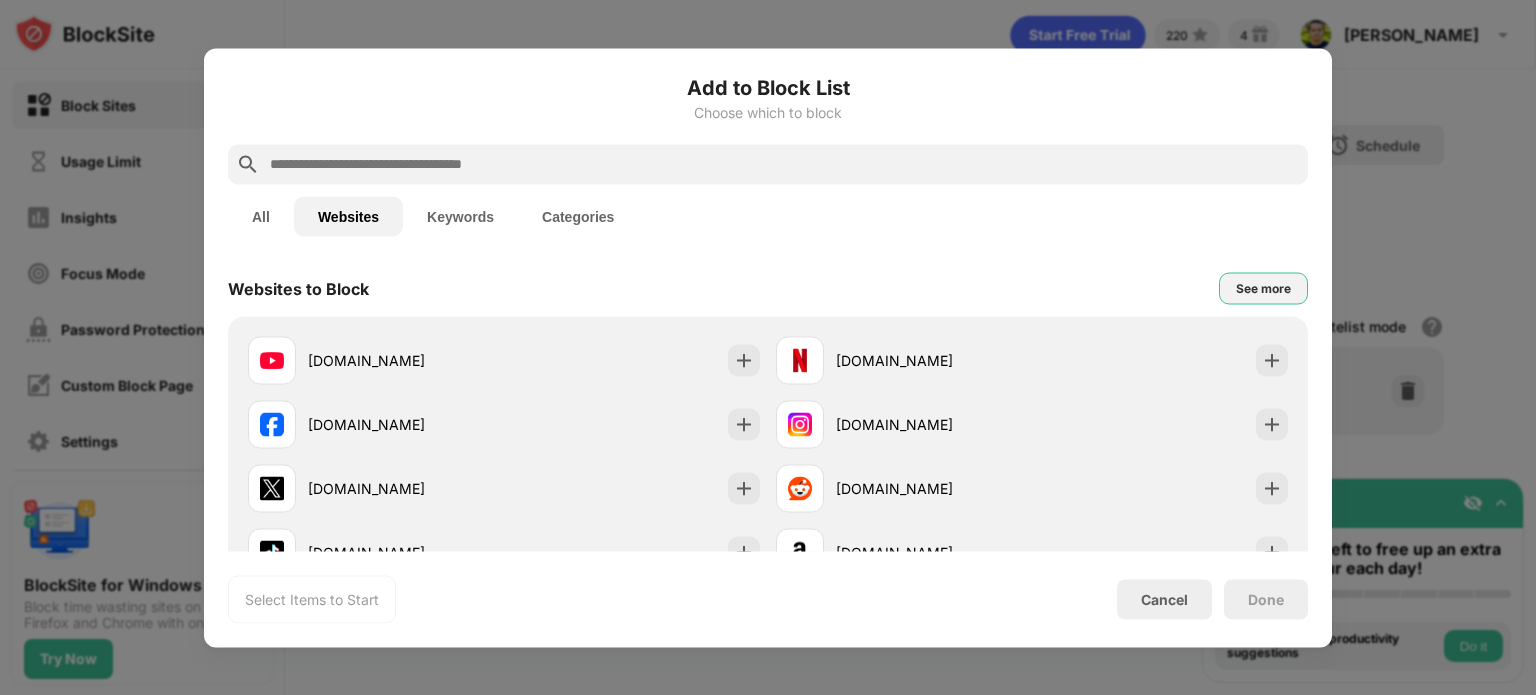 click on "See more" at bounding box center [1263, 288] 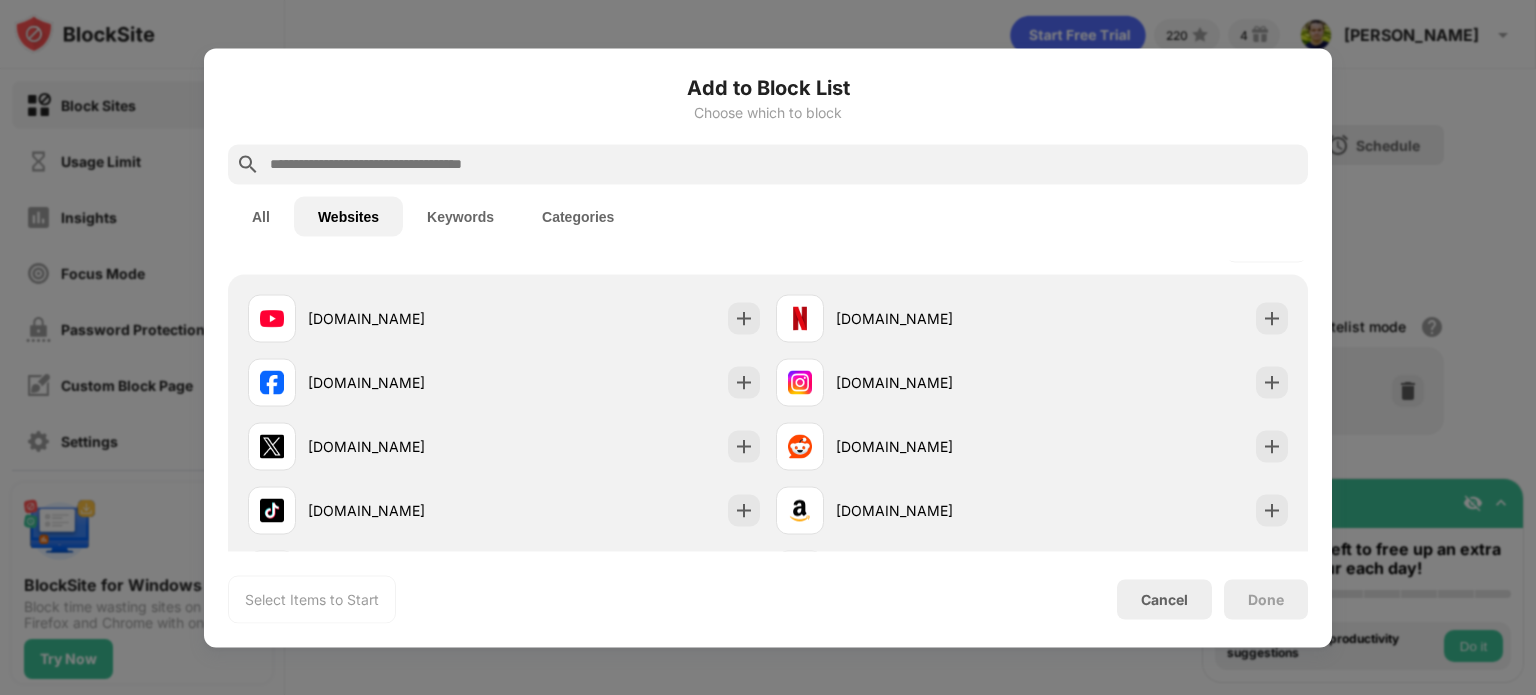scroll, scrollTop: 0, scrollLeft: 0, axis: both 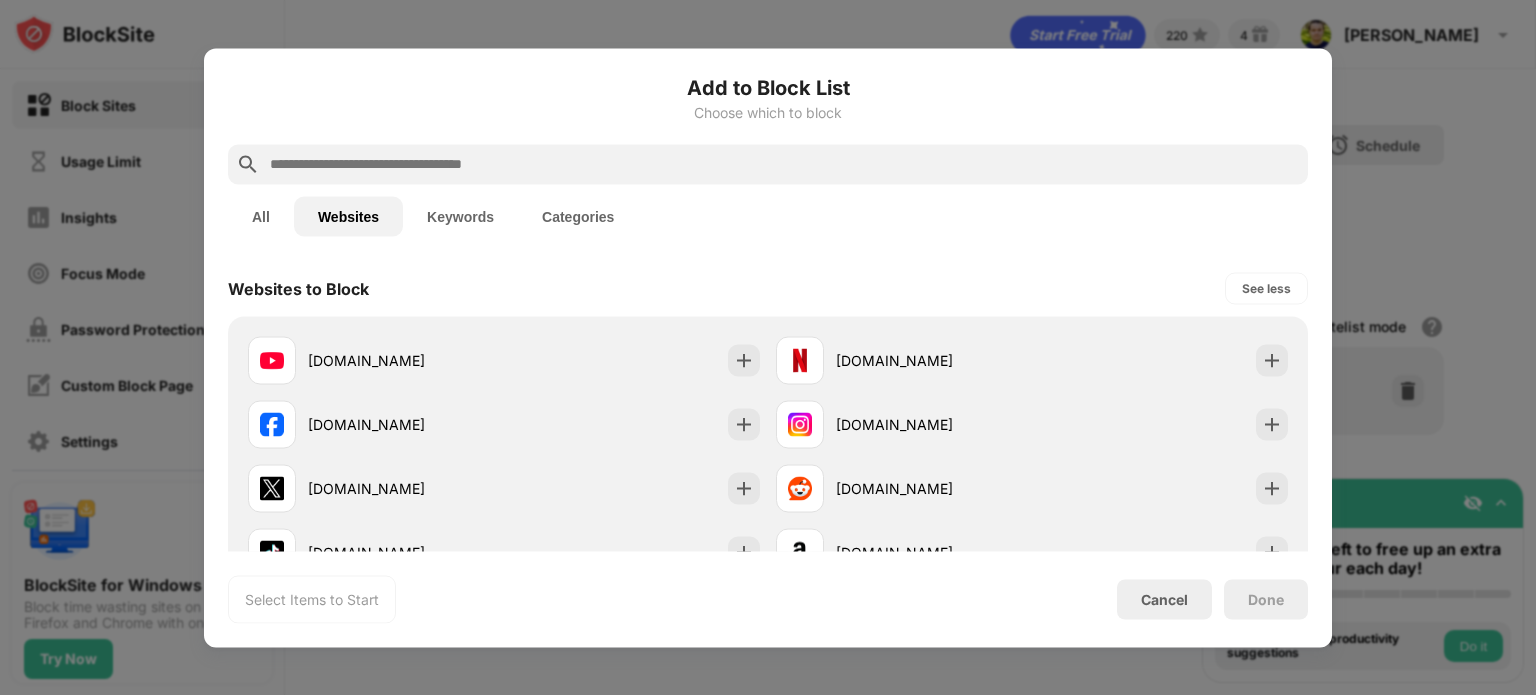 click on "Keywords" at bounding box center (460, 216) 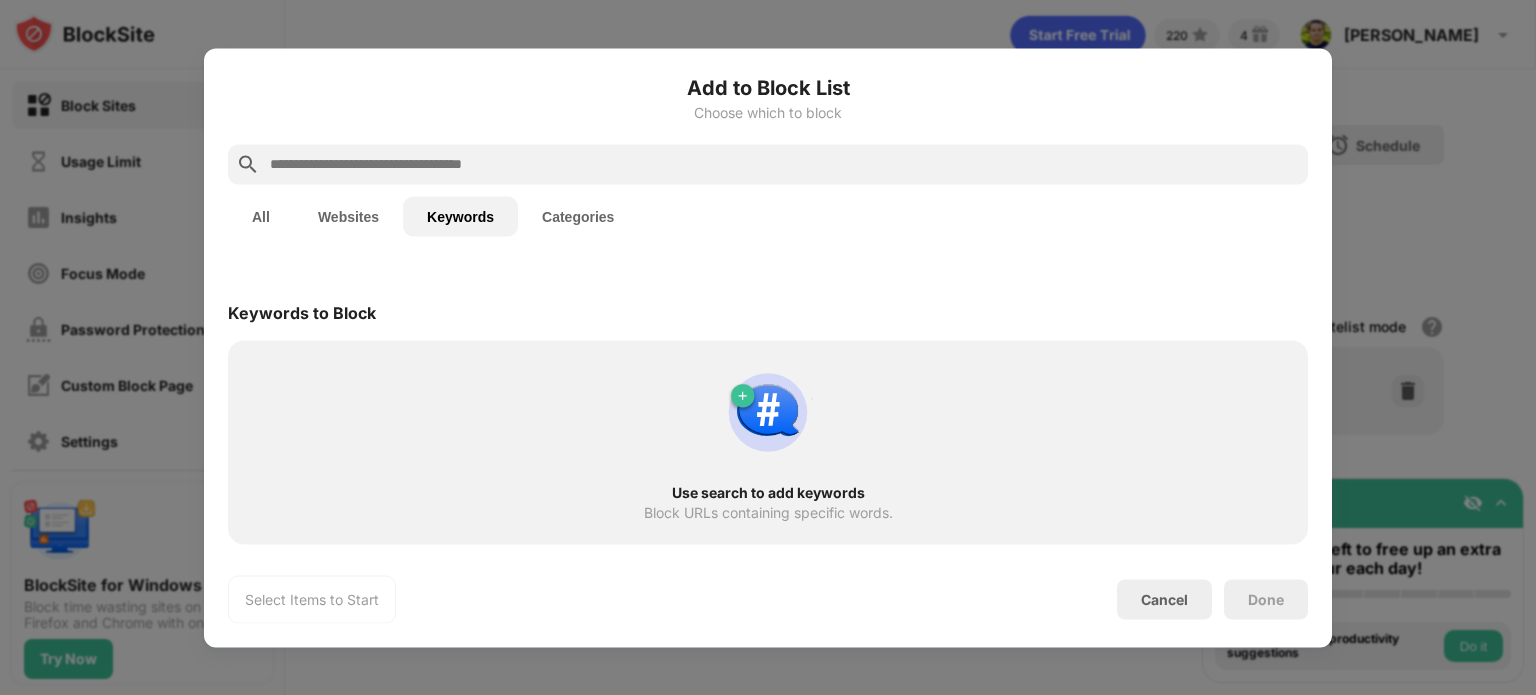 click on "Categories" at bounding box center (578, 216) 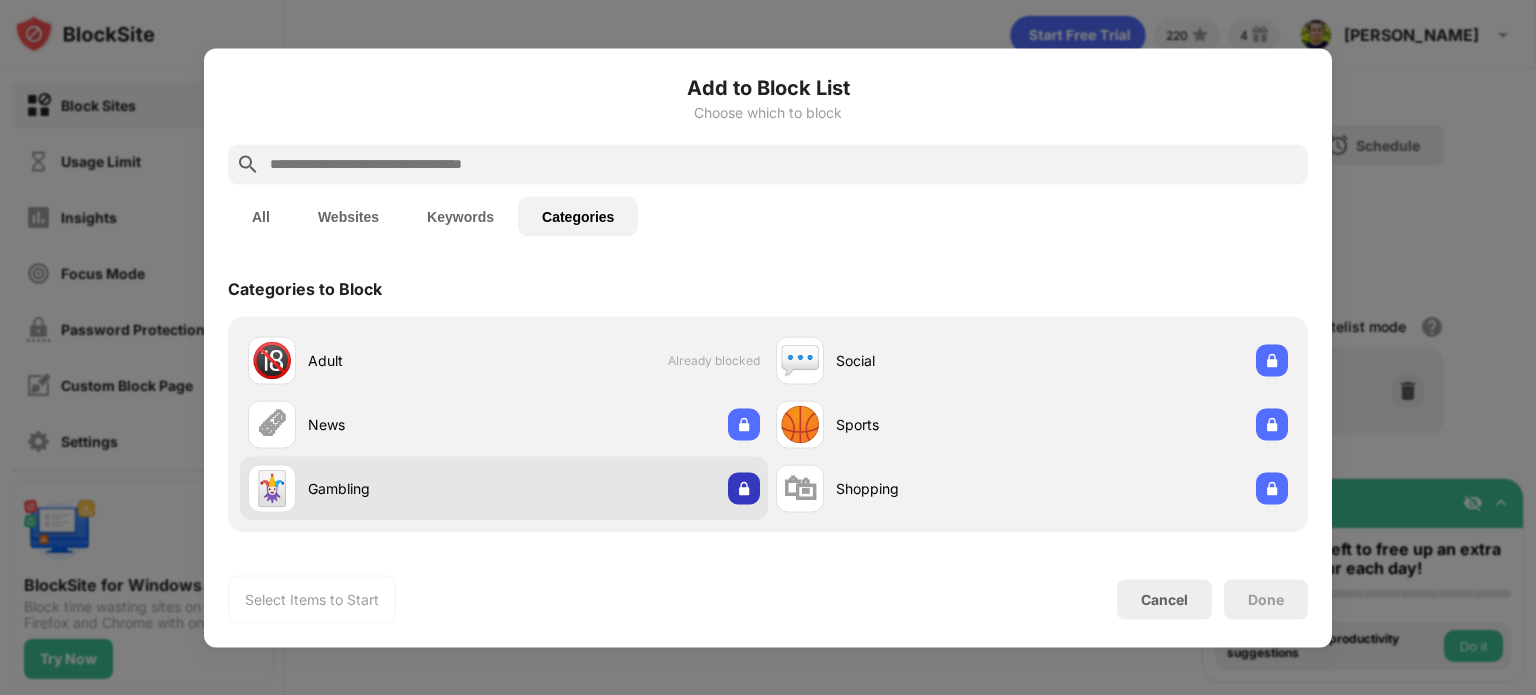 click at bounding box center [744, 488] 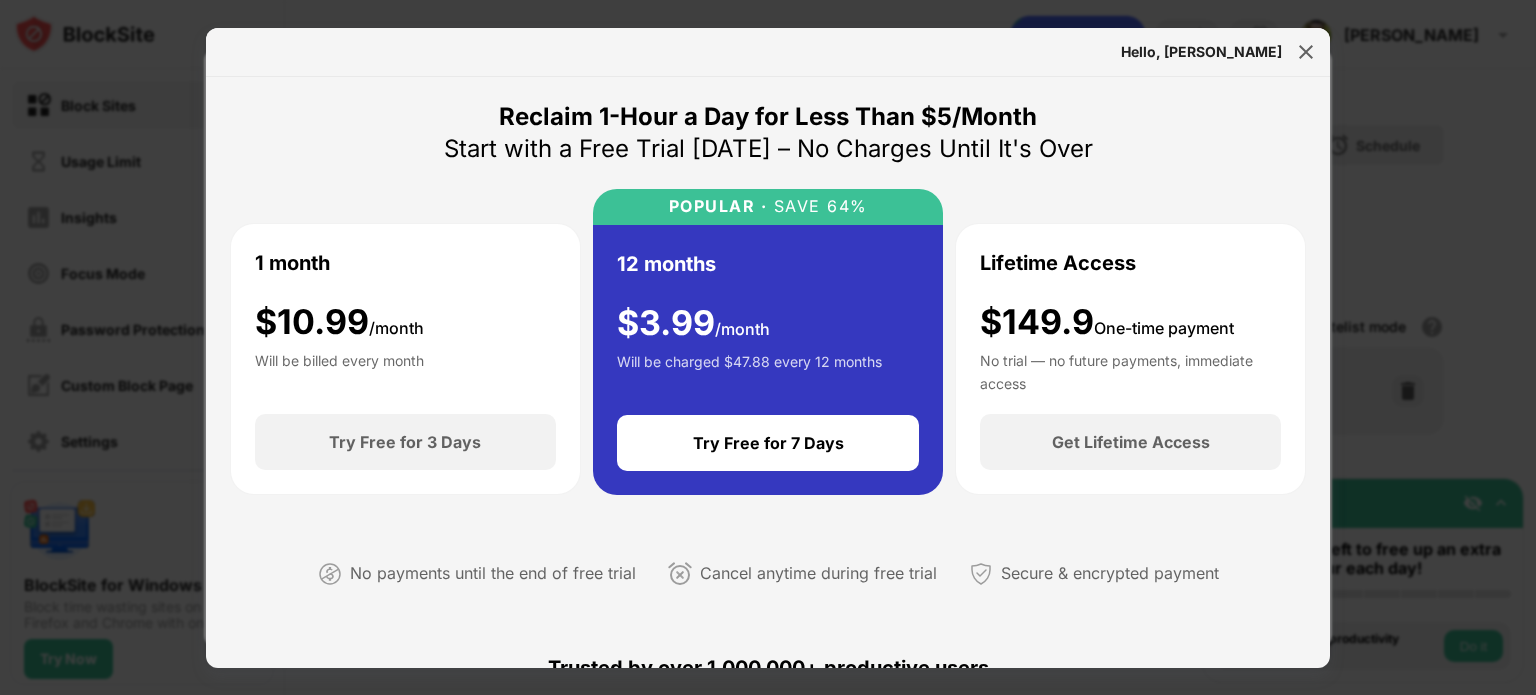 click on "Reclaim 1-Hour a Day for Less Than $5/Month Start with a Free Trial Today – No Charges Until It's Over 1 month $ 10.99  /month Will be billed every month Try Free for 3 Days POPULAR ·   SAVE 64% 12 months $ 3.99  /month Will be charged $47.88 every 12 months Try Free for 7 Days Lifetime Access $149.9  One-time payment No trial — no future payments, immediate access Get Lifetime Access No payments until the end of free trial Cancel anytime during free trial Secure & encrypted payment Trusted by over 1,000,000+ productive users Mark Johnson Freelance Writer BlockSite saved me 2 hours a day. Now I spend more time with my family and less time doom-scrolling. Rajesh Patel College Student I finished my project a whole week earlier thanks to BlockSite. No more endless Reddit holes. David Rodriguez Software Developer I was shocked to see I wasted 10 hours a week on social media. BlockSite helped me stop.   As seen on   Featured by   Featured by   As seen on Subscription FAQ
support@blocksite.co" at bounding box center (768, 372) 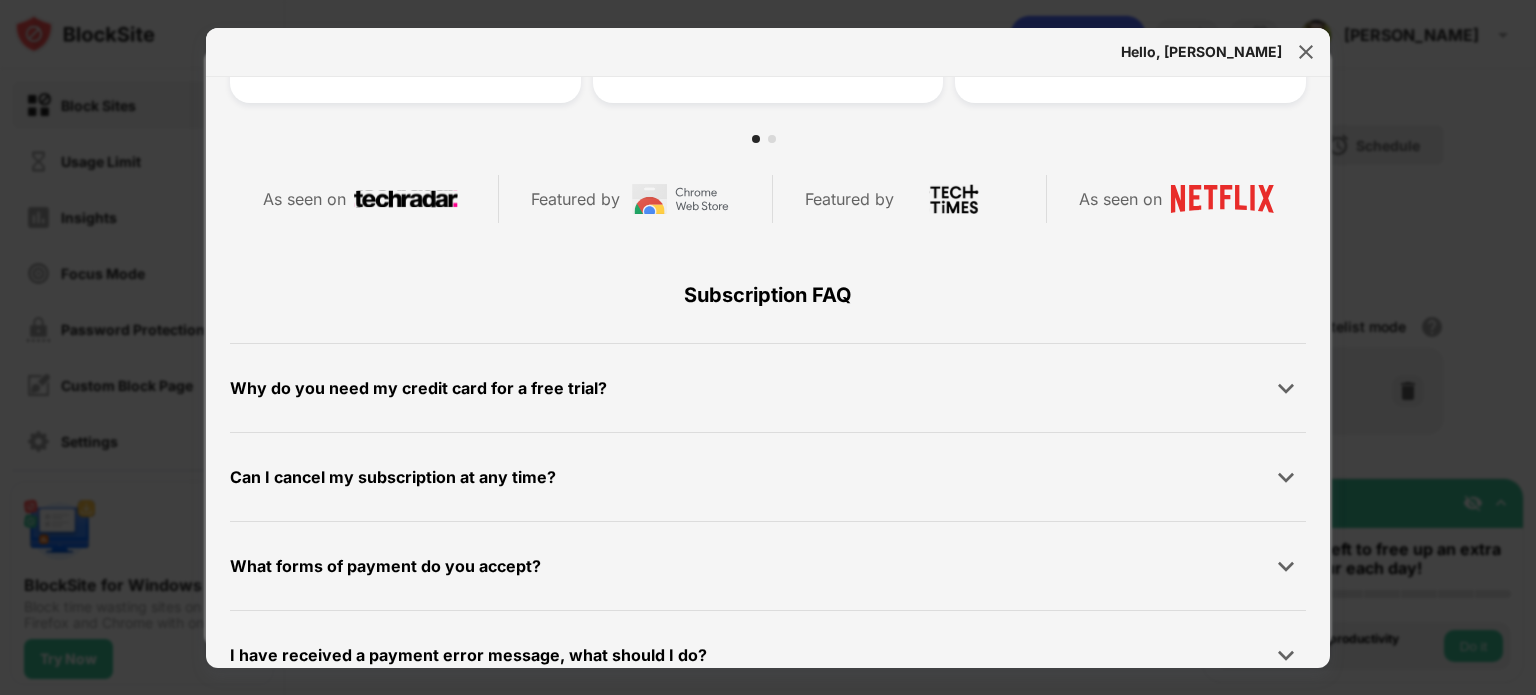 scroll, scrollTop: 951, scrollLeft: 0, axis: vertical 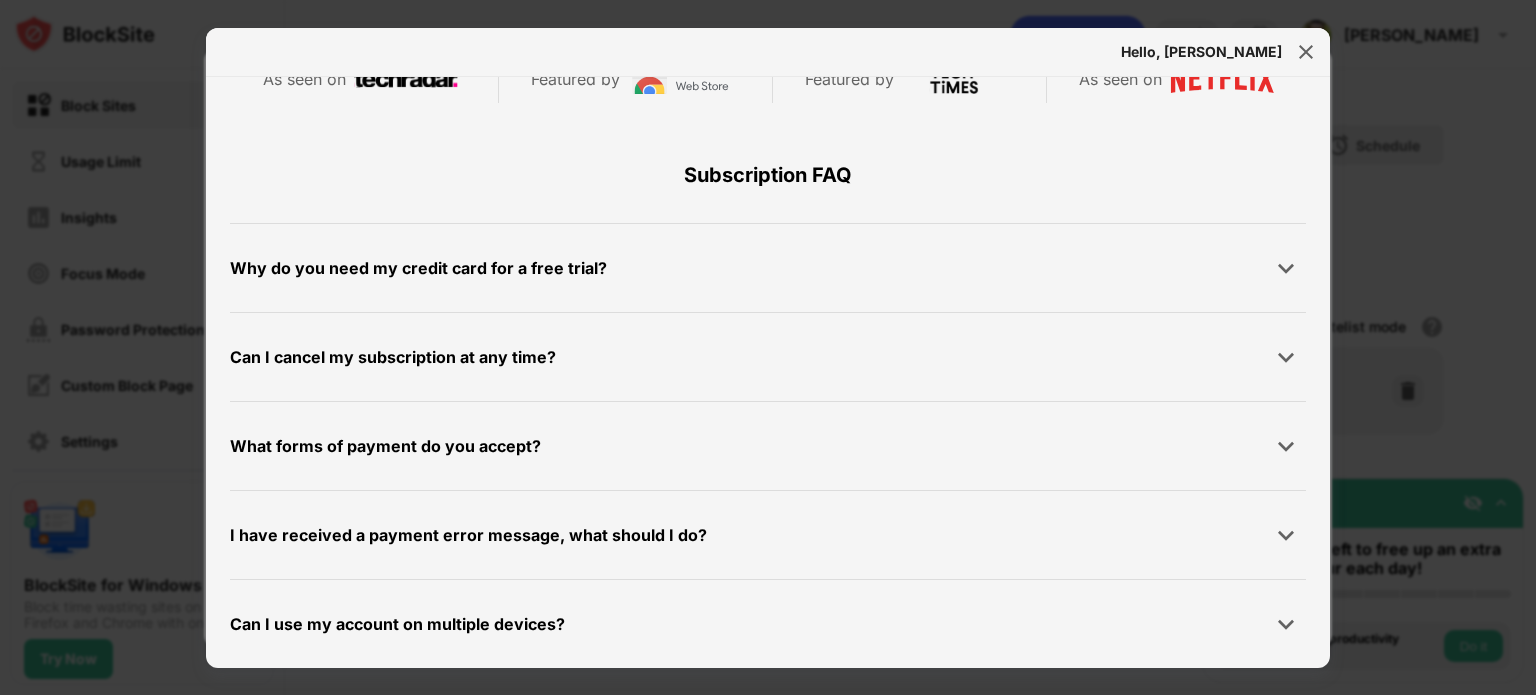click at bounding box center [768, 347] 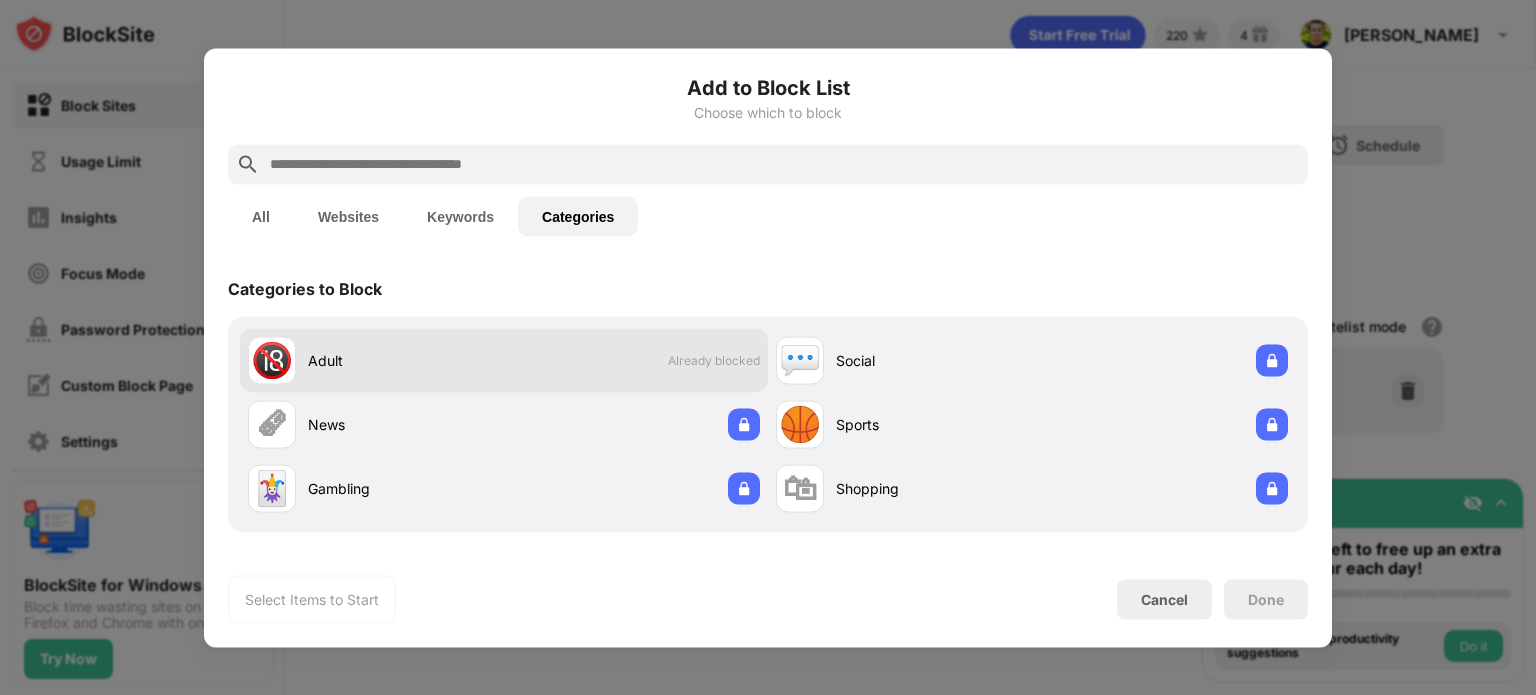 click on "Adult" at bounding box center [406, 360] 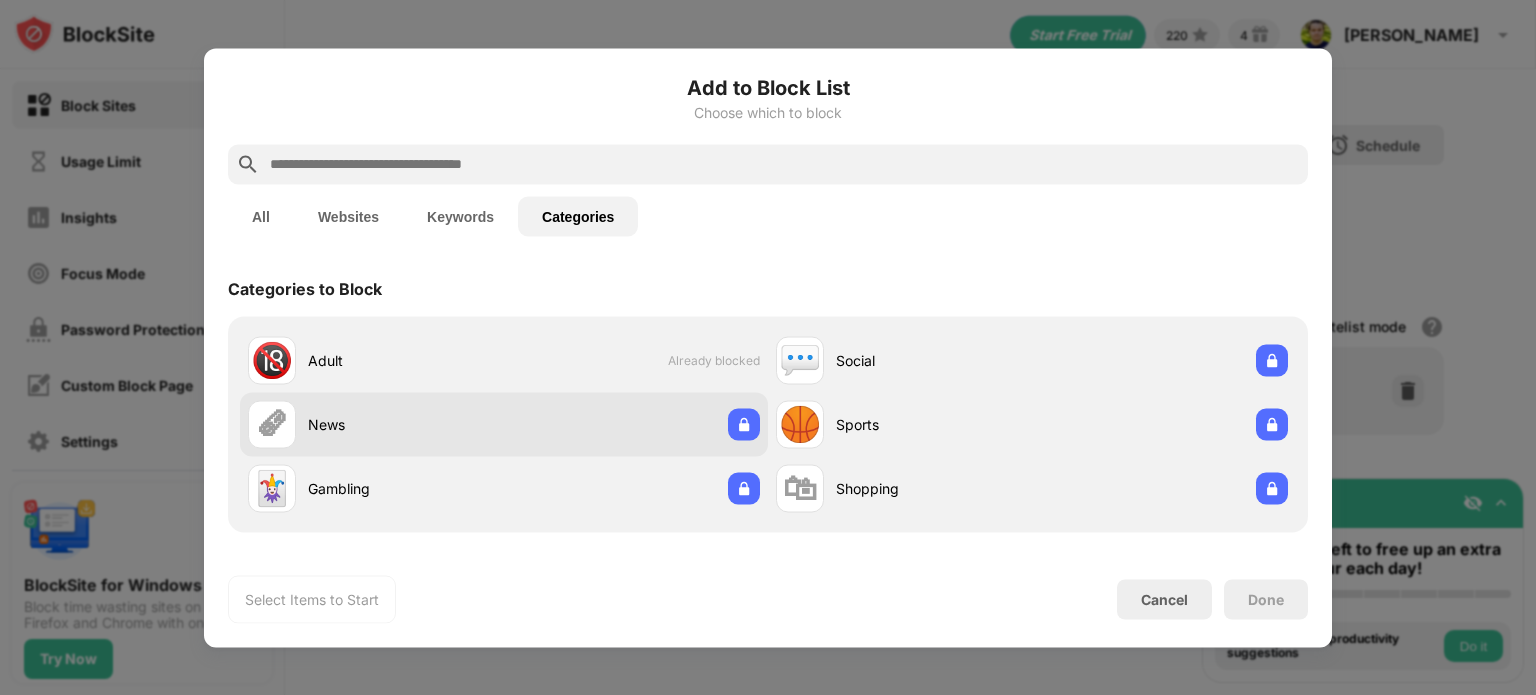 click on "🗞 News" at bounding box center (376, 424) 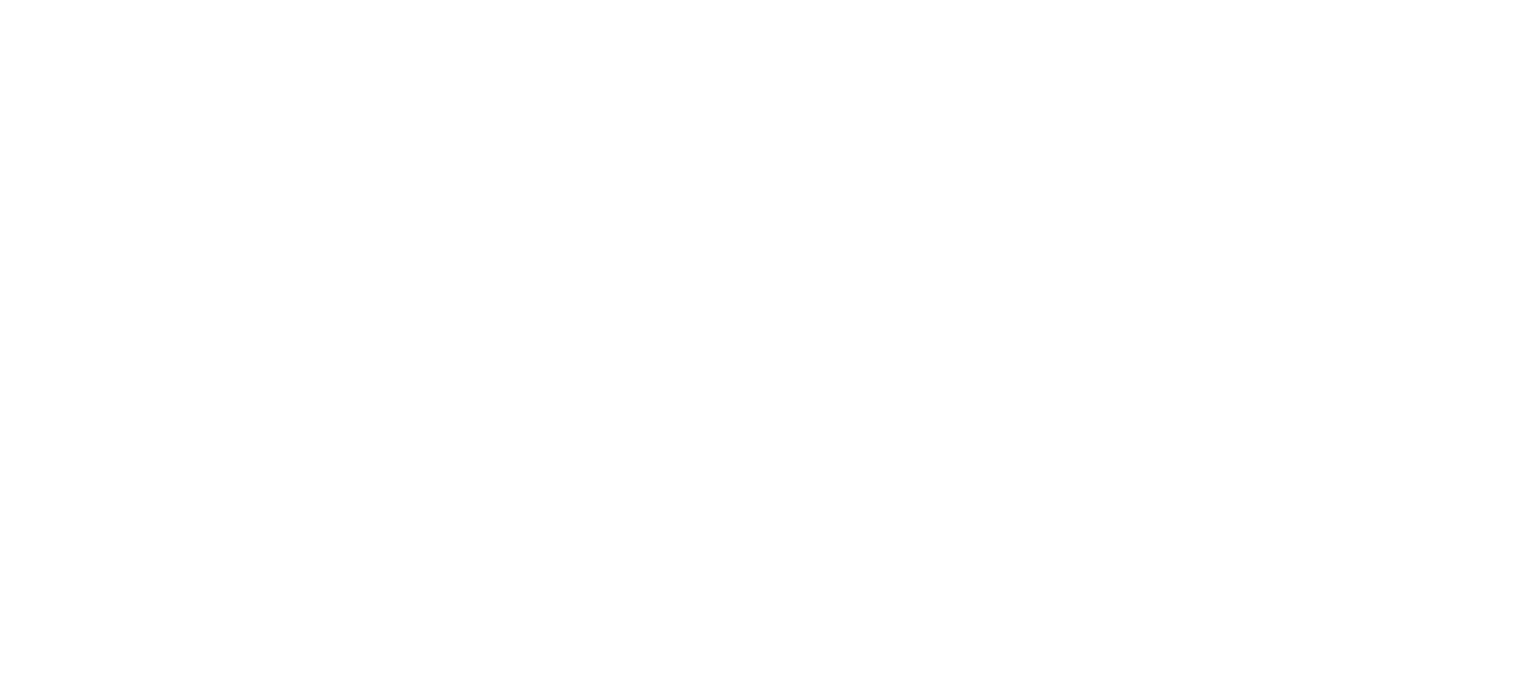 scroll, scrollTop: 0, scrollLeft: 0, axis: both 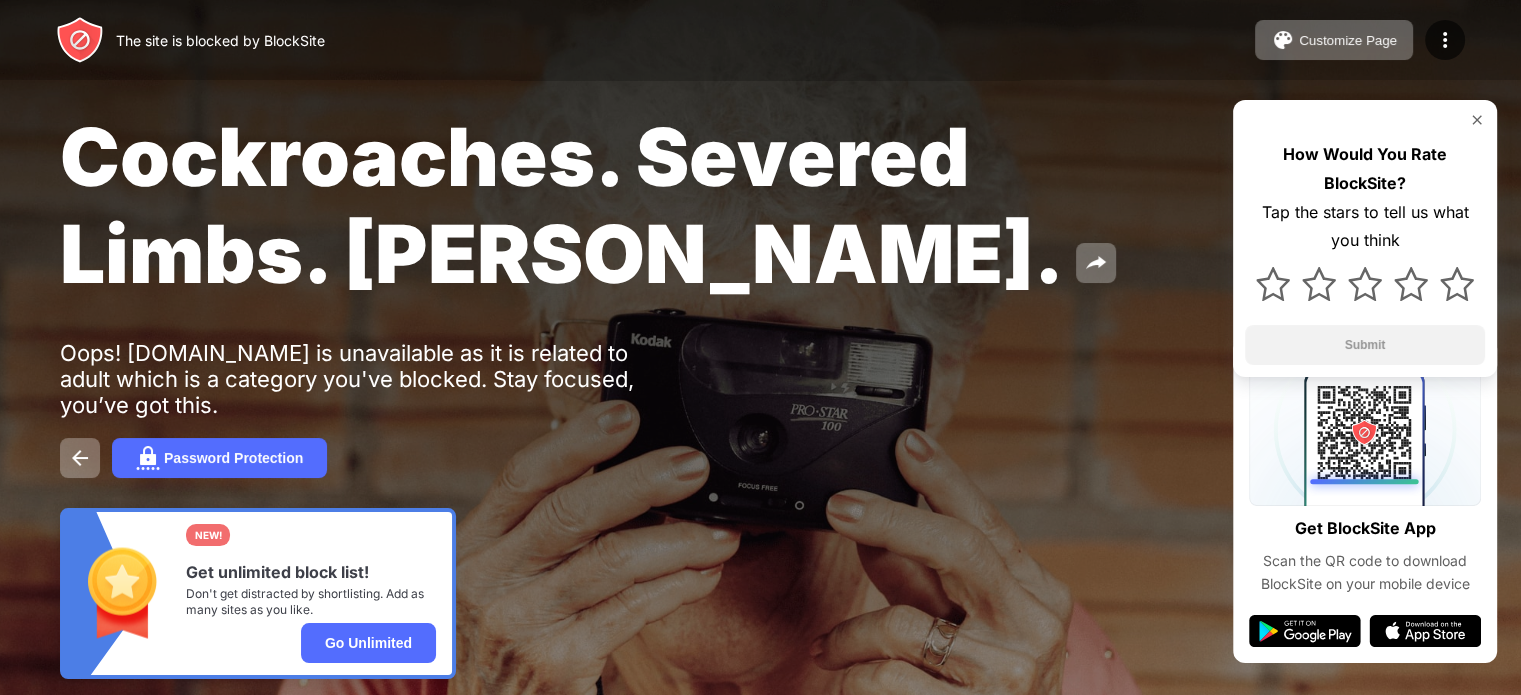 click on "Cockroaches. Severed Limbs. [PERSON_NAME]." at bounding box center (562, 205) 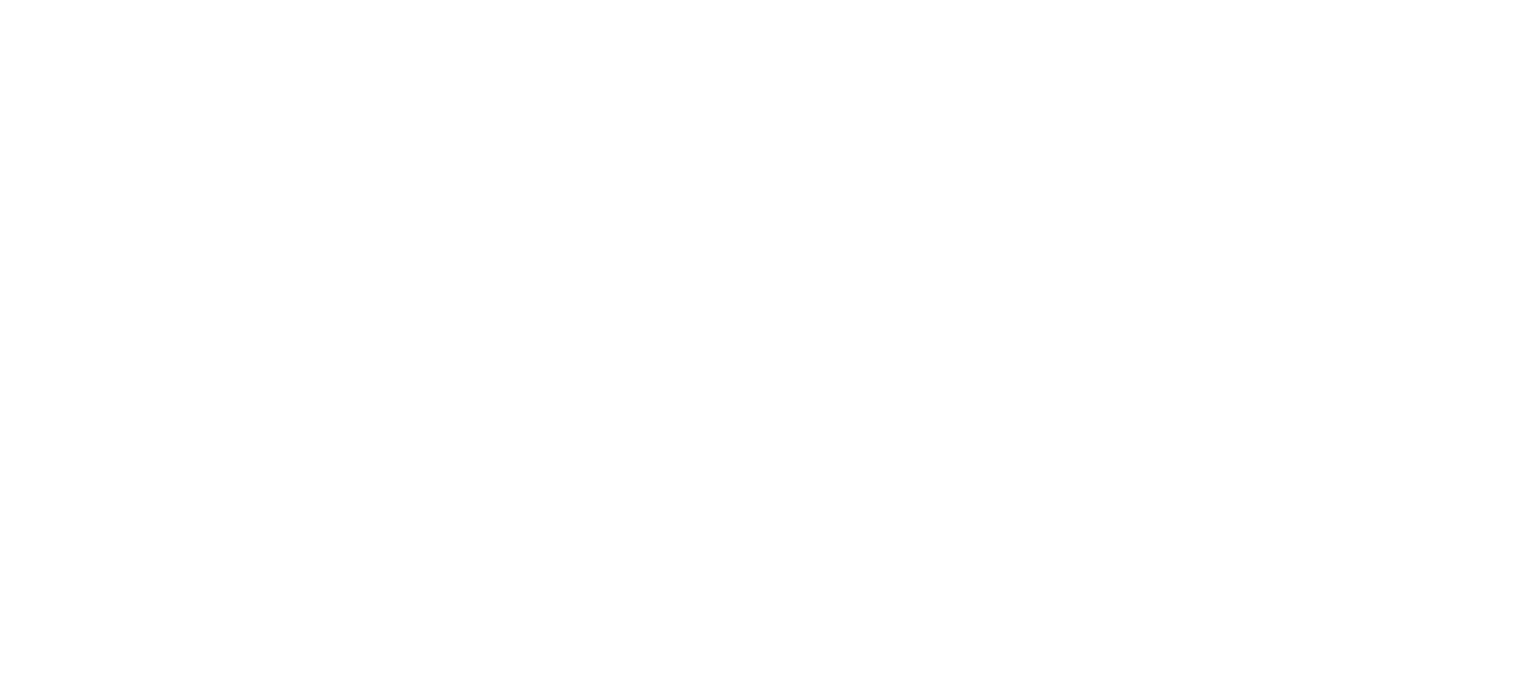 scroll, scrollTop: 0, scrollLeft: 0, axis: both 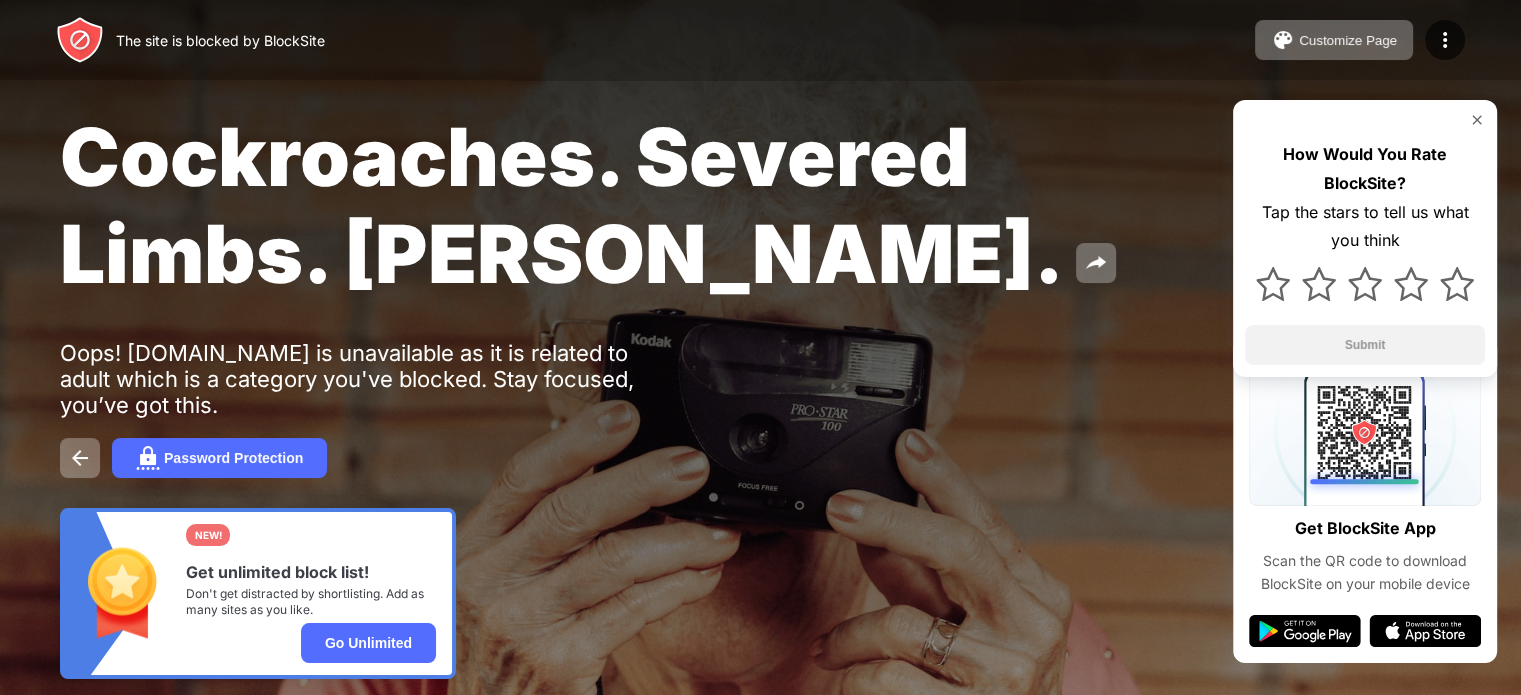 click on "Cockroaches. Severed Limbs. [PERSON_NAME]. Oops! [DOMAIN_NAME] is unavailable as it is related to adult which is a category you've blocked. Stay focused, you’ve got this. Password Protection NEW! Get unlimited block list! Don't get distracted by shortlisting. Add as many sites as you like. Go Unlimited How Would You Rate BlockSite? Tap the stars to tell us what you think Submit" at bounding box center [760, 393] 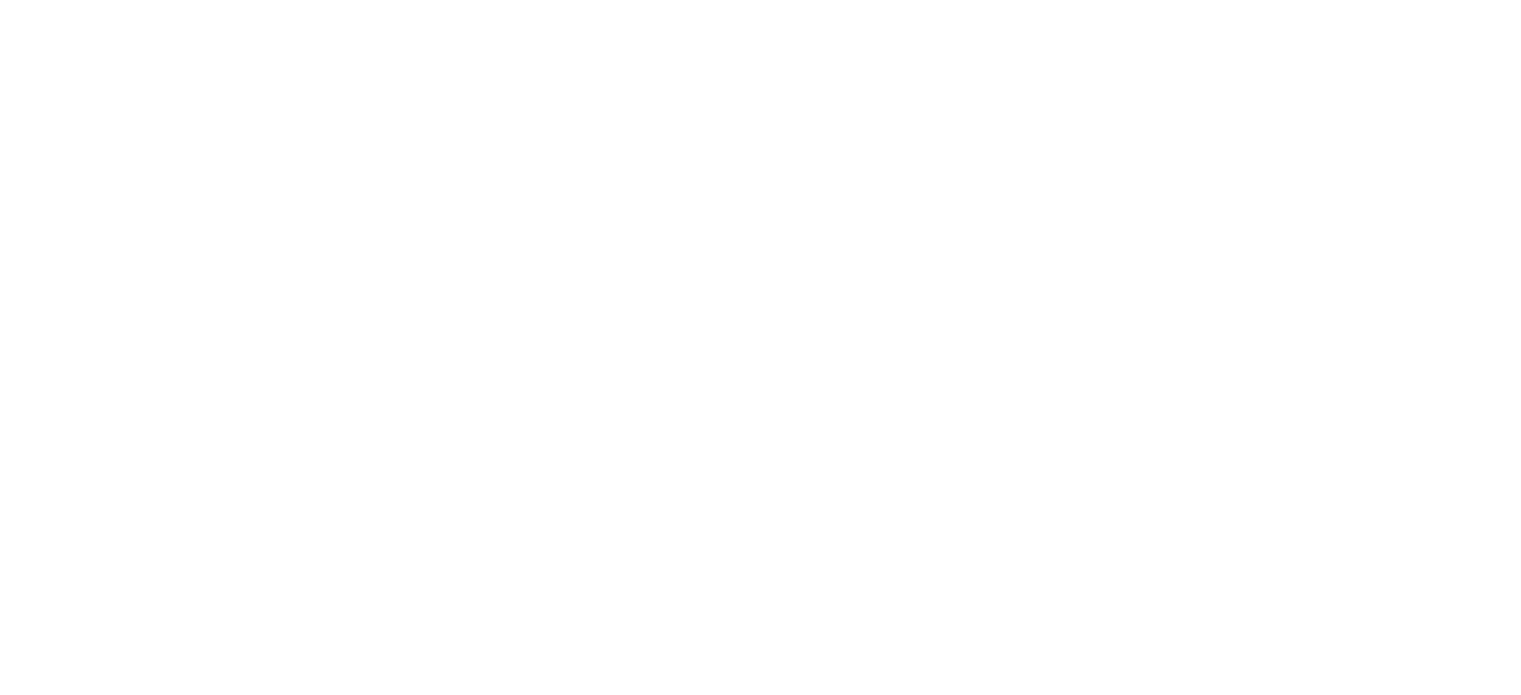 scroll, scrollTop: 0, scrollLeft: 0, axis: both 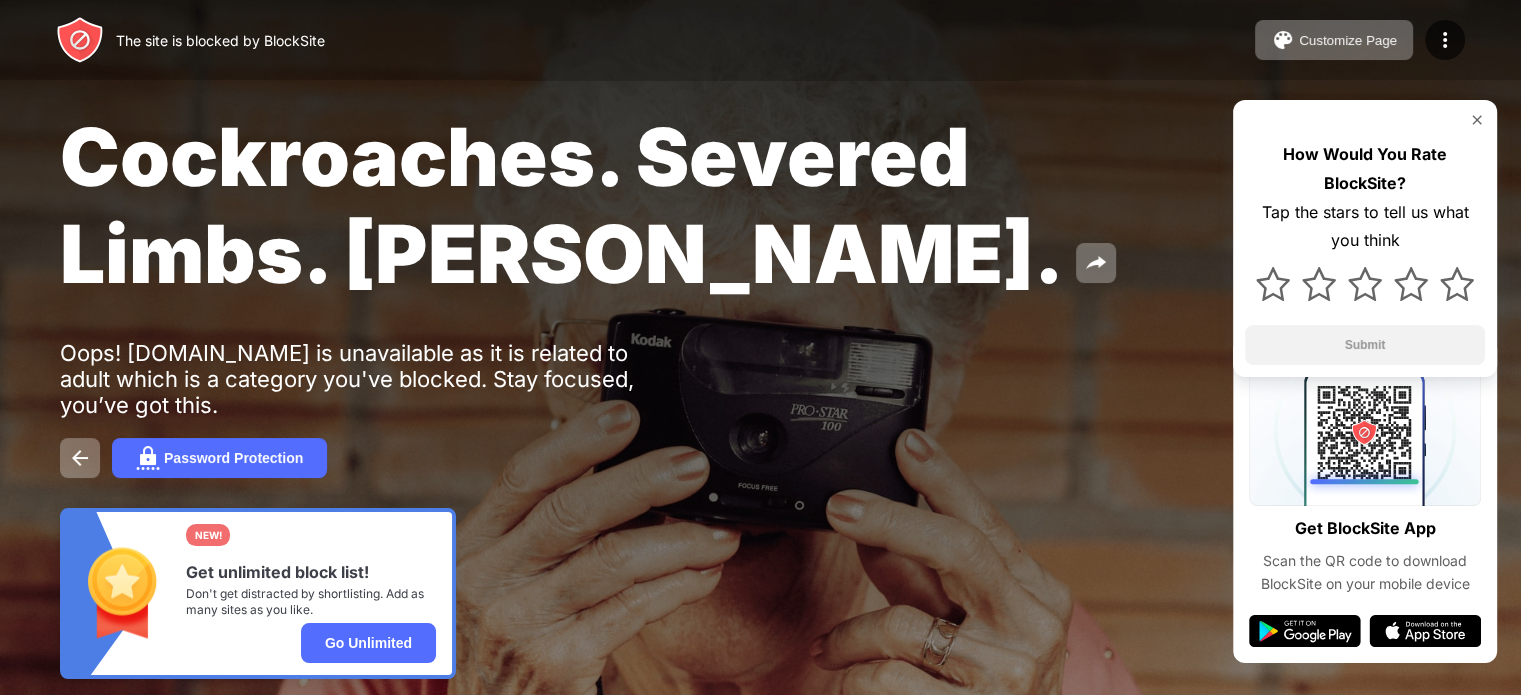 click on "Cockroaches. Severed Limbs. [PERSON_NAME]." at bounding box center [620, 205] 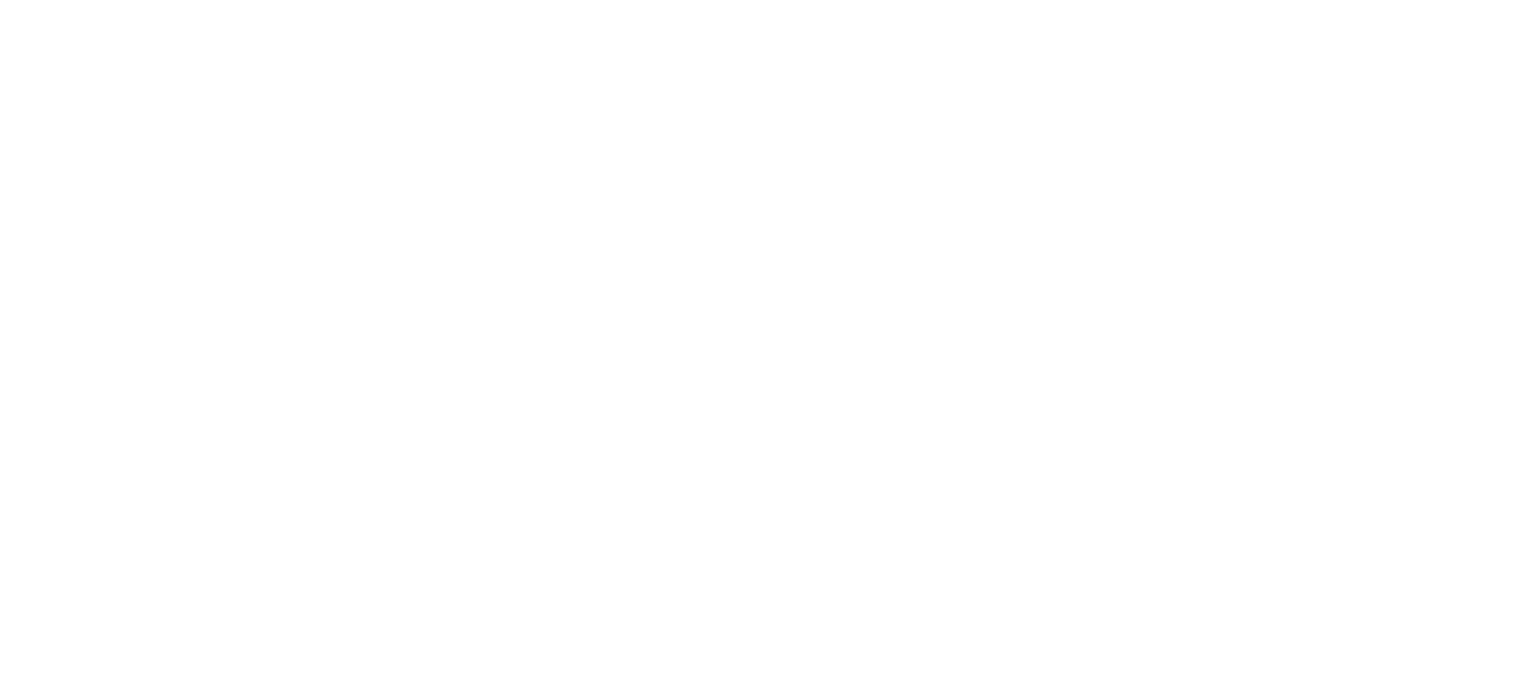 scroll, scrollTop: 0, scrollLeft: 0, axis: both 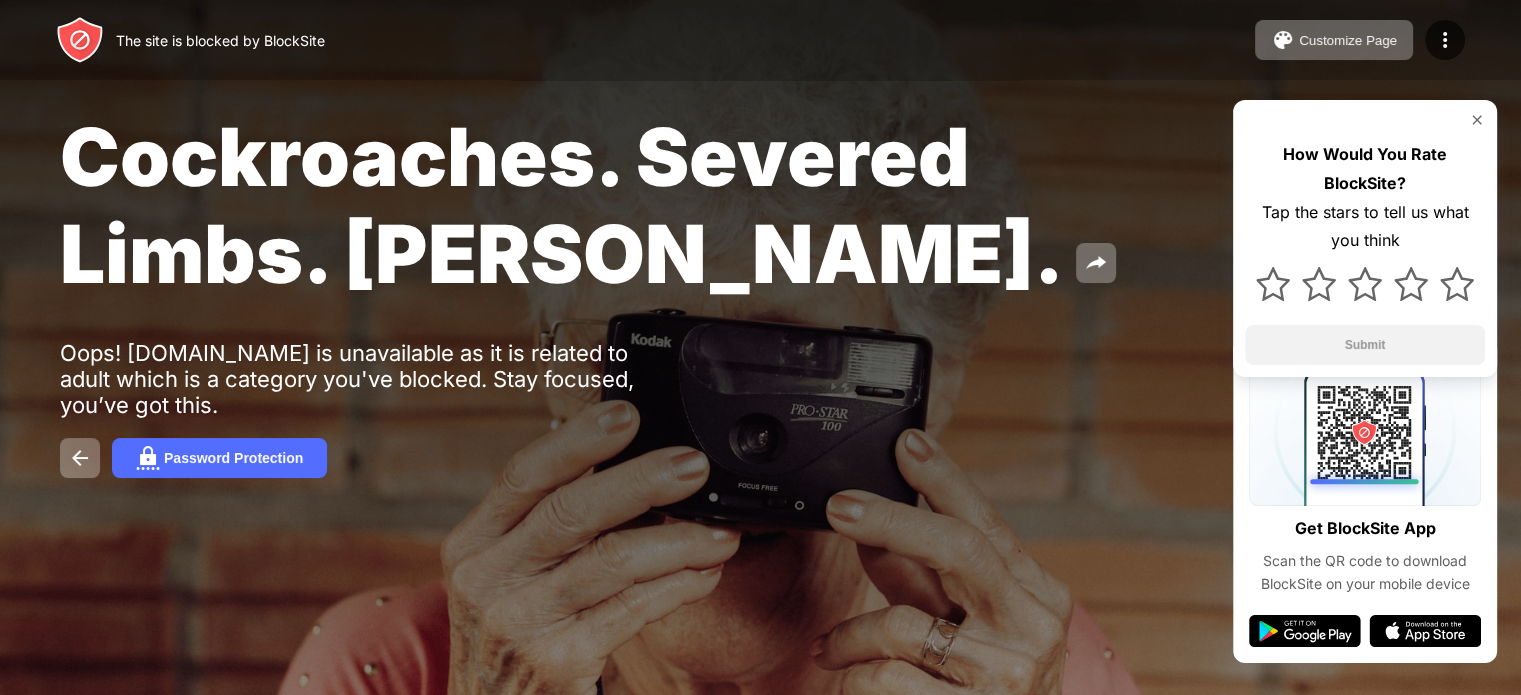 click on "Cockroaches. Severed Limbs. [PERSON_NAME]." at bounding box center [562, 205] 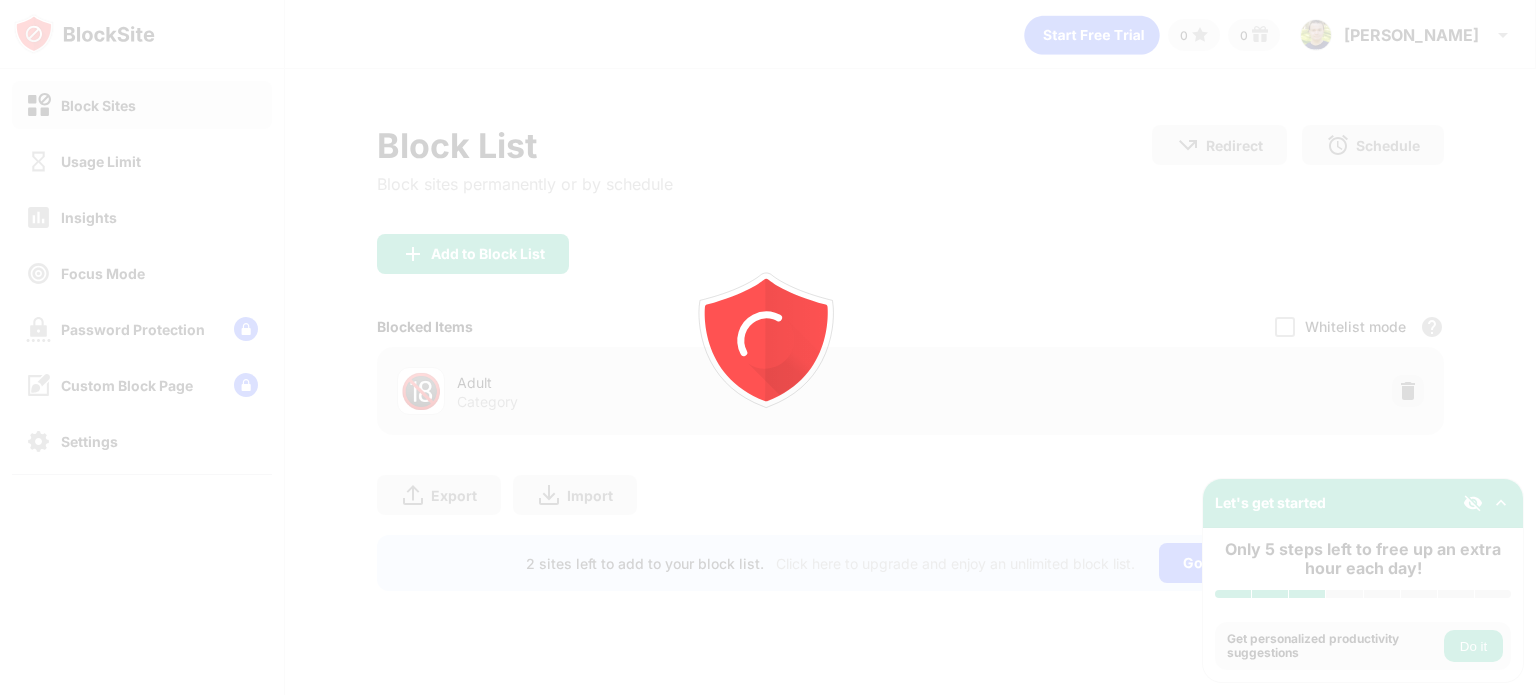 scroll, scrollTop: 0, scrollLeft: 0, axis: both 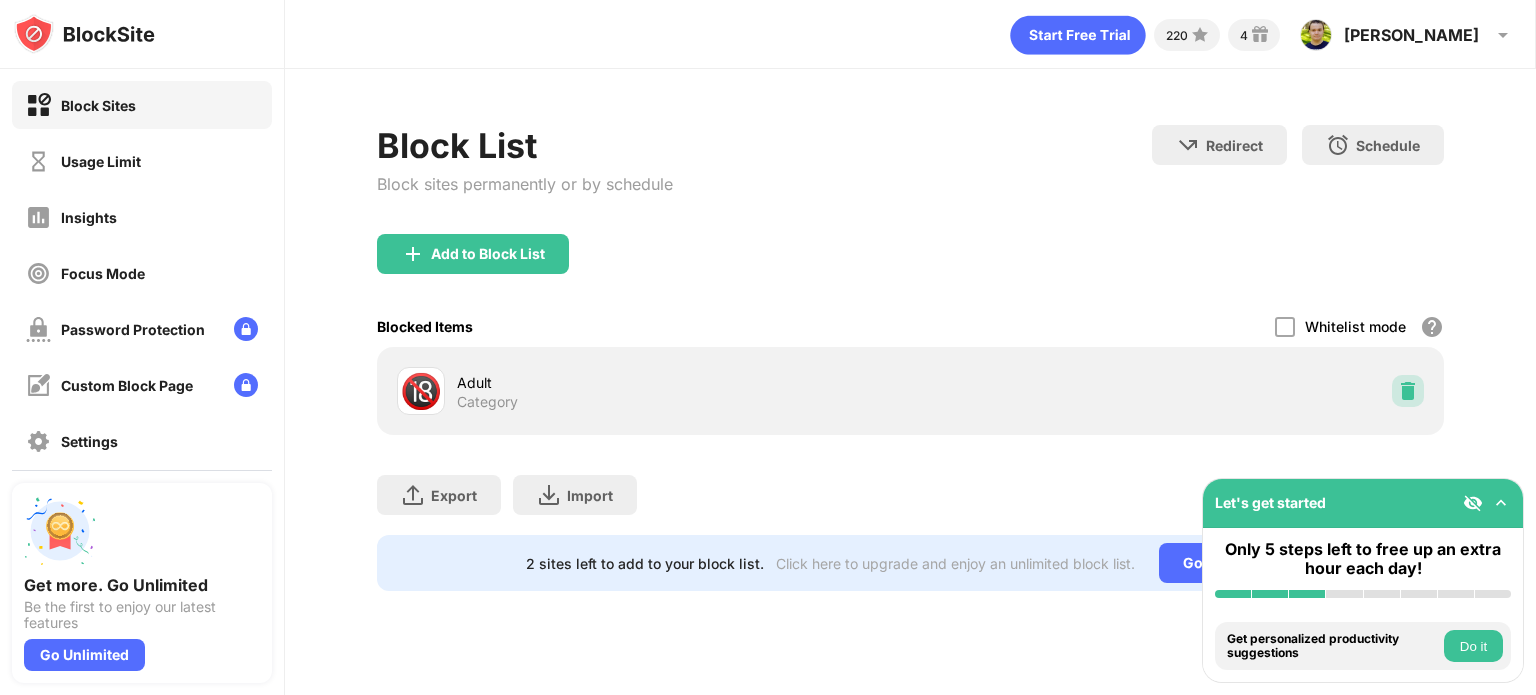 click at bounding box center (1408, 391) 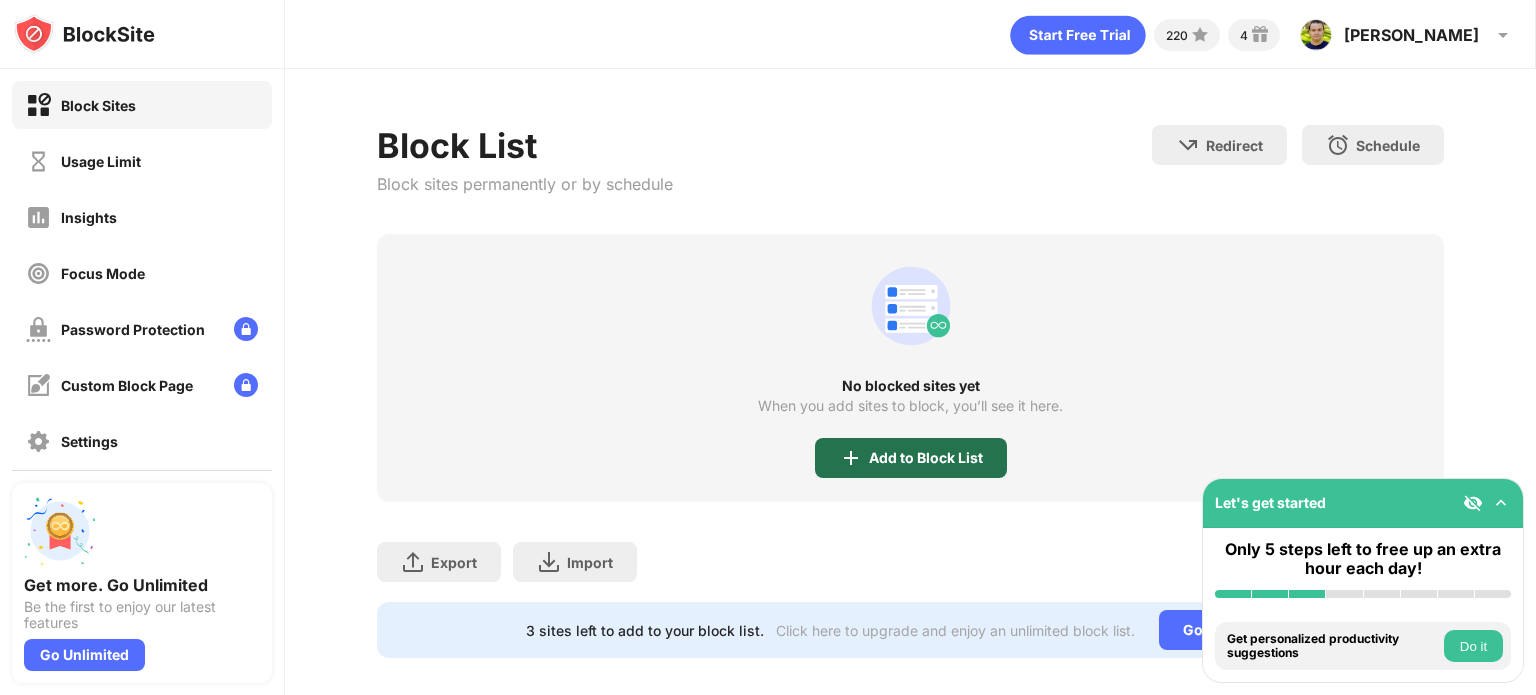 click on "Add to Block List" at bounding box center [911, 458] 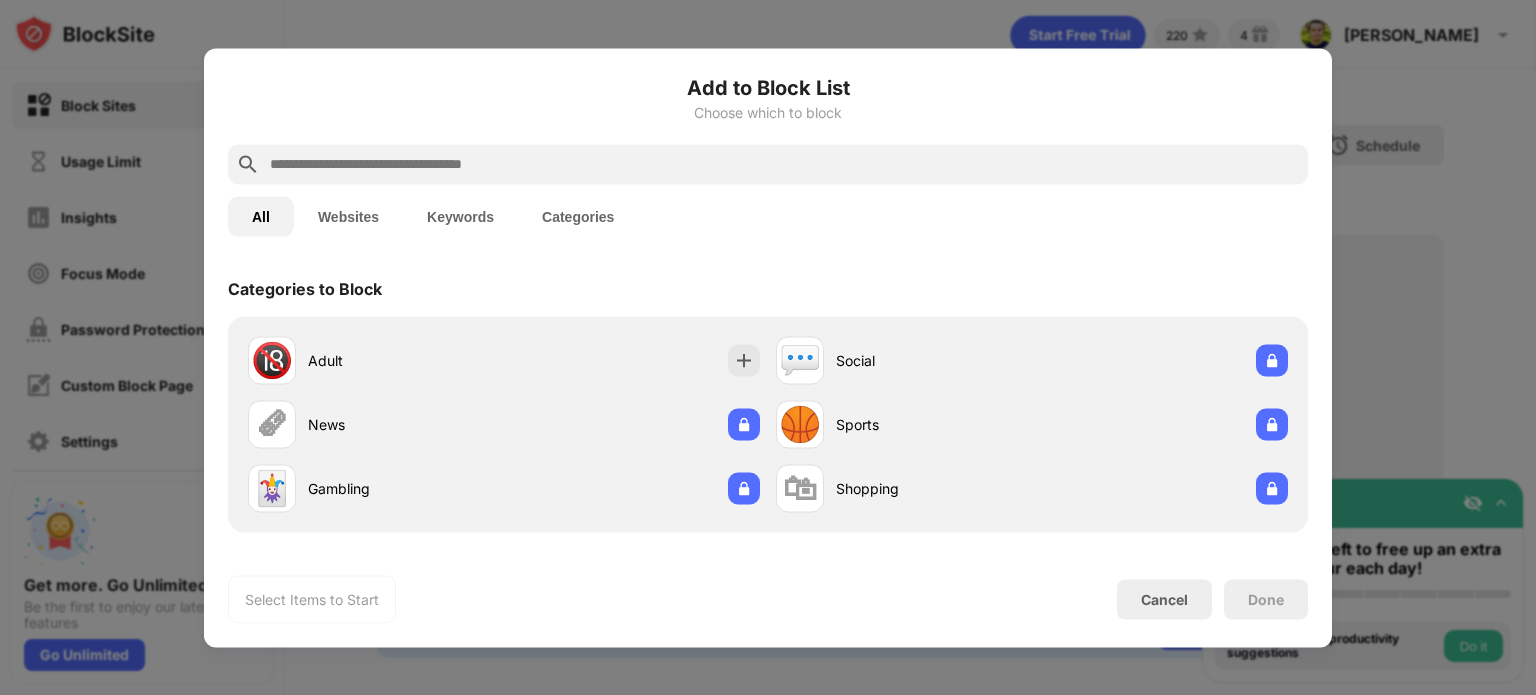 click on "Websites" at bounding box center [348, 216] 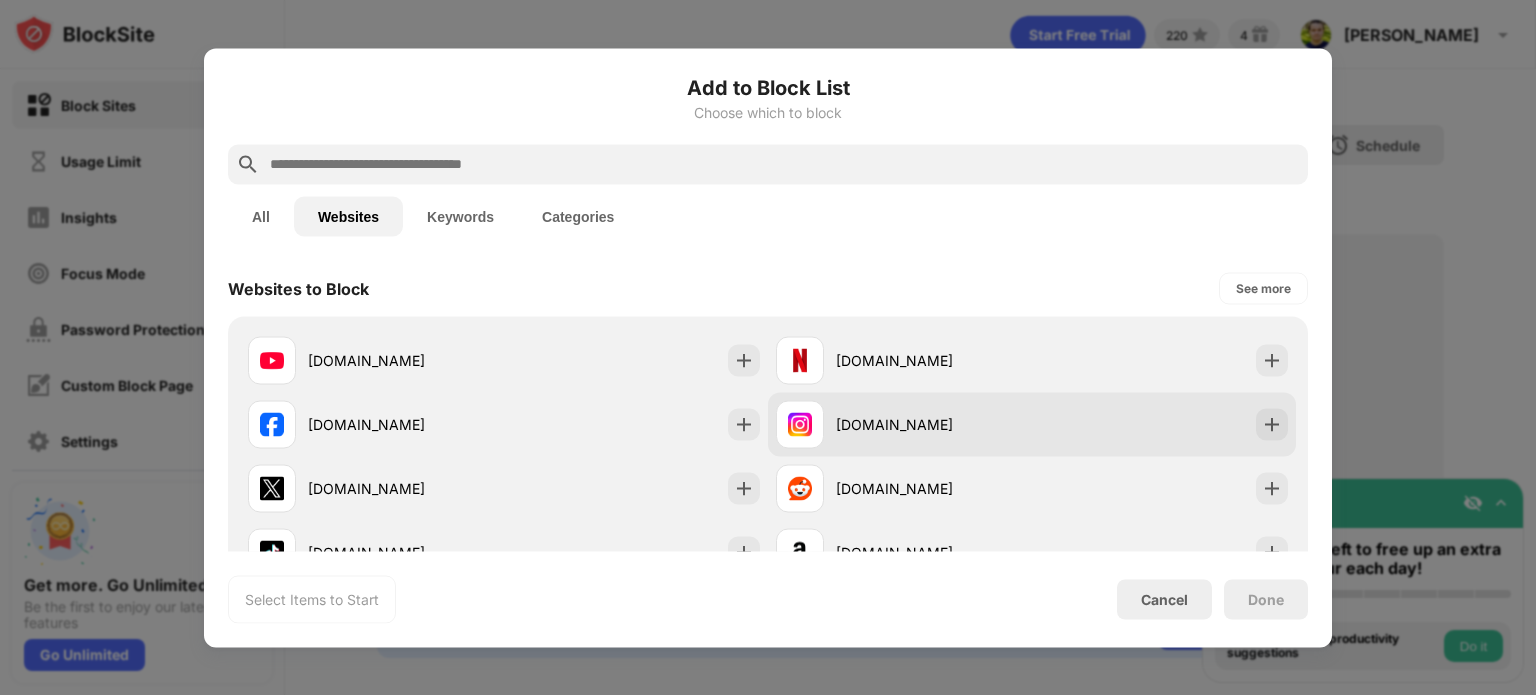 type 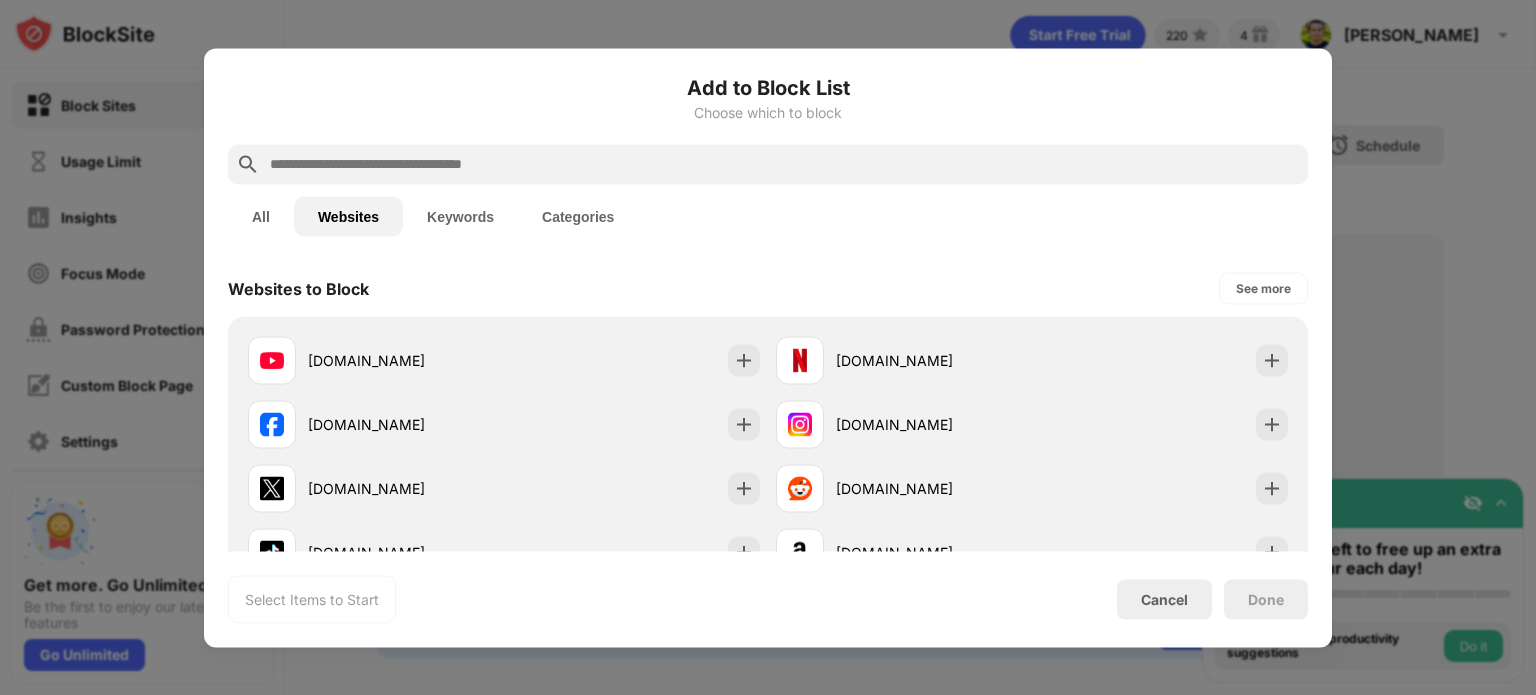 click on "Websites to Block See more" at bounding box center [768, 288] 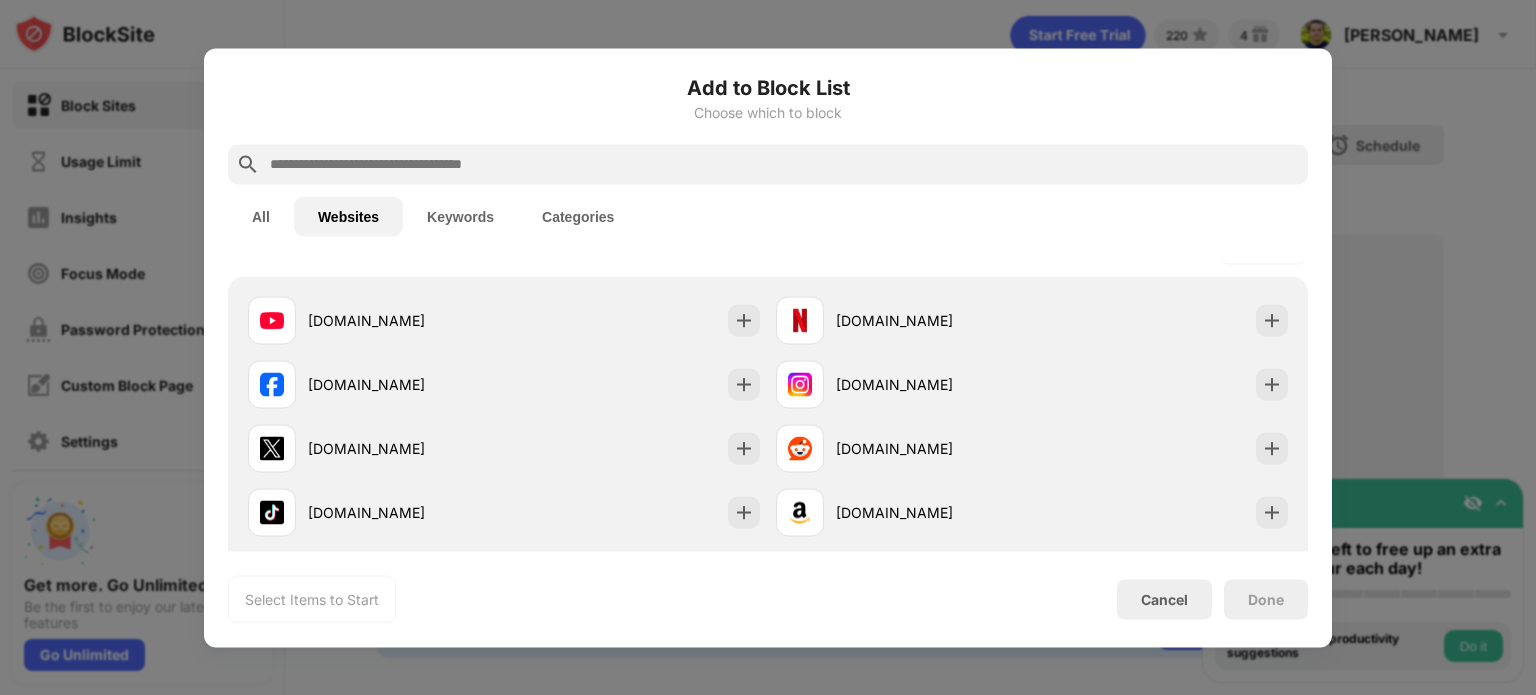 scroll, scrollTop: 0, scrollLeft: 0, axis: both 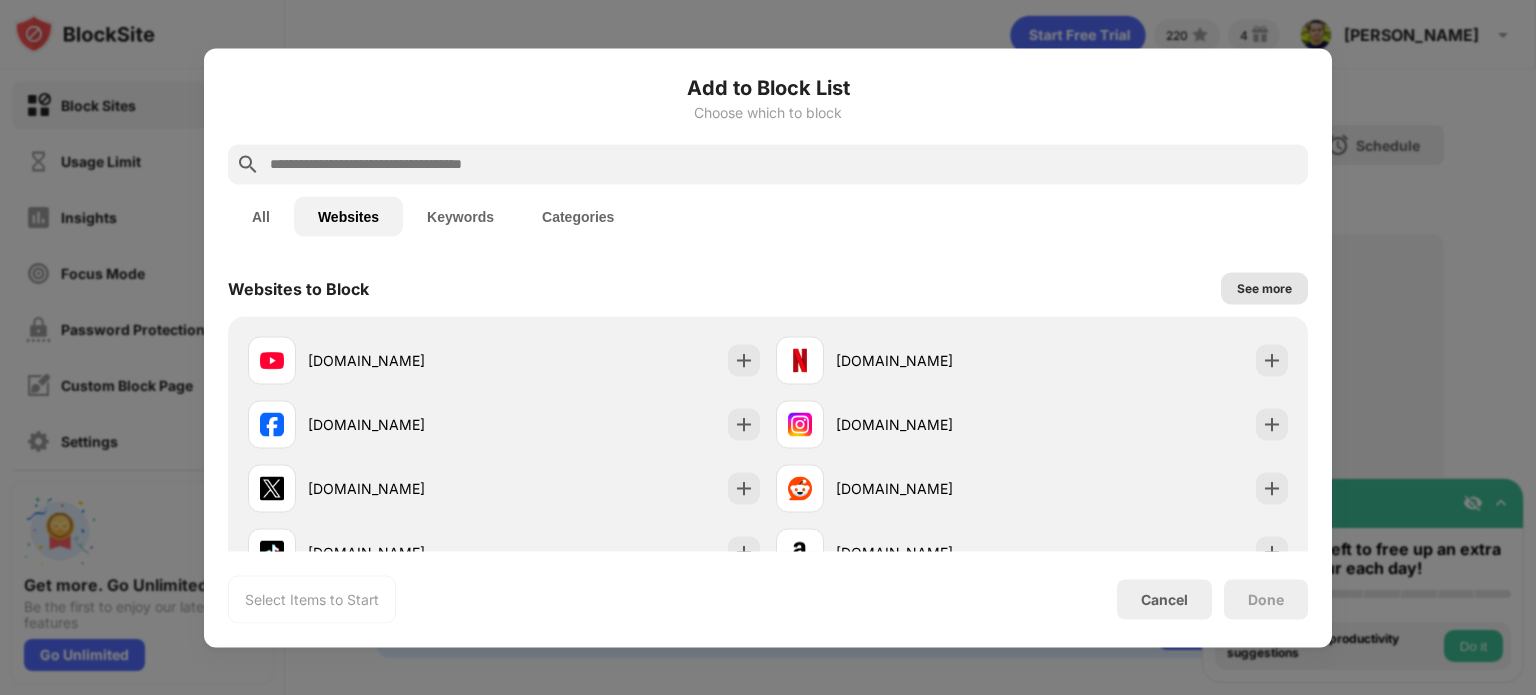click on "See more" at bounding box center (1264, 288) 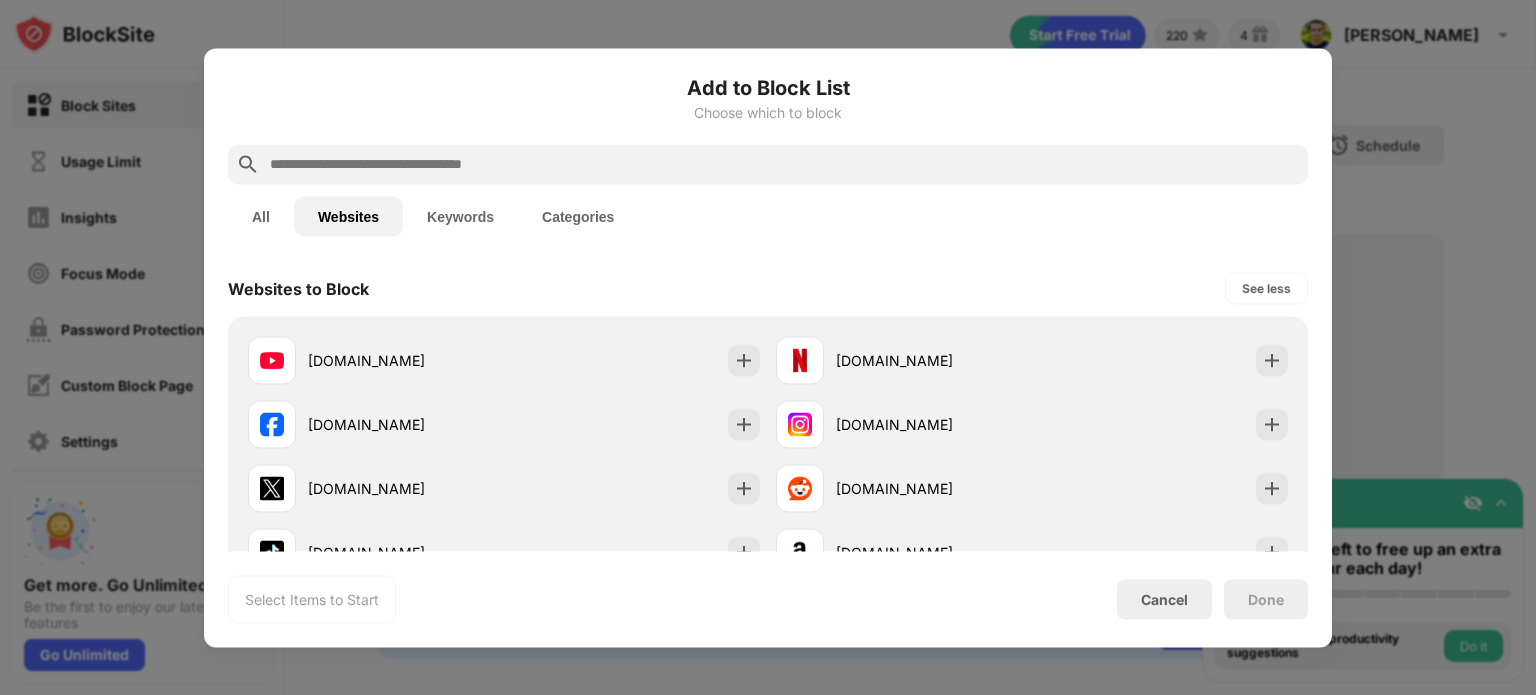 click on "Websites to Block See less" at bounding box center (768, 288) 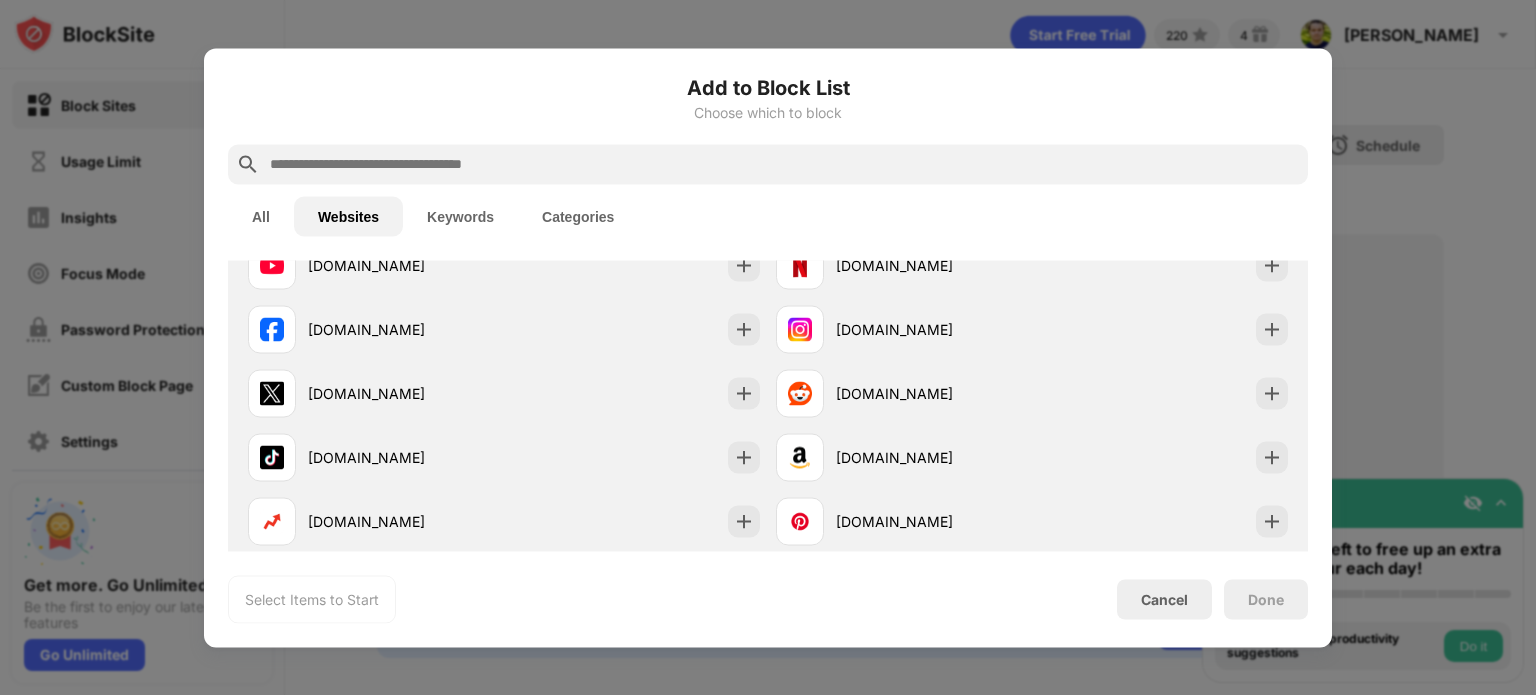 scroll, scrollTop: 0, scrollLeft: 0, axis: both 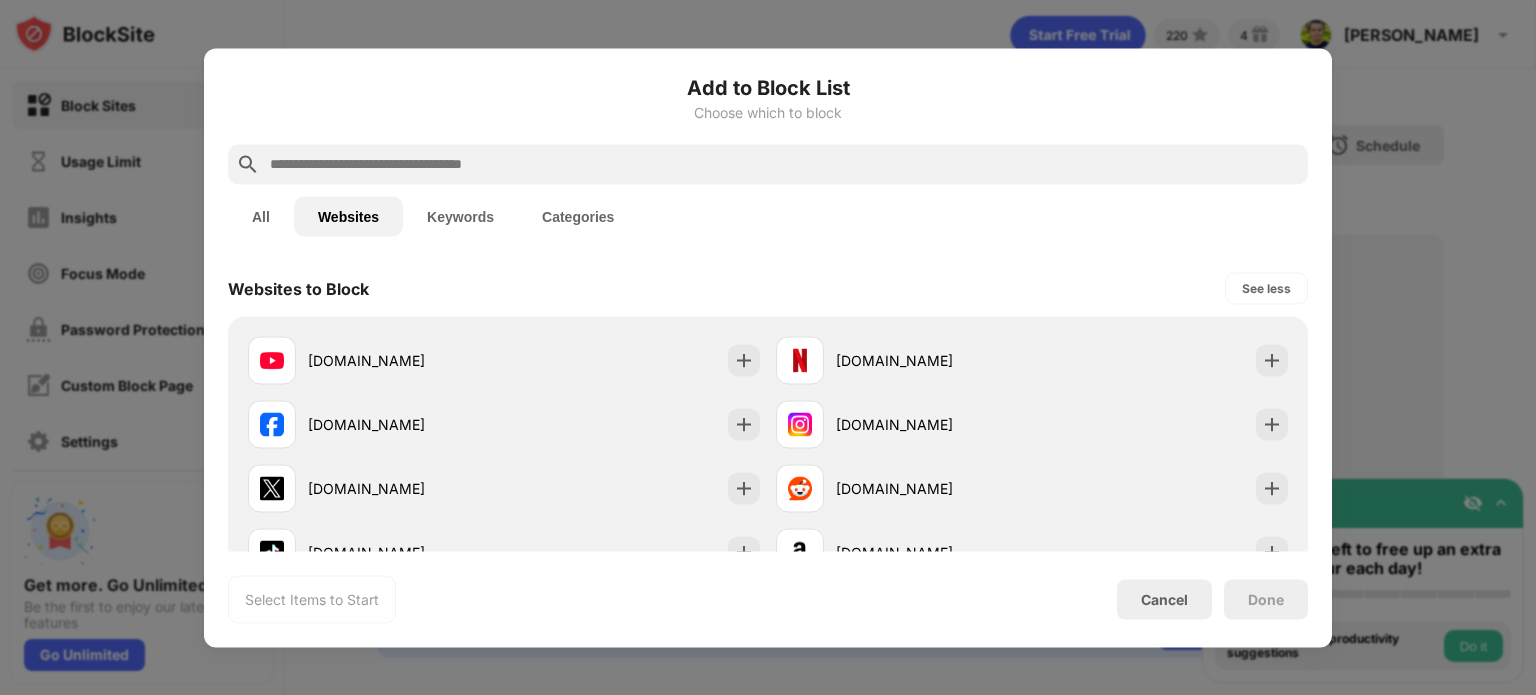 click on "Keywords" at bounding box center (460, 216) 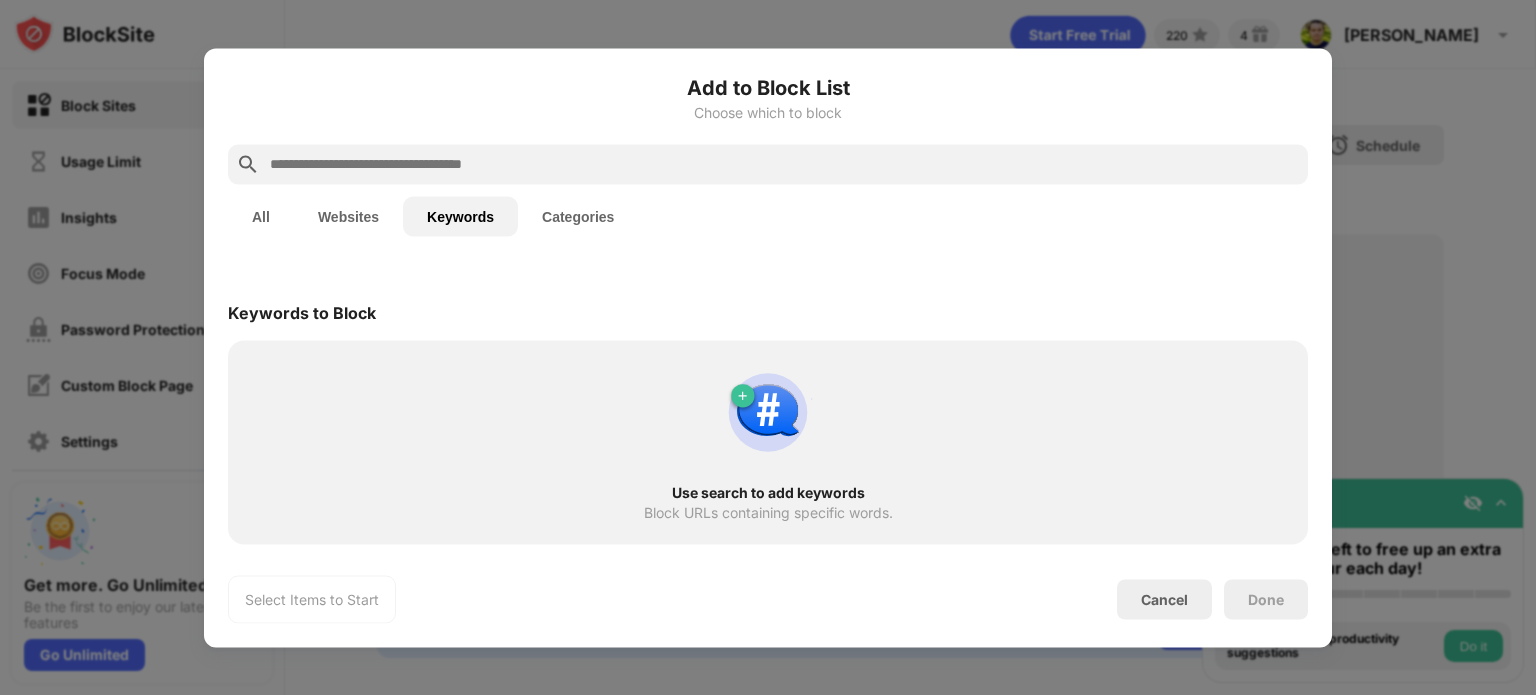 click on "Categories" at bounding box center [578, 216] 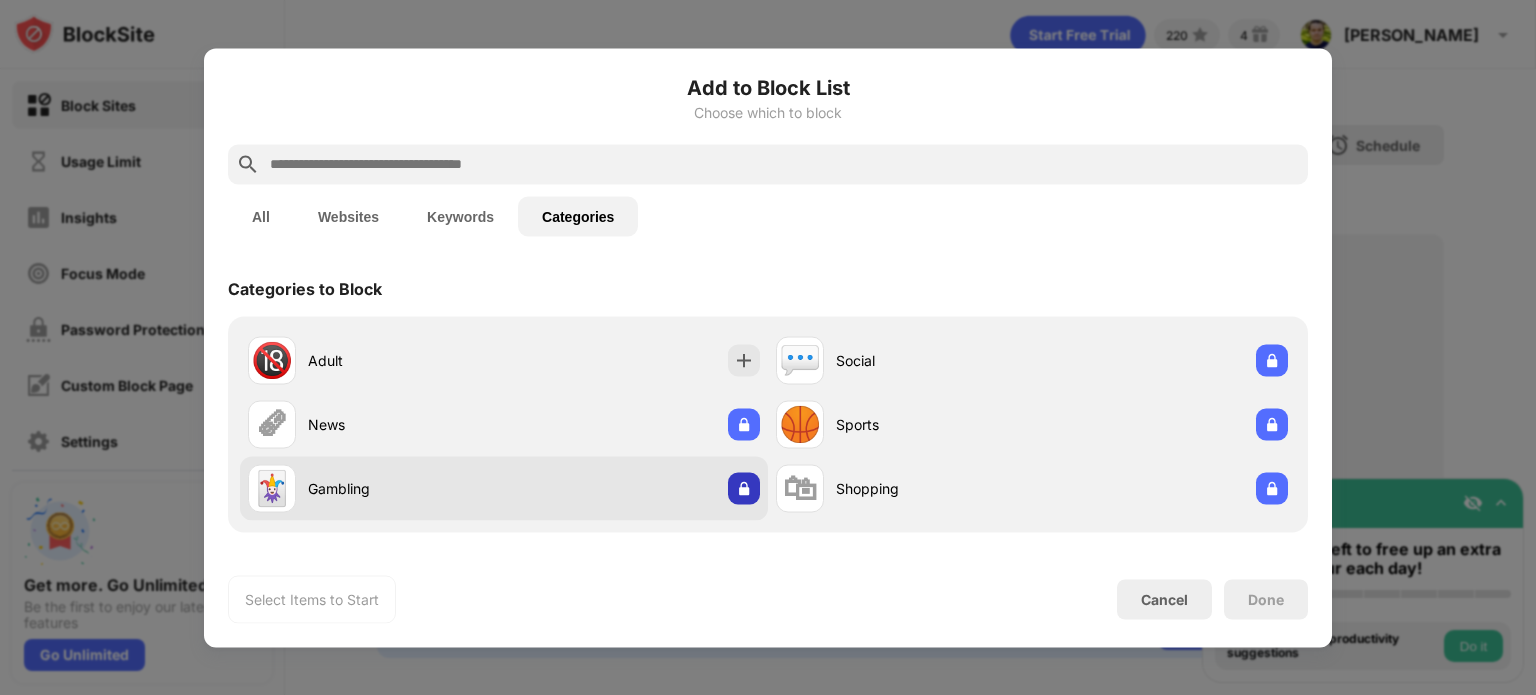 click at bounding box center (744, 488) 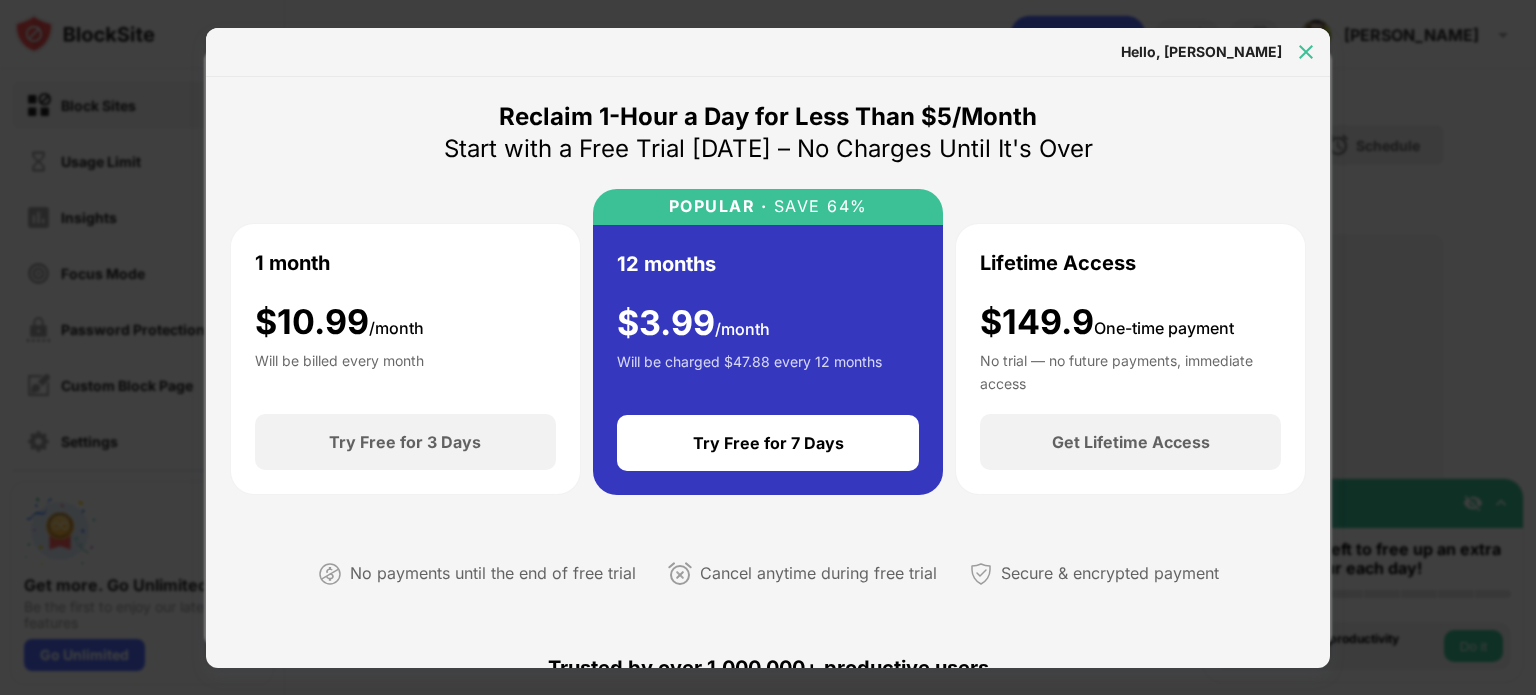 click at bounding box center [1306, 52] 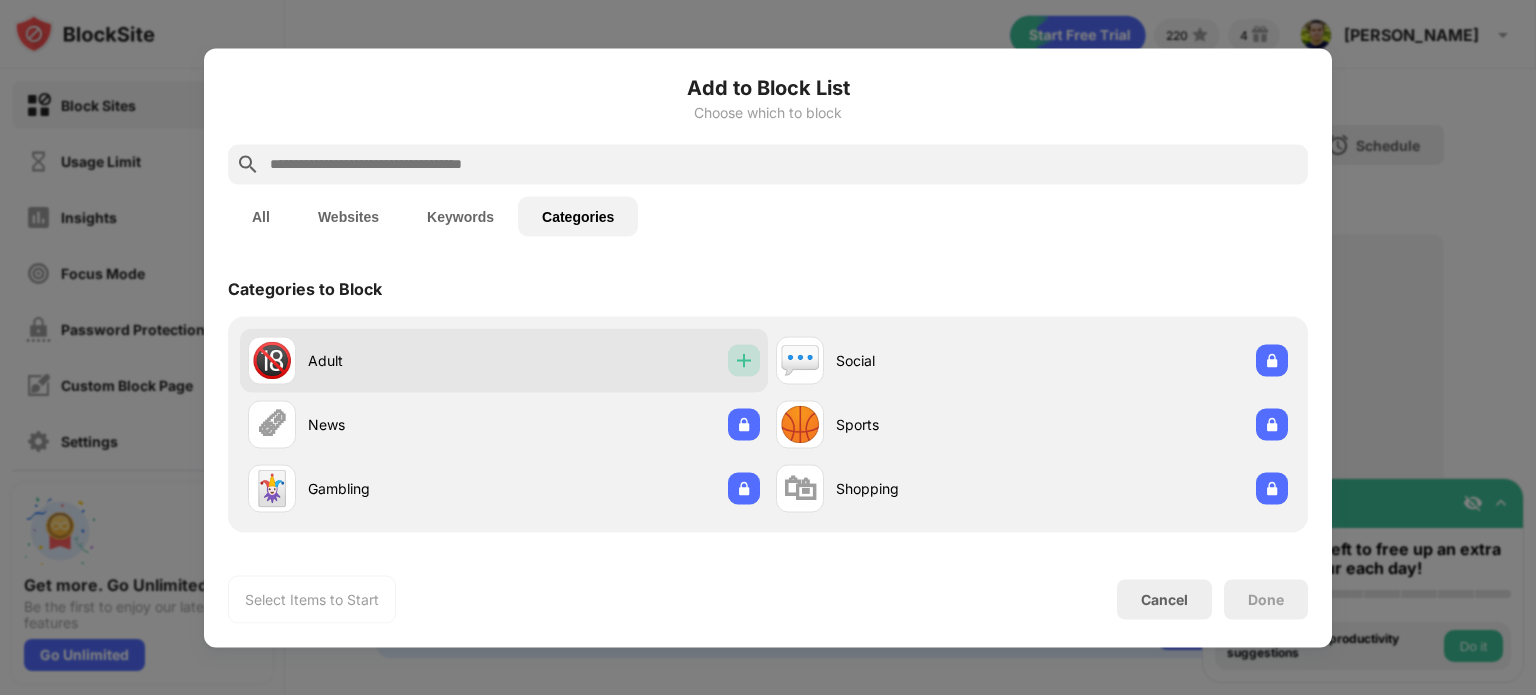 click at bounding box center [744, 360] 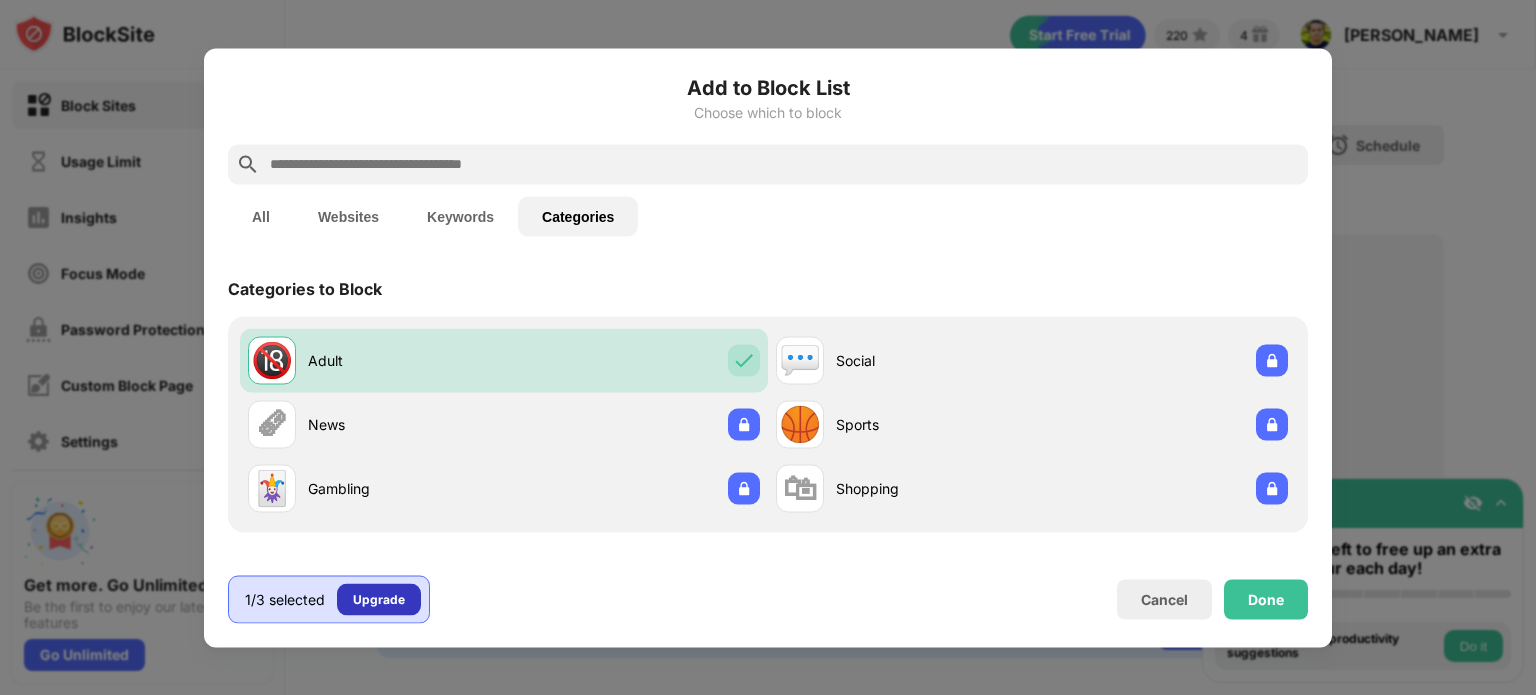 click on "Upgrade" at bounding box center [379, 599] 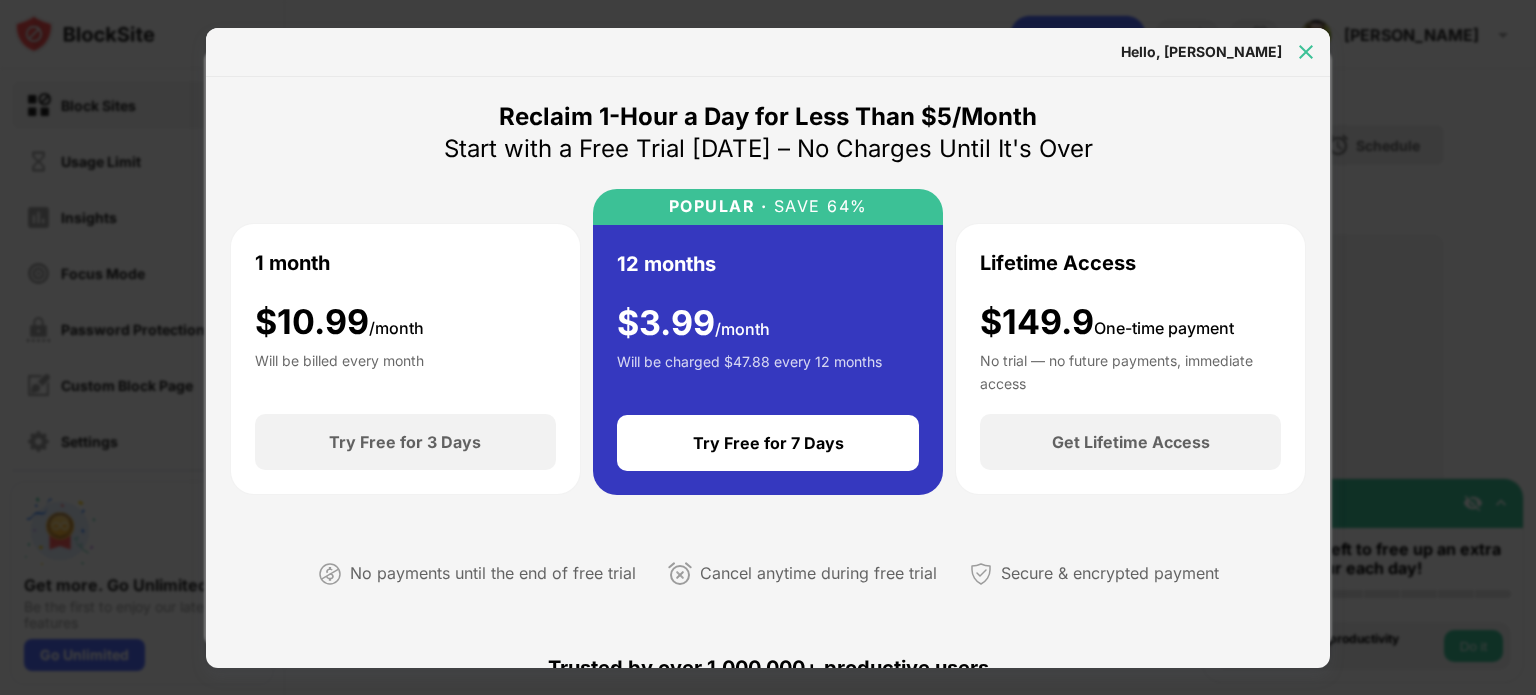 click at bounding box center [1306, 52] 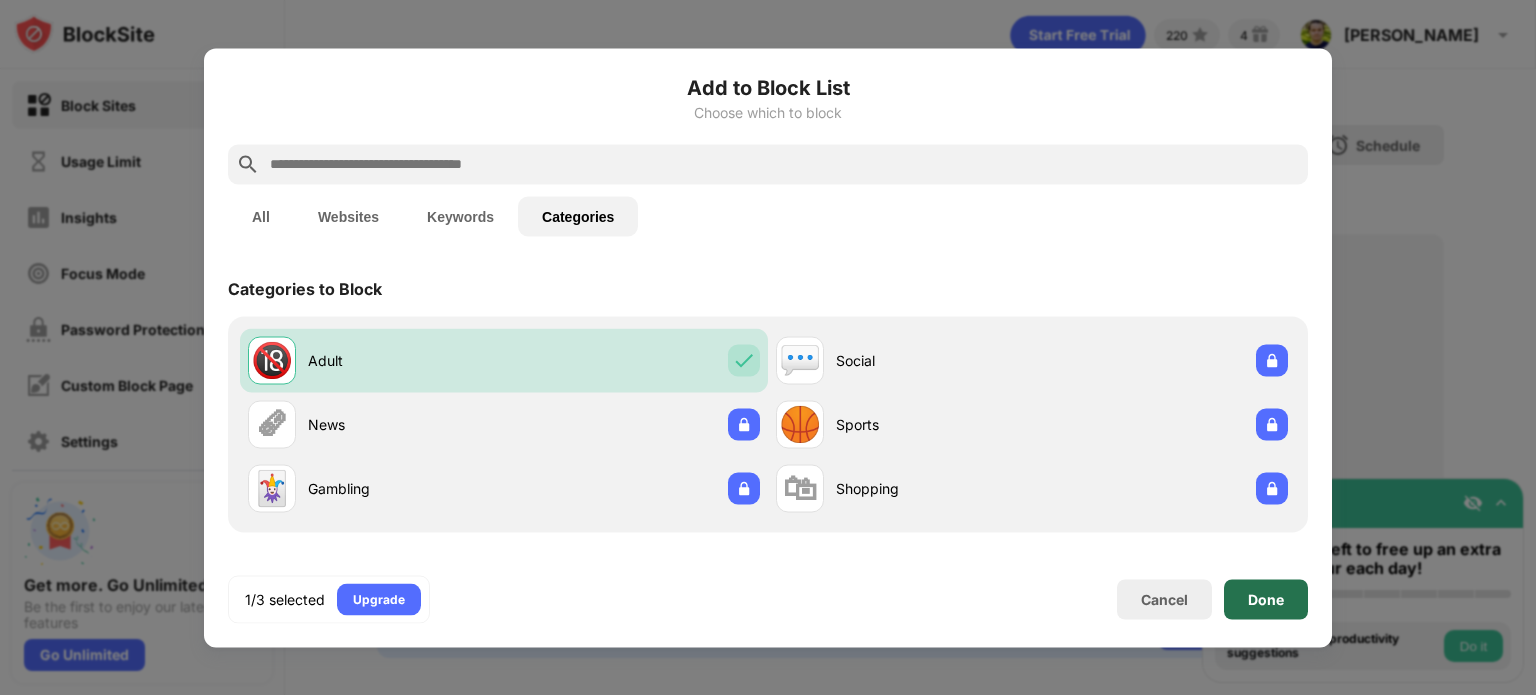 click on "Done" at bounding box center (1266, 599) 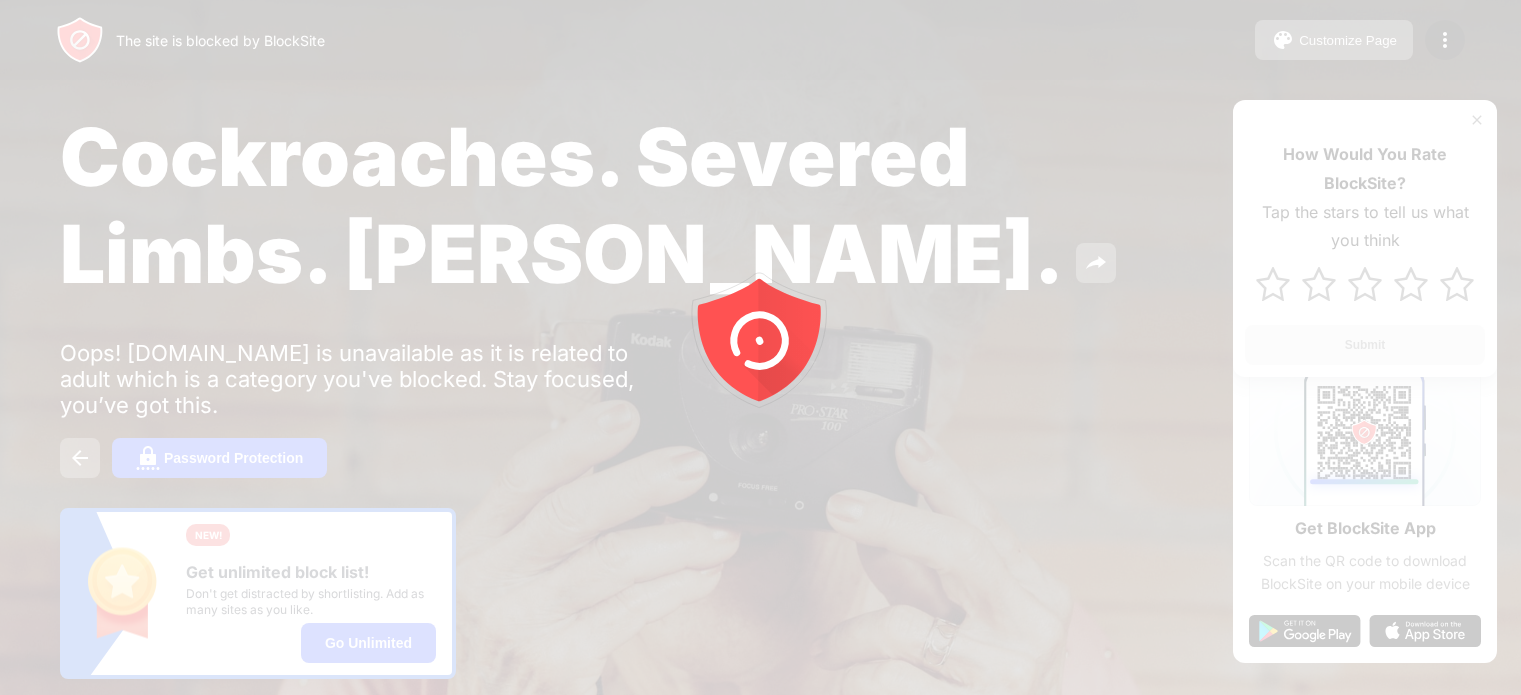 scroll, scrollTop: 0, scrollLeft: 0, axis: both 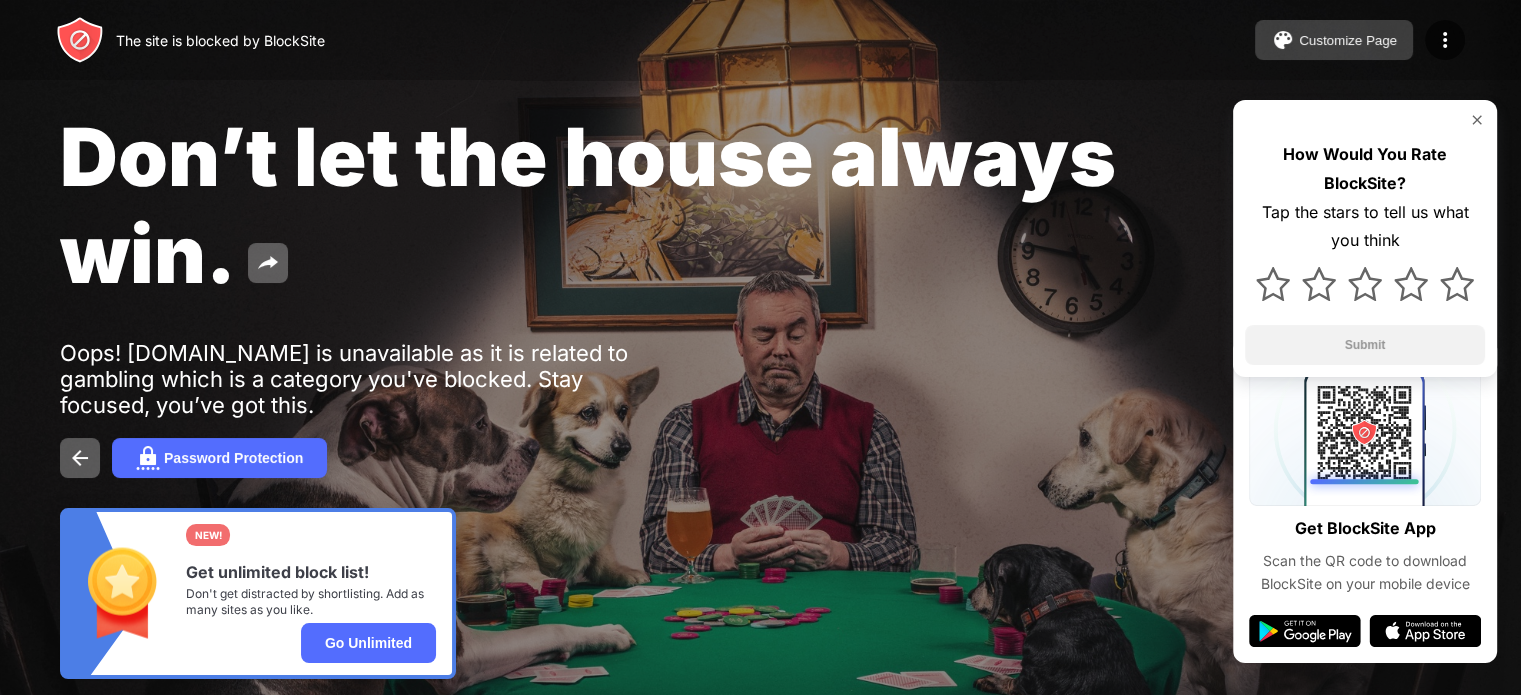 click at bounding box center (1283, 40) 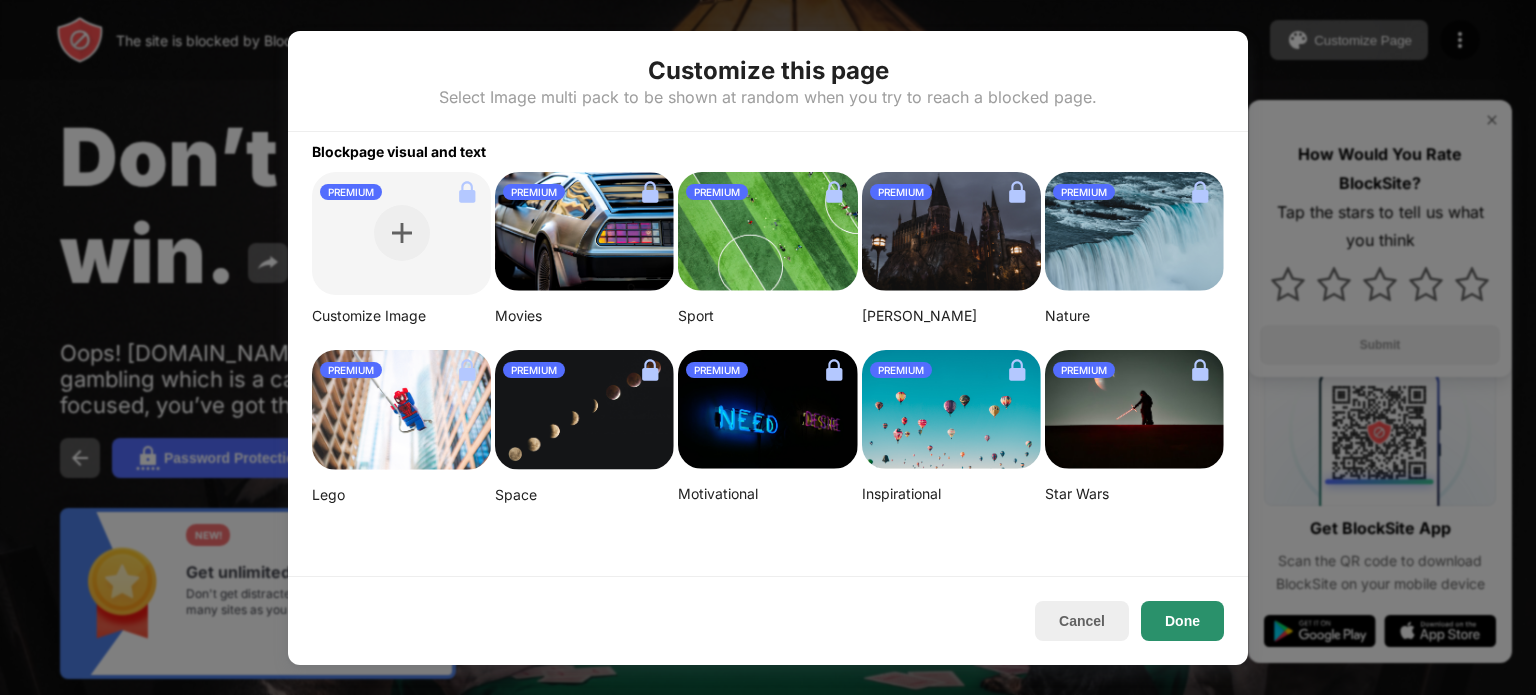 click on "Done" at bounding box center [1182, 621] 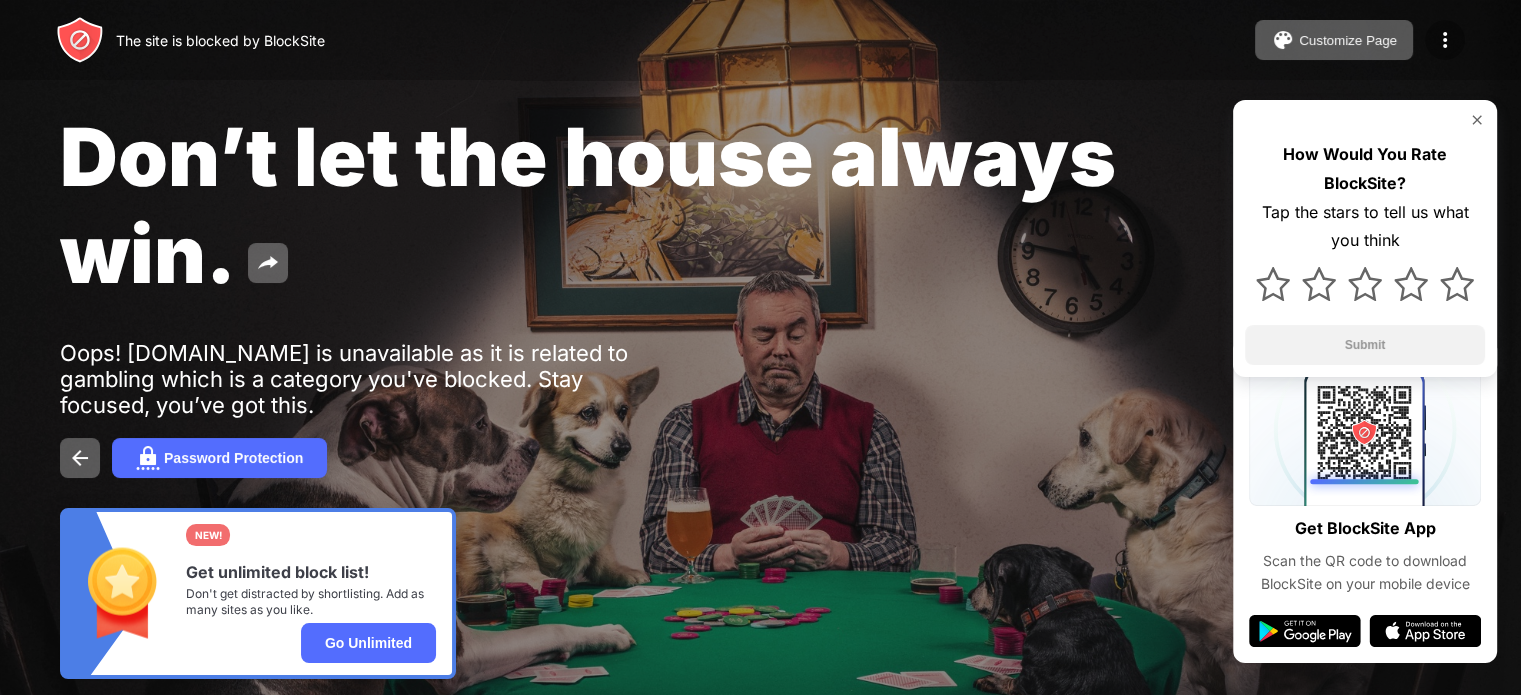 click at bounding box center [1445, 40] 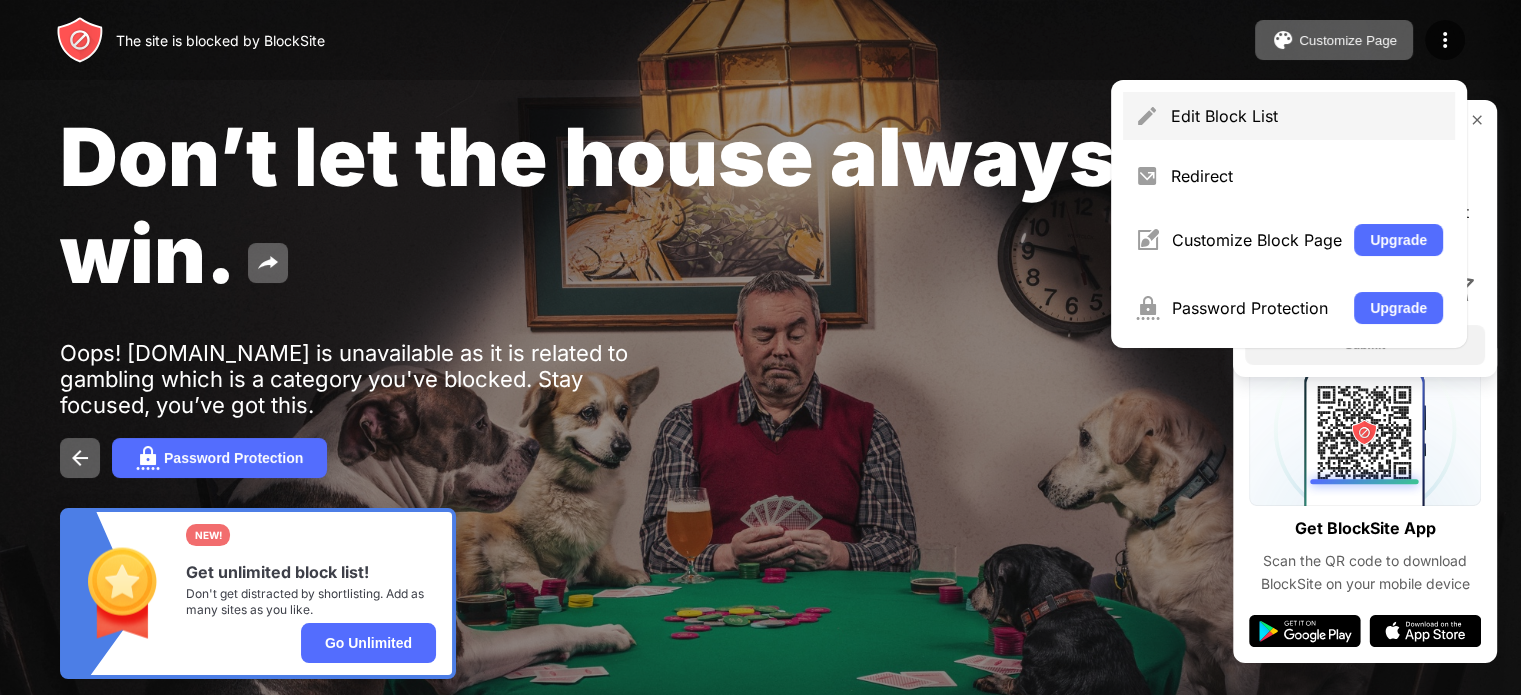click on "Edit Block List" at bounding box center [1289, 116] 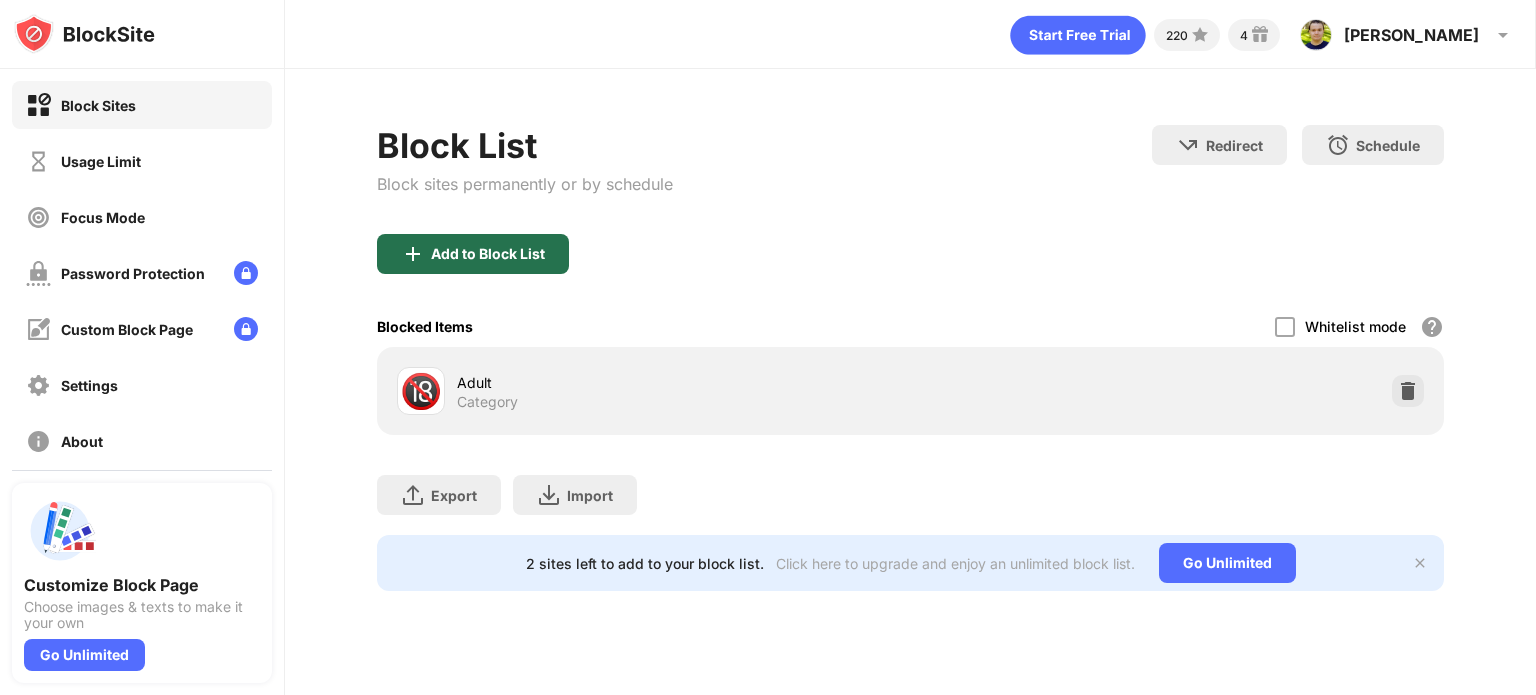 click on "Add to Block List" at bounding box center (488, 254) 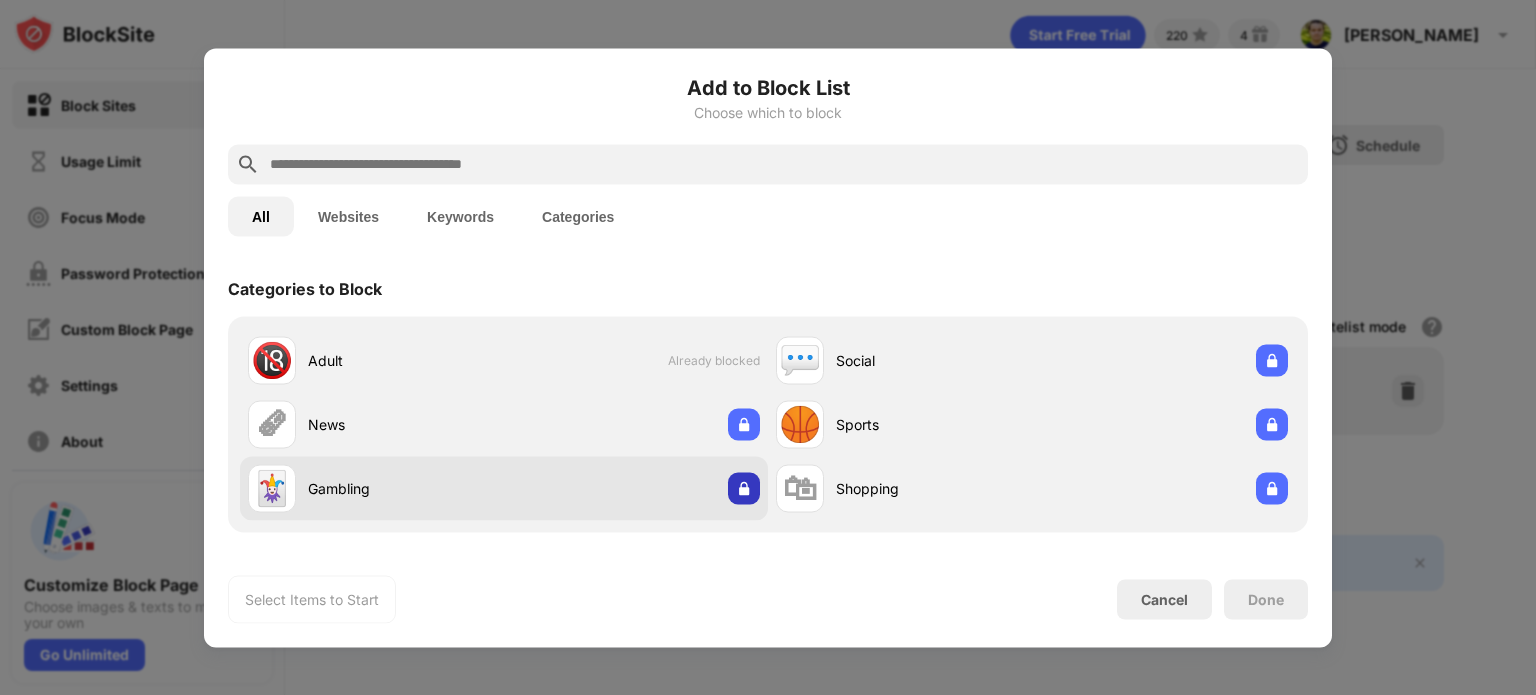 click at bounding box center [744, 488] 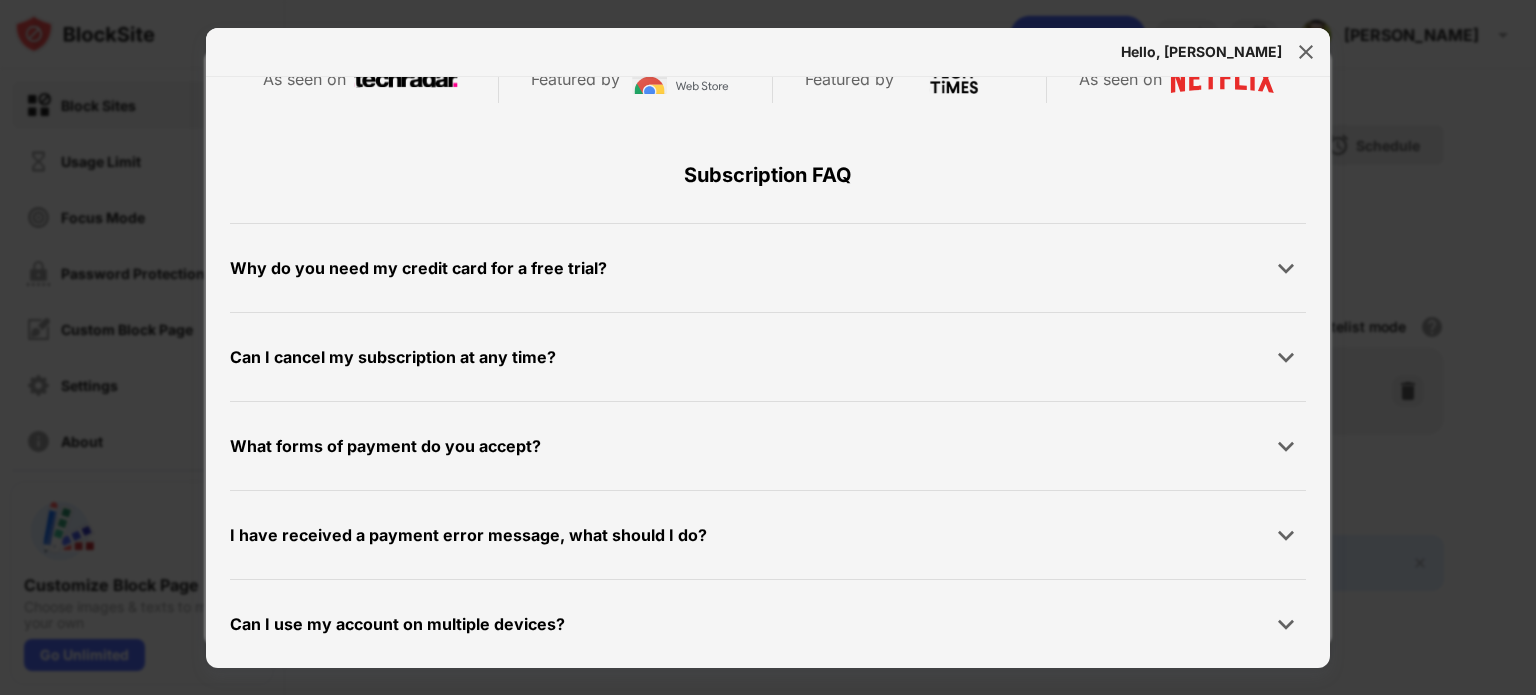 scroll, scrollTop: 0, scrollLeft: 0, axis: both 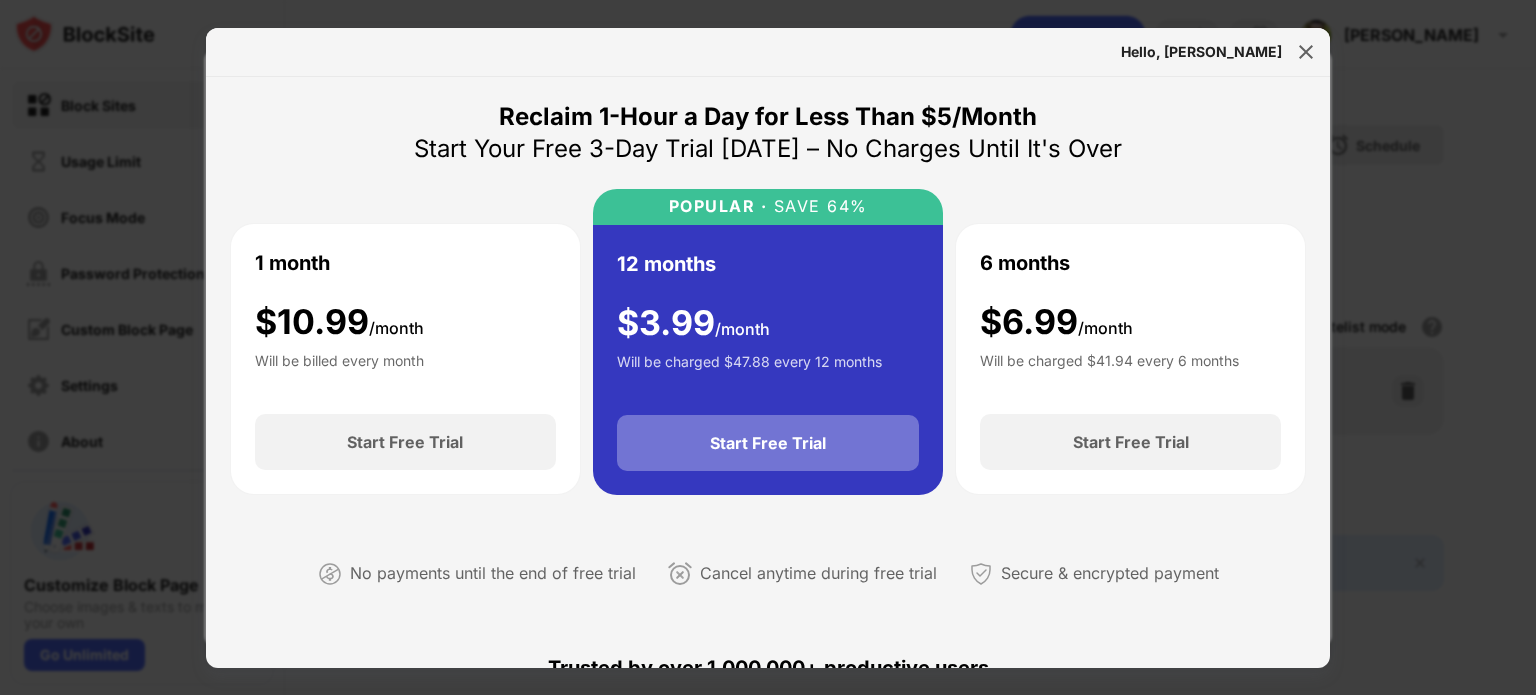 click on "Start Free Trial" at bounding box center (768, 443) 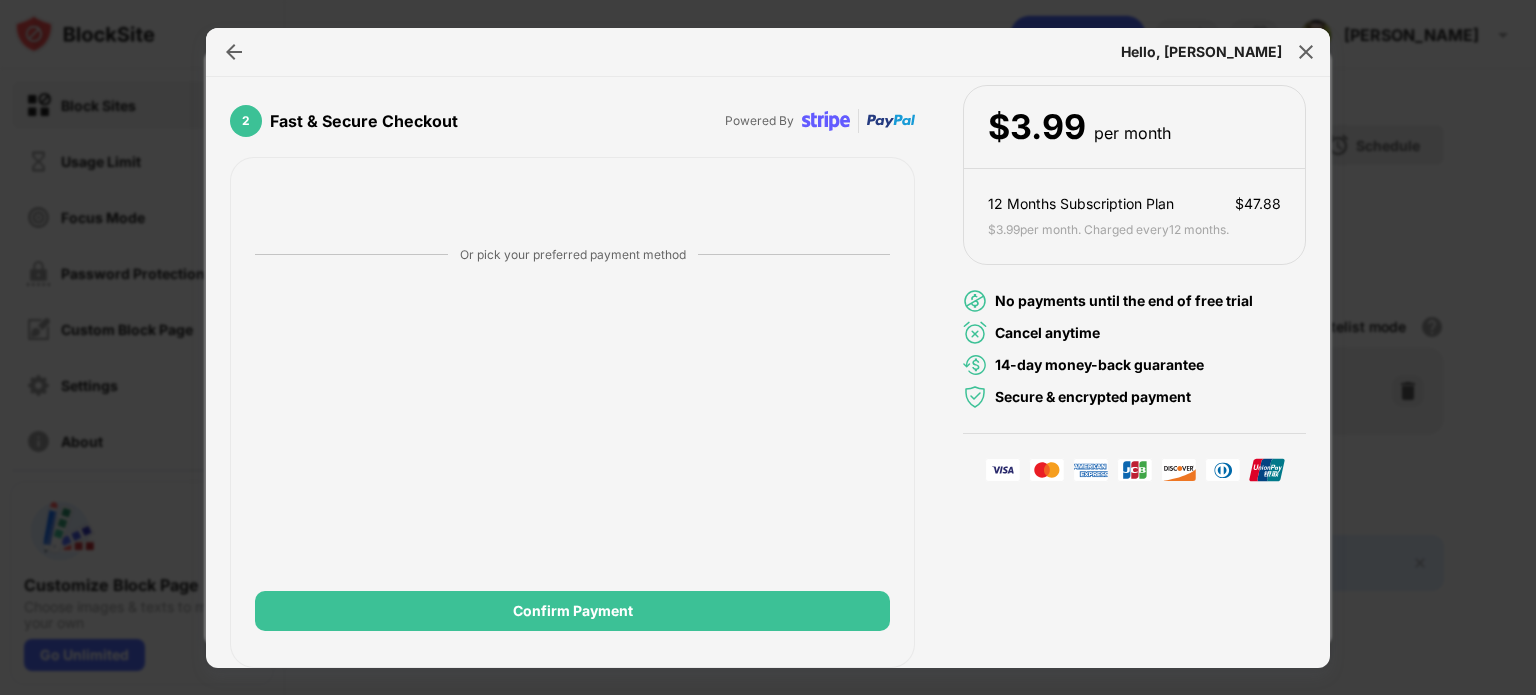 scroll, scrollTop: 186, scrollLeft: 0, axis: vertical 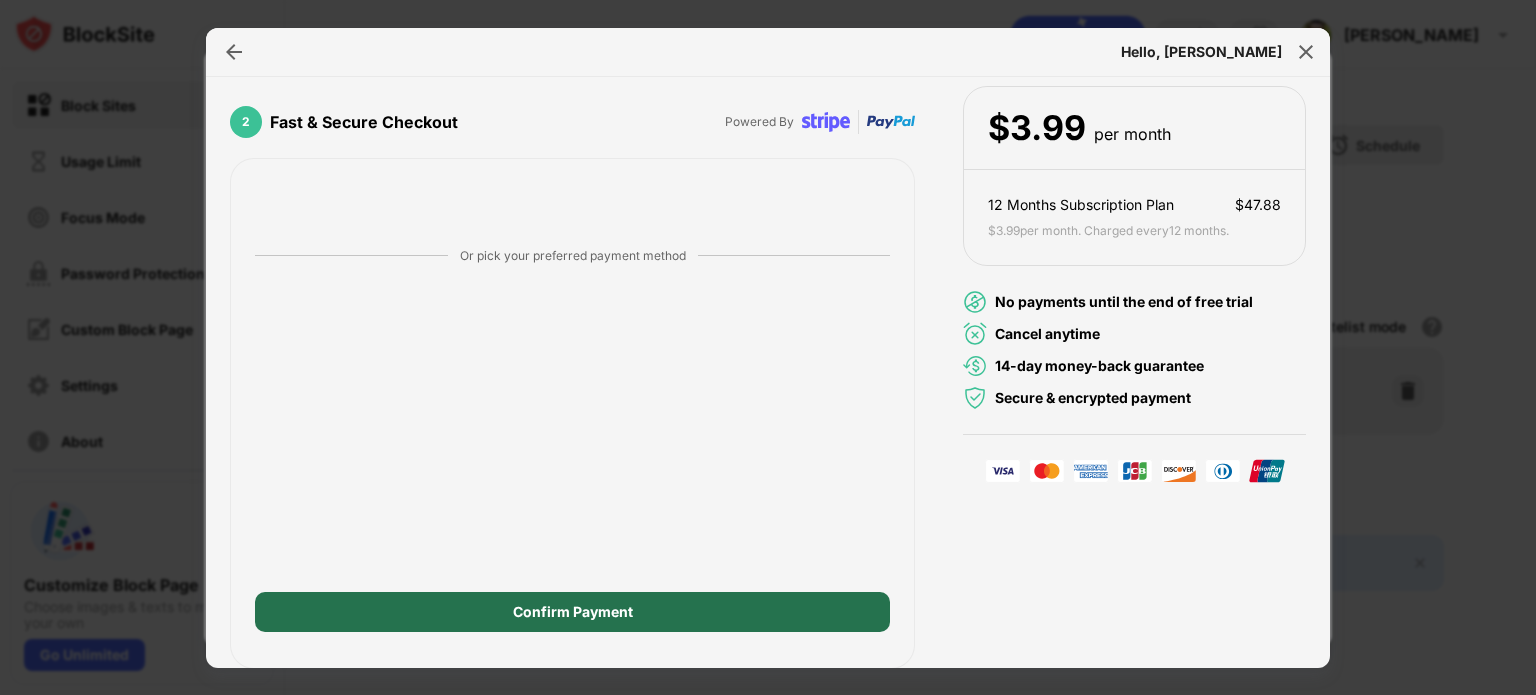 click on "Confirm Payment" at bounding box center [572, 612] 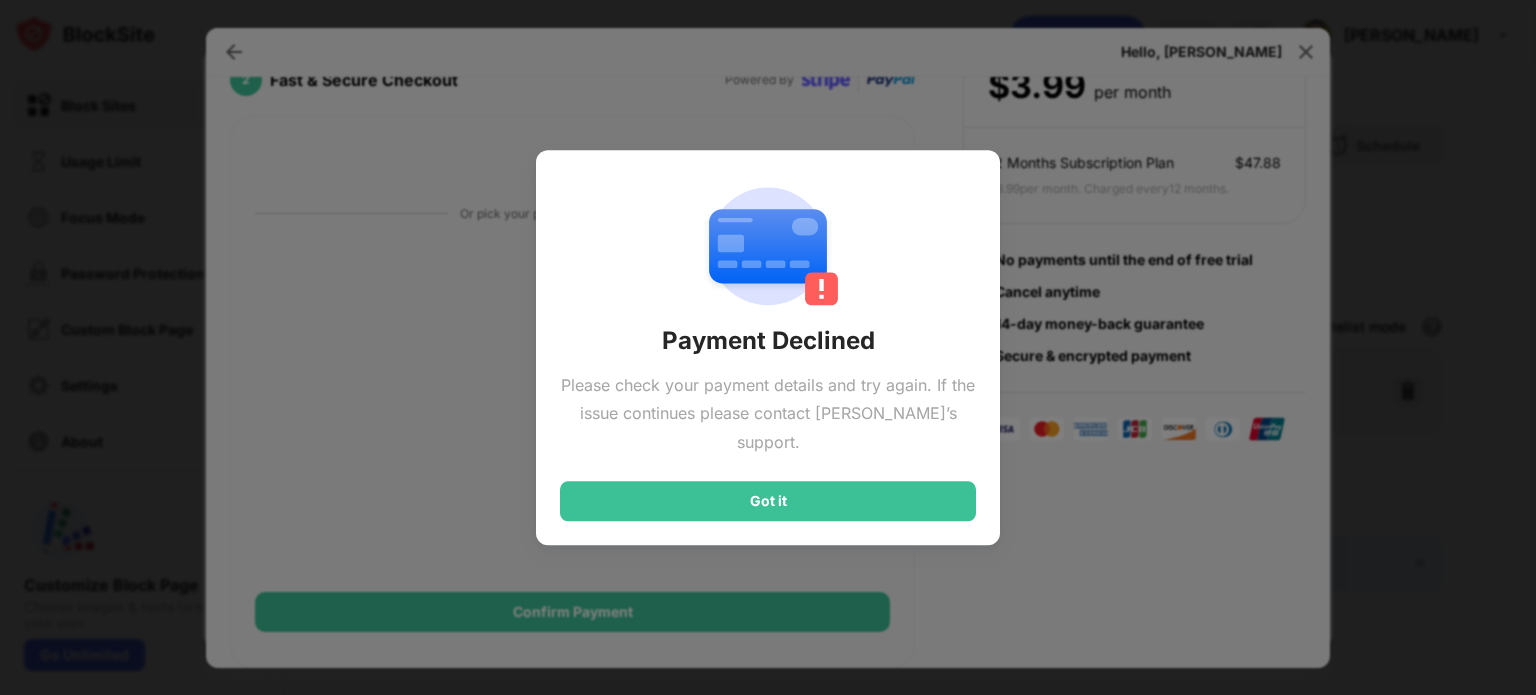 scroll, scrollTop: 228, scrollLeft: 0, axis: vertical 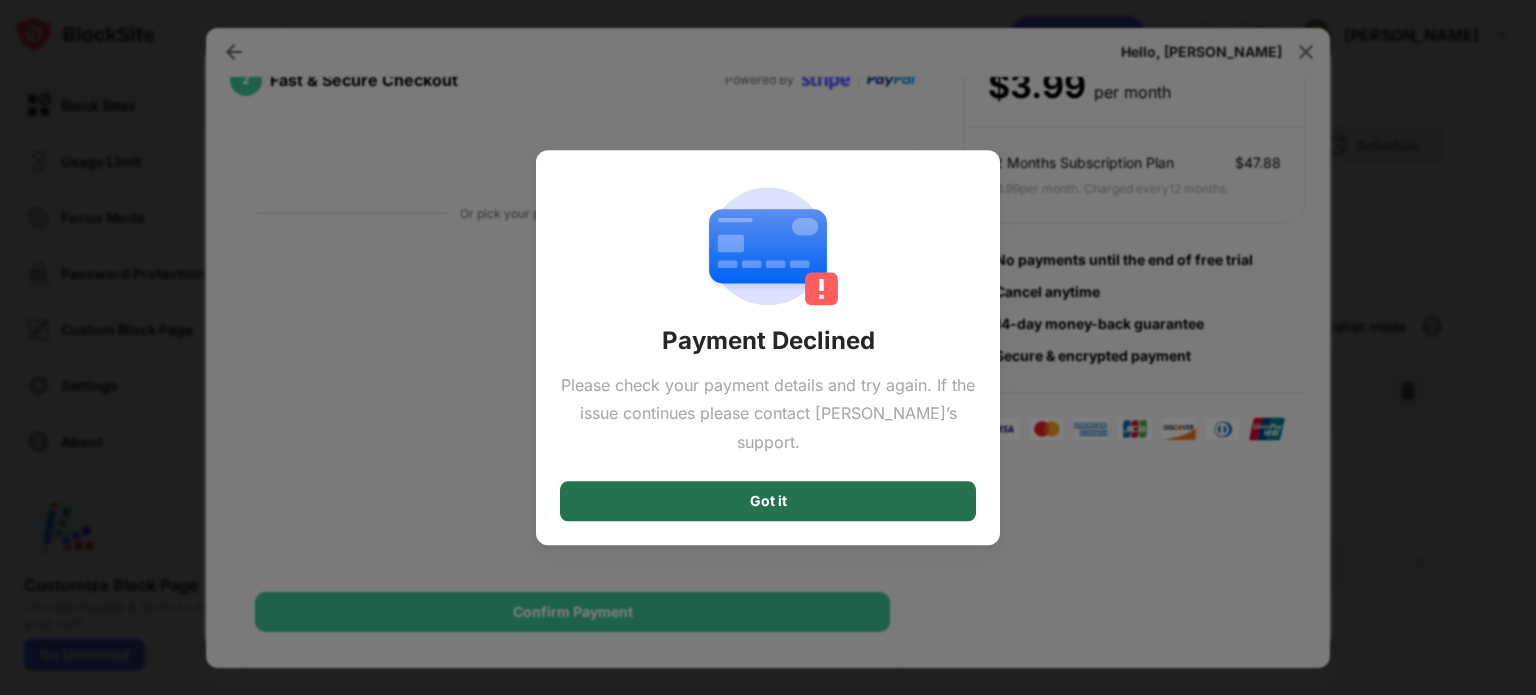 click on "Got it" at bounding box center [768, 501] 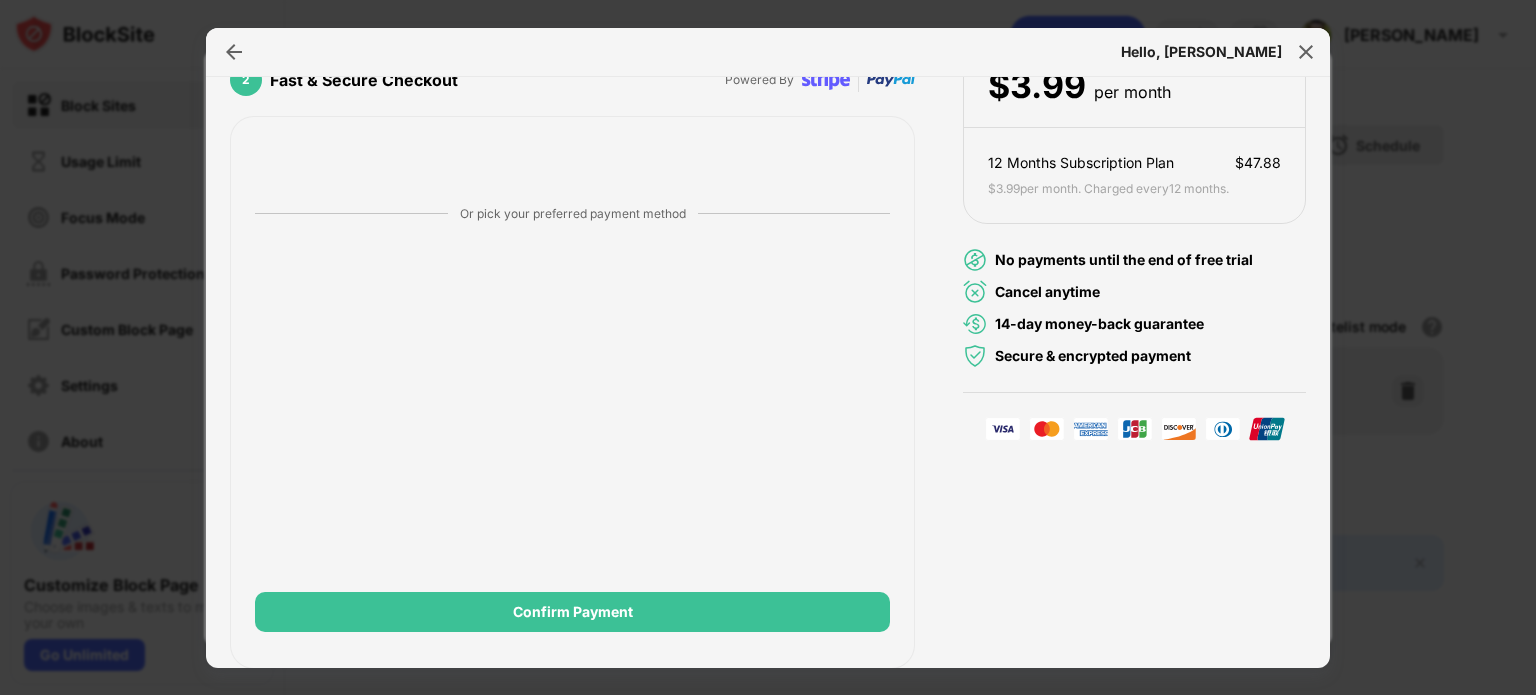 click on "Order Summary $ 3.99 per month 12 Months Subscription Plan $ 47.88 $ 3.99  per month. Charged every  12 months . No payments until the end of free trial Cancel anytime 14-day money-back guarantee Secure & encrypted payment" at bounding box center [1134, 329] 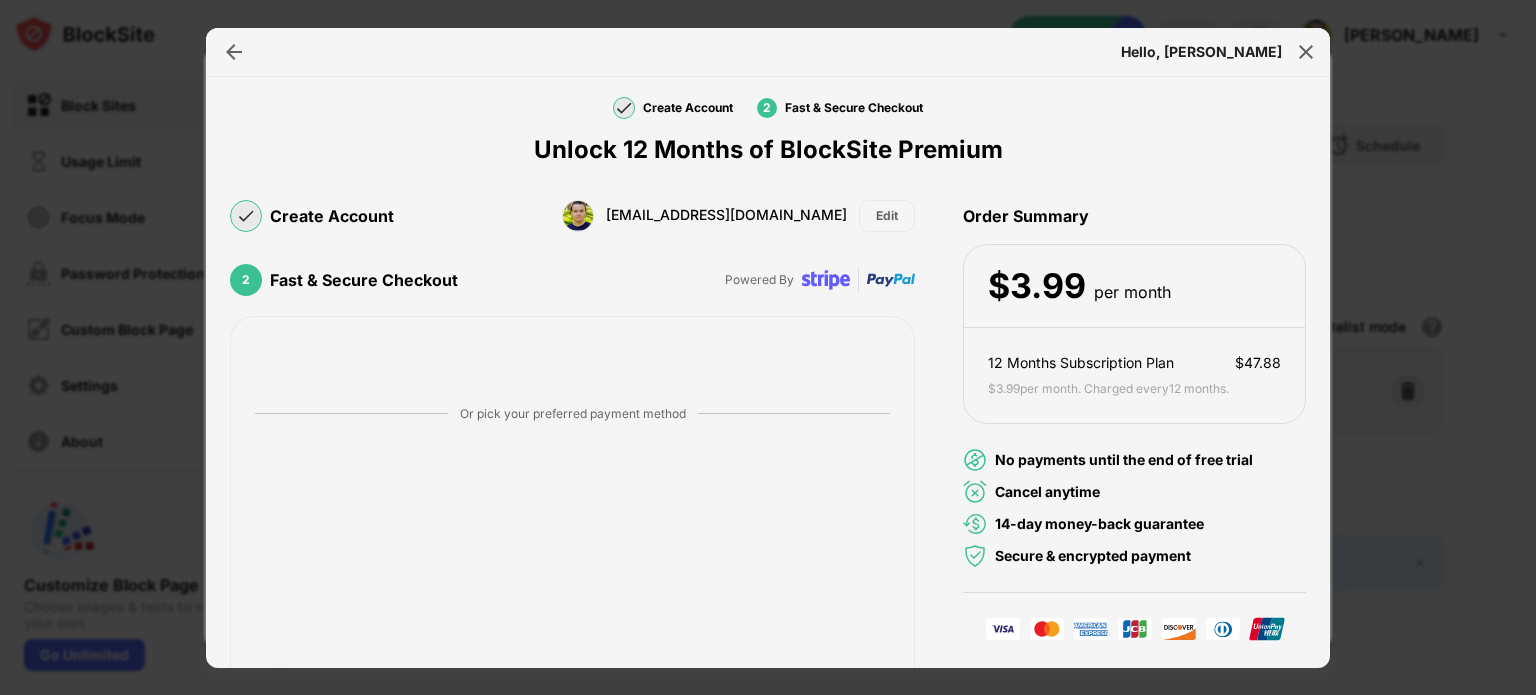 scroll, scrollTop: 0, scrollLeft: 0, axis: both 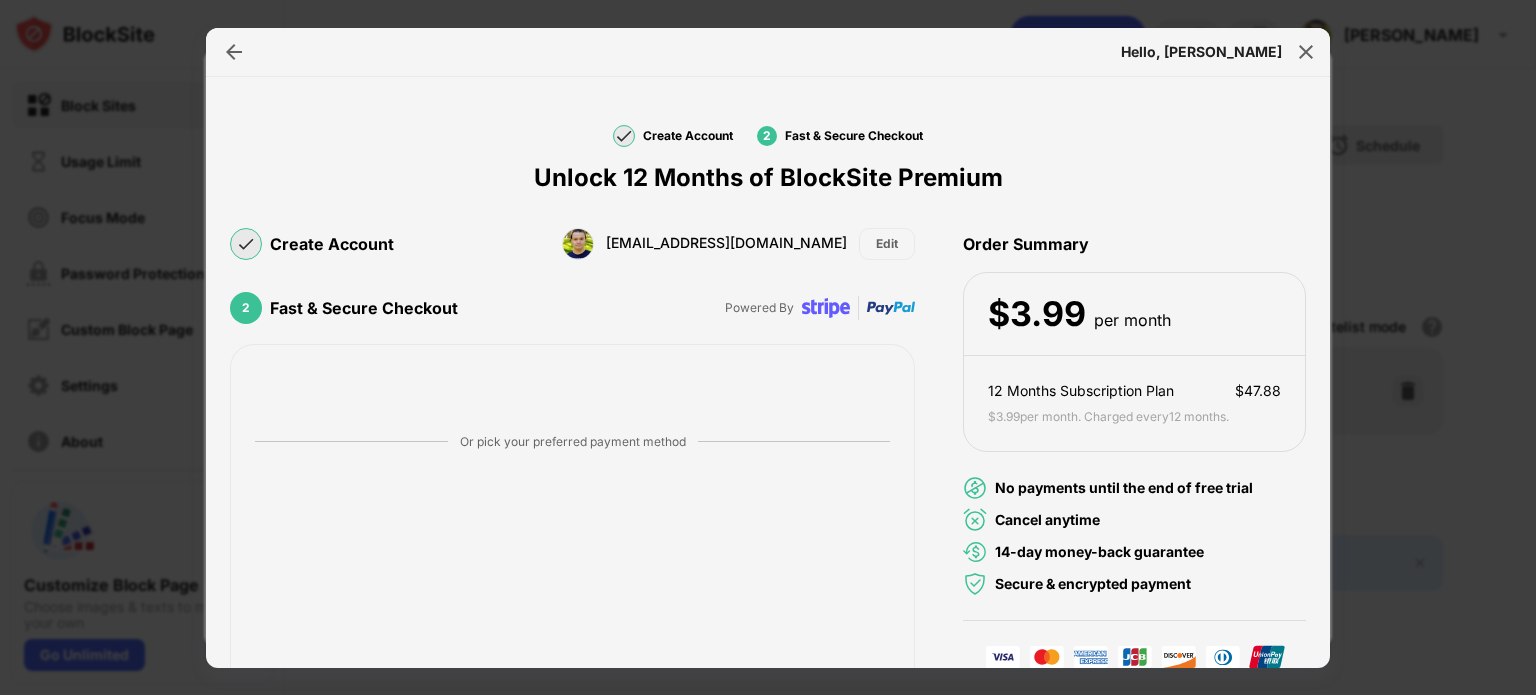 click on "Create Account" at bounding box center (332, 244) 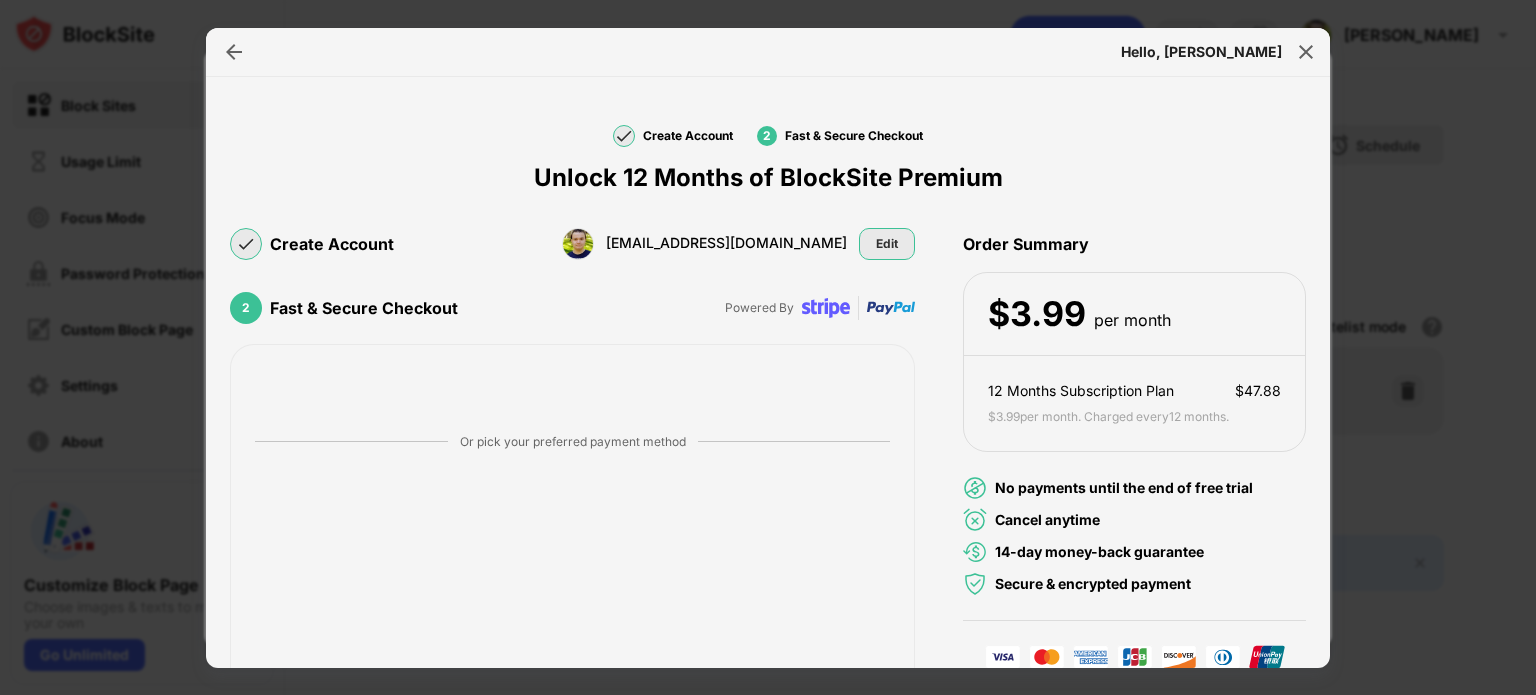 click on "Edit" at bounding box center (887, 244) 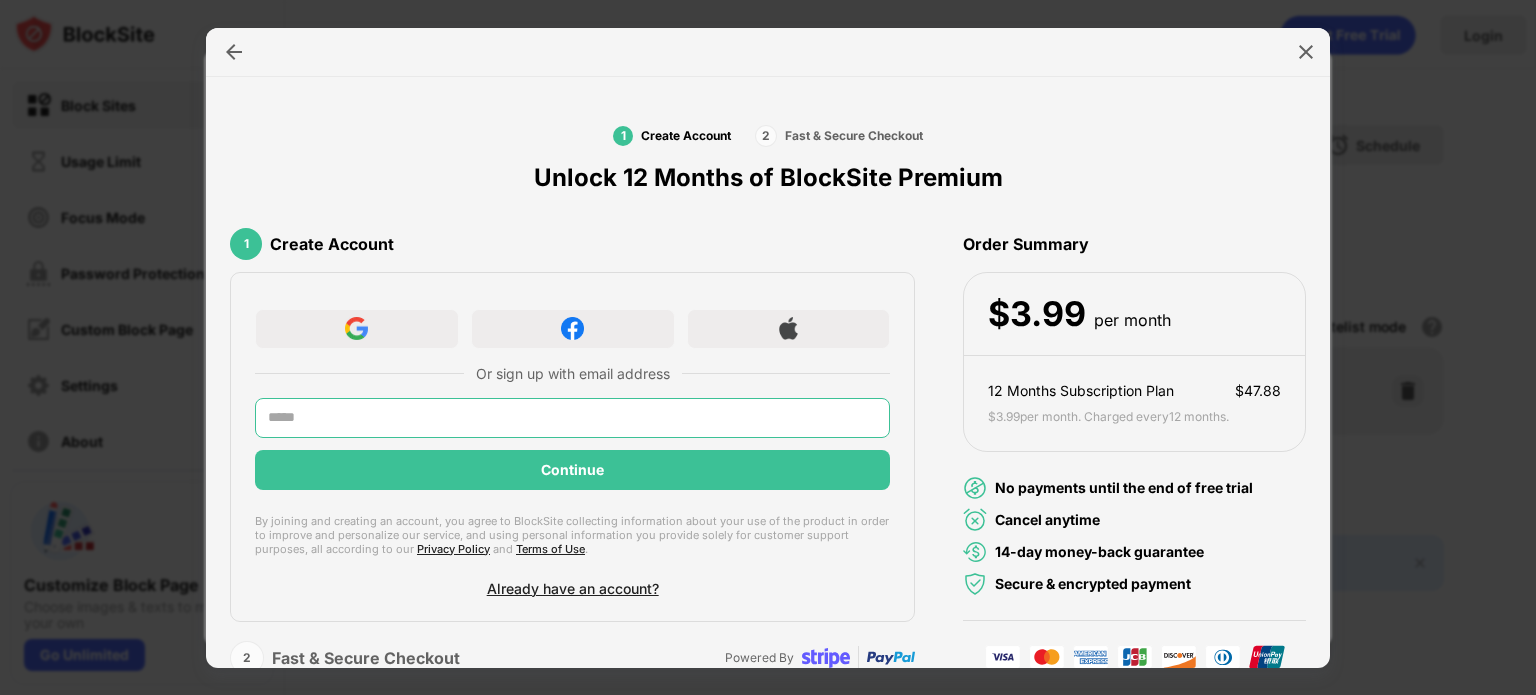 click at bounding box center [572, 418] 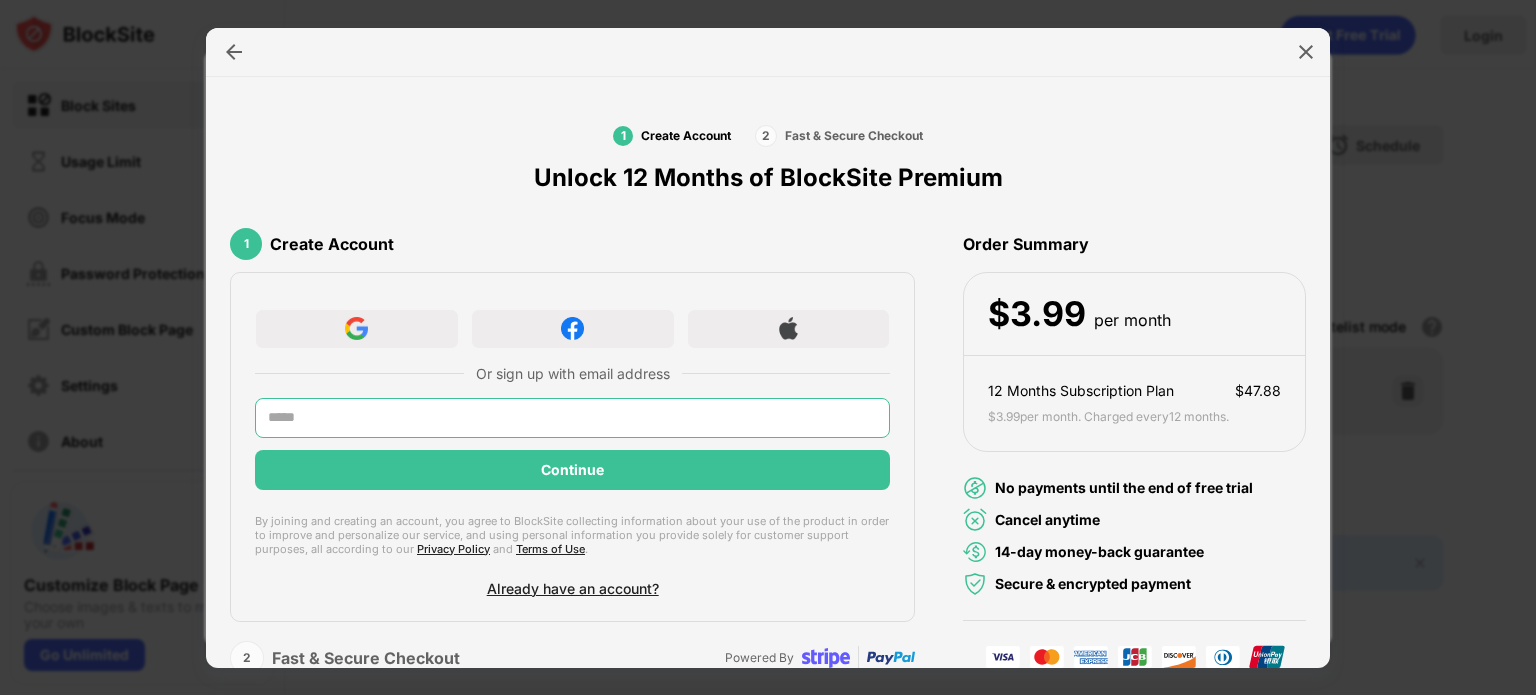 type on "**********" 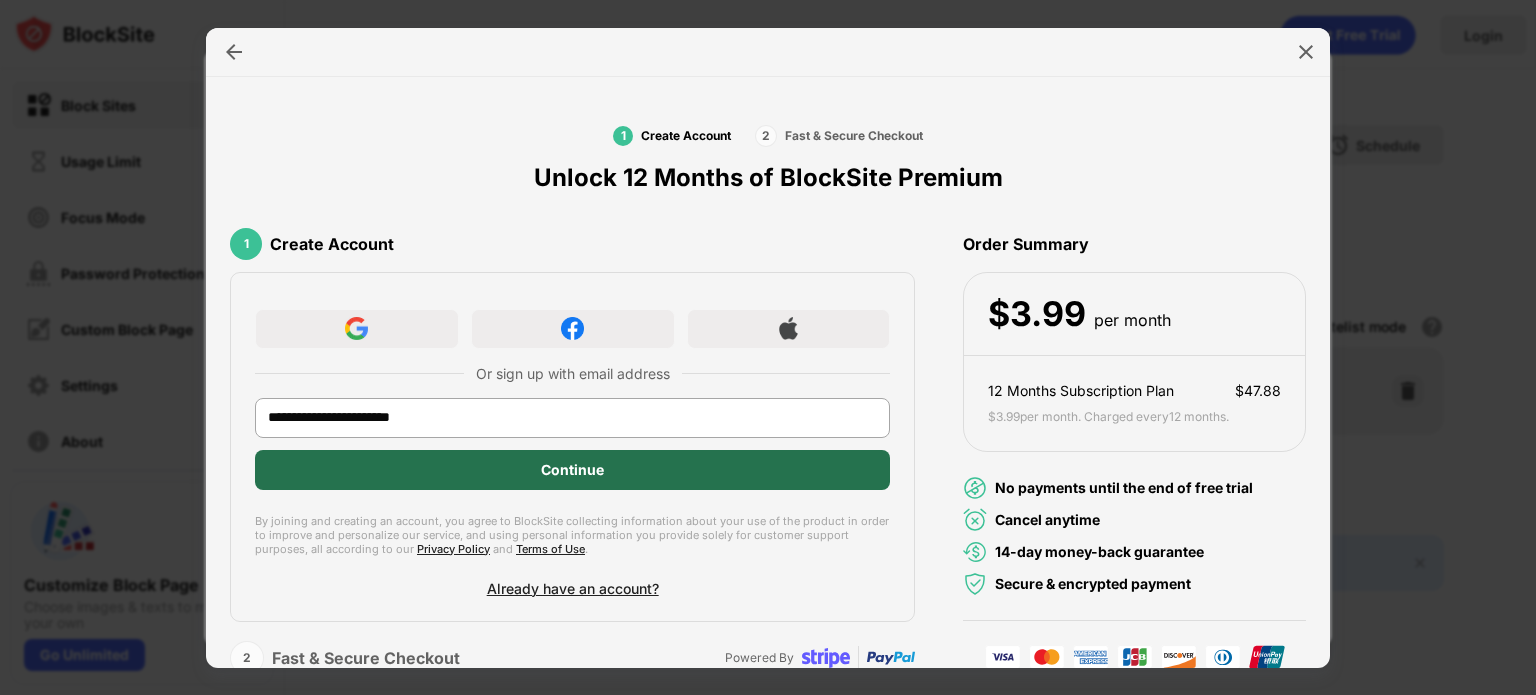 click on "Continue" at bounding box center (572, 470) 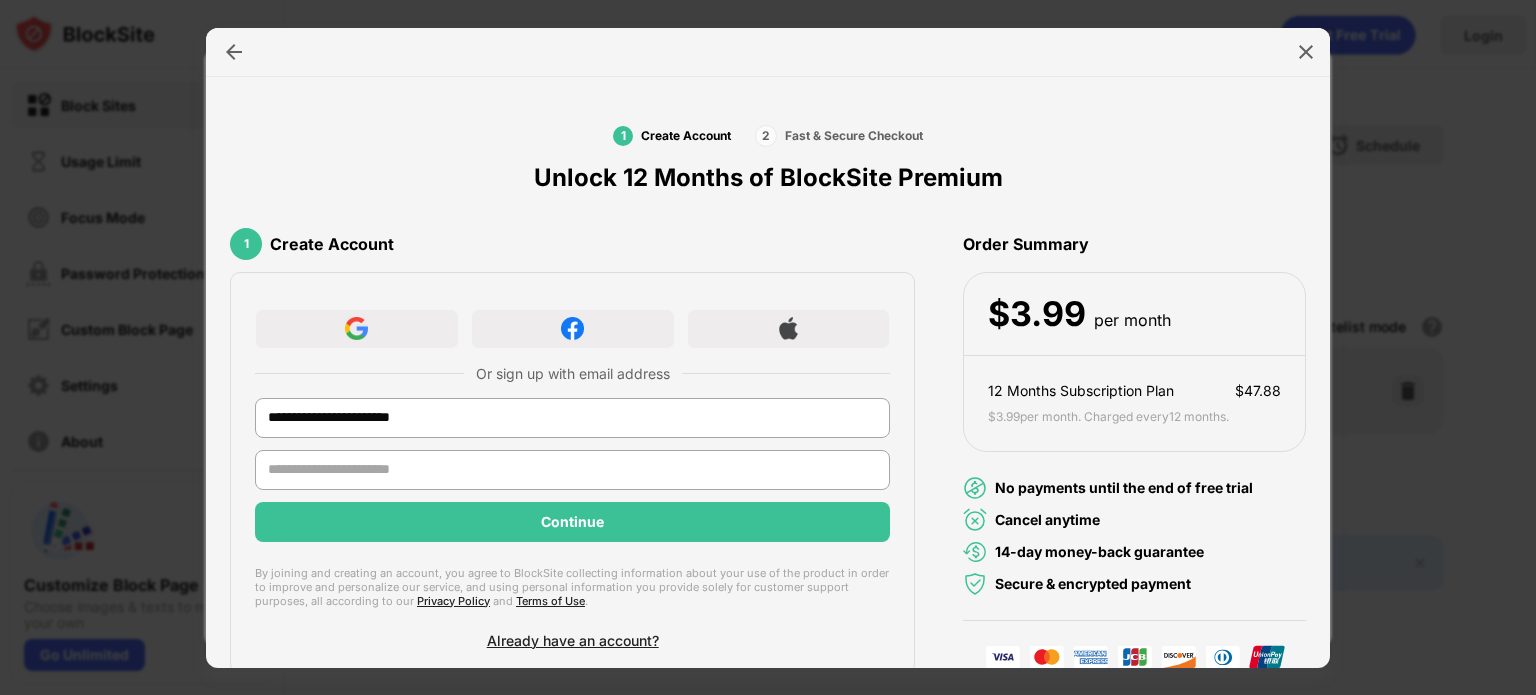 click at bounding box center [572, 470] 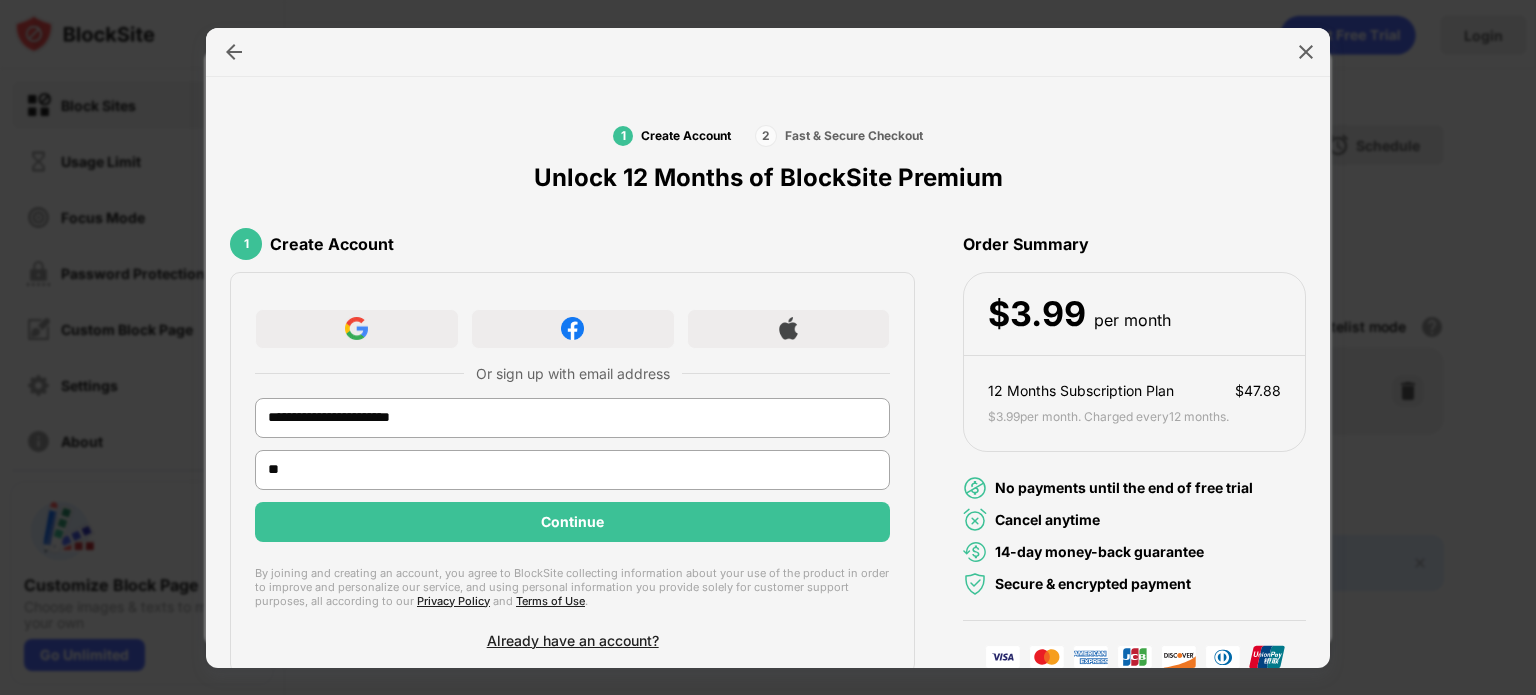 type on "*" 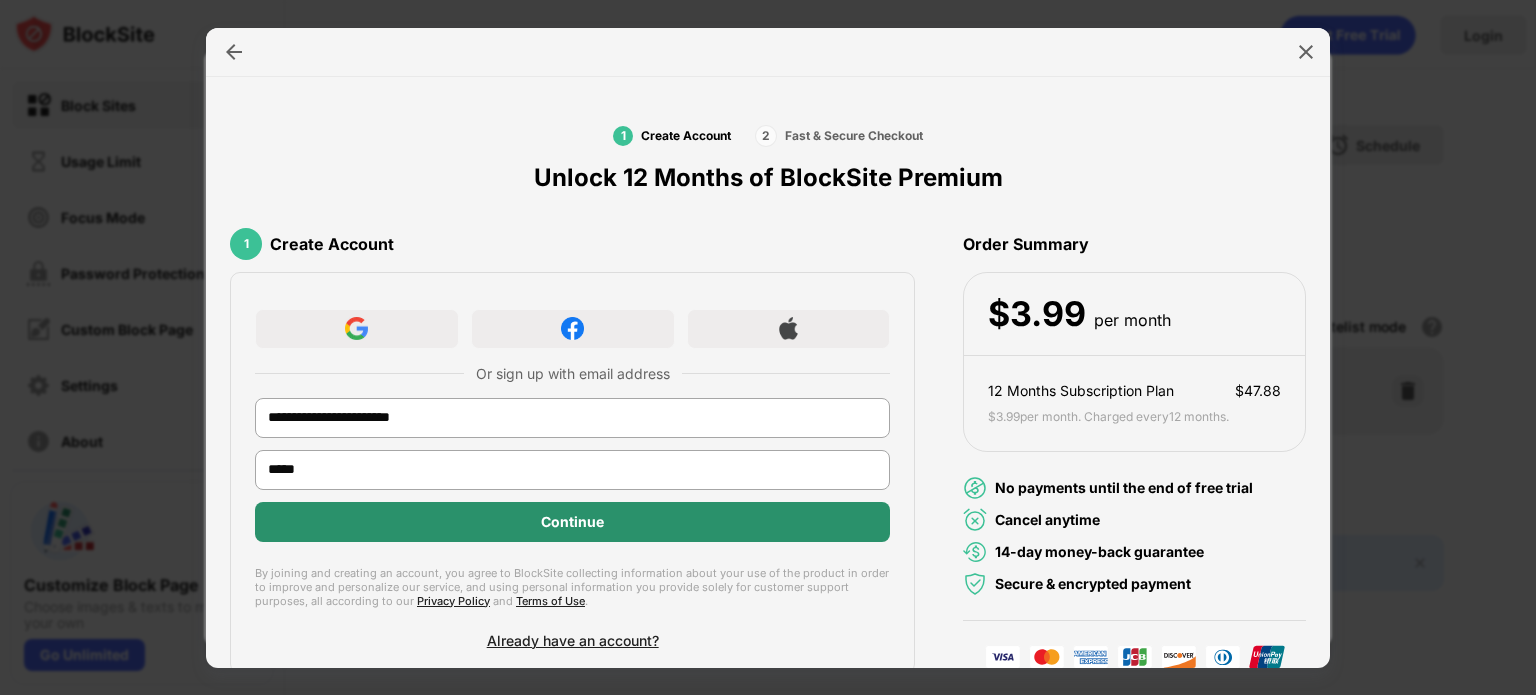 type on "*****" 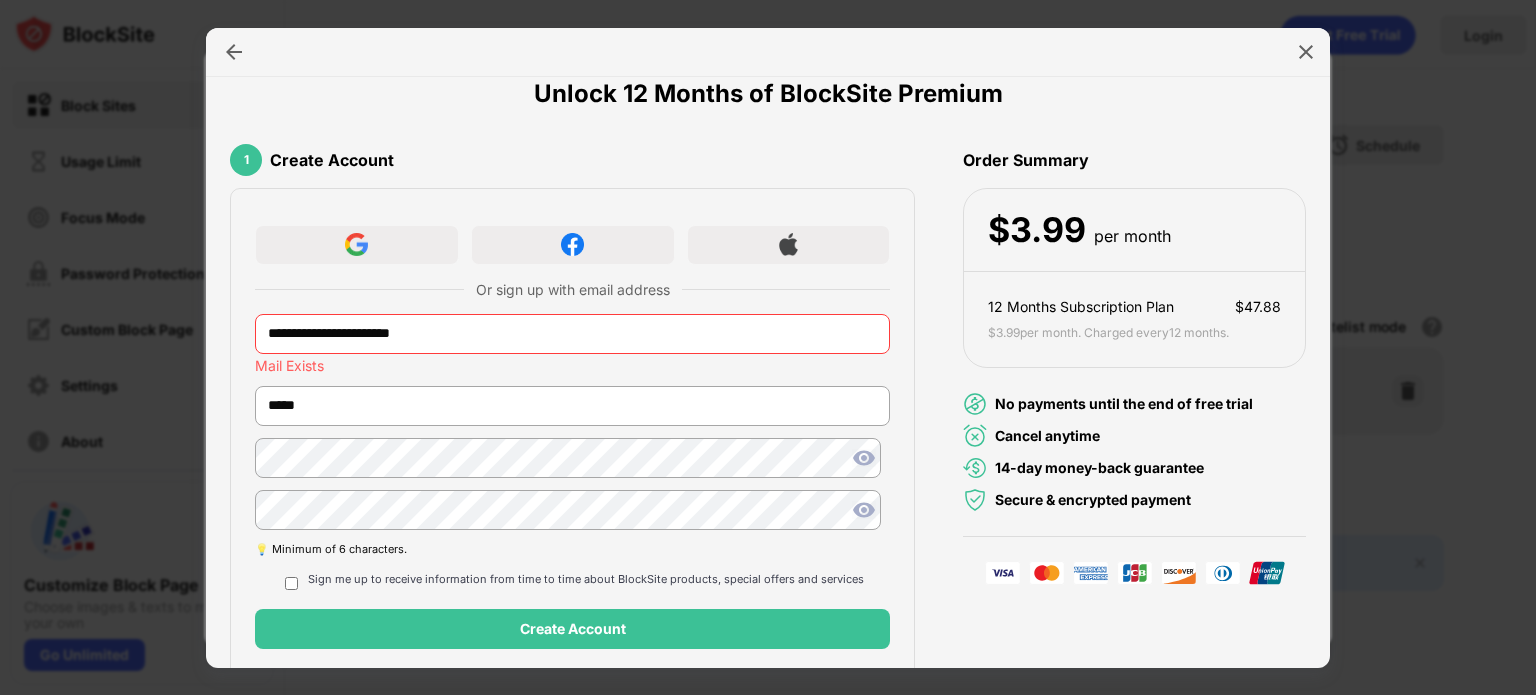 scroll, scrollTop: 129, scrollLeft: 0, axis: vertical 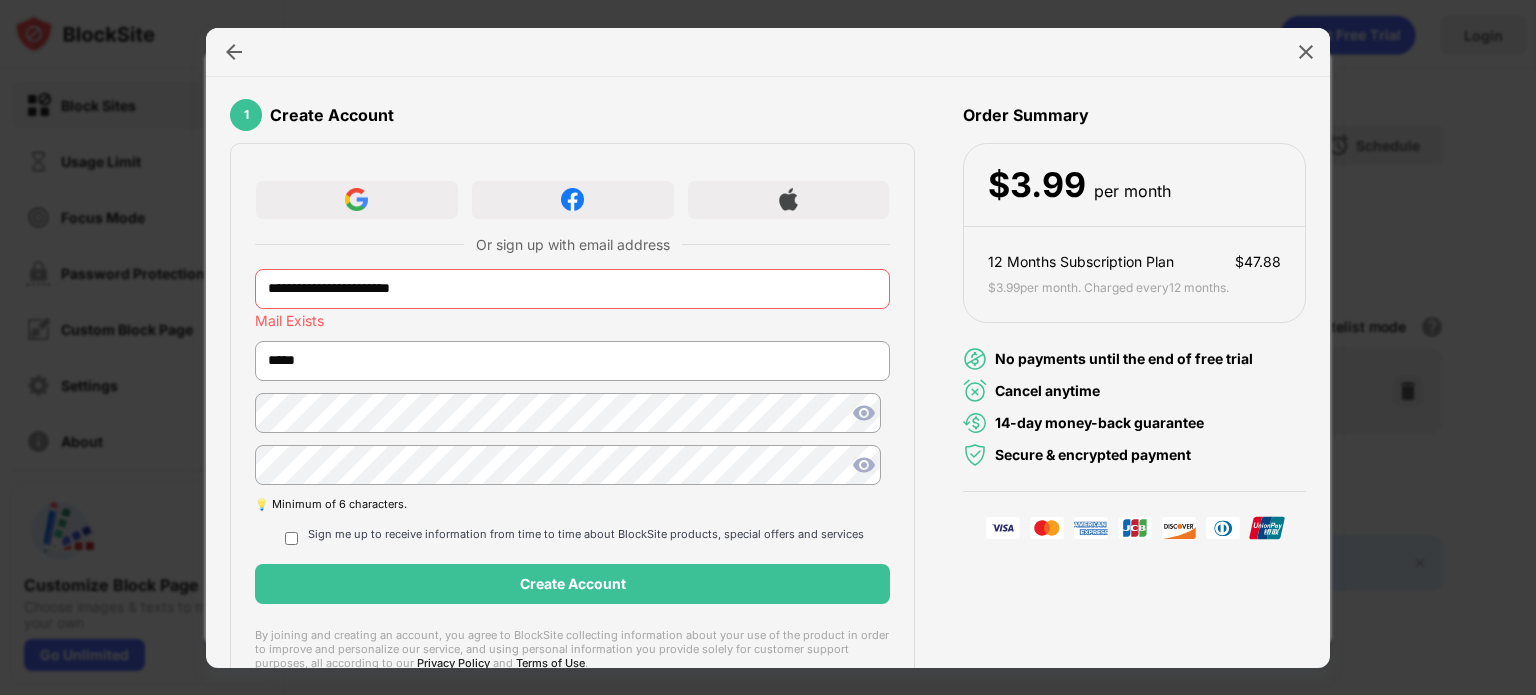 click on "**********" at bounding box center [572, 289] 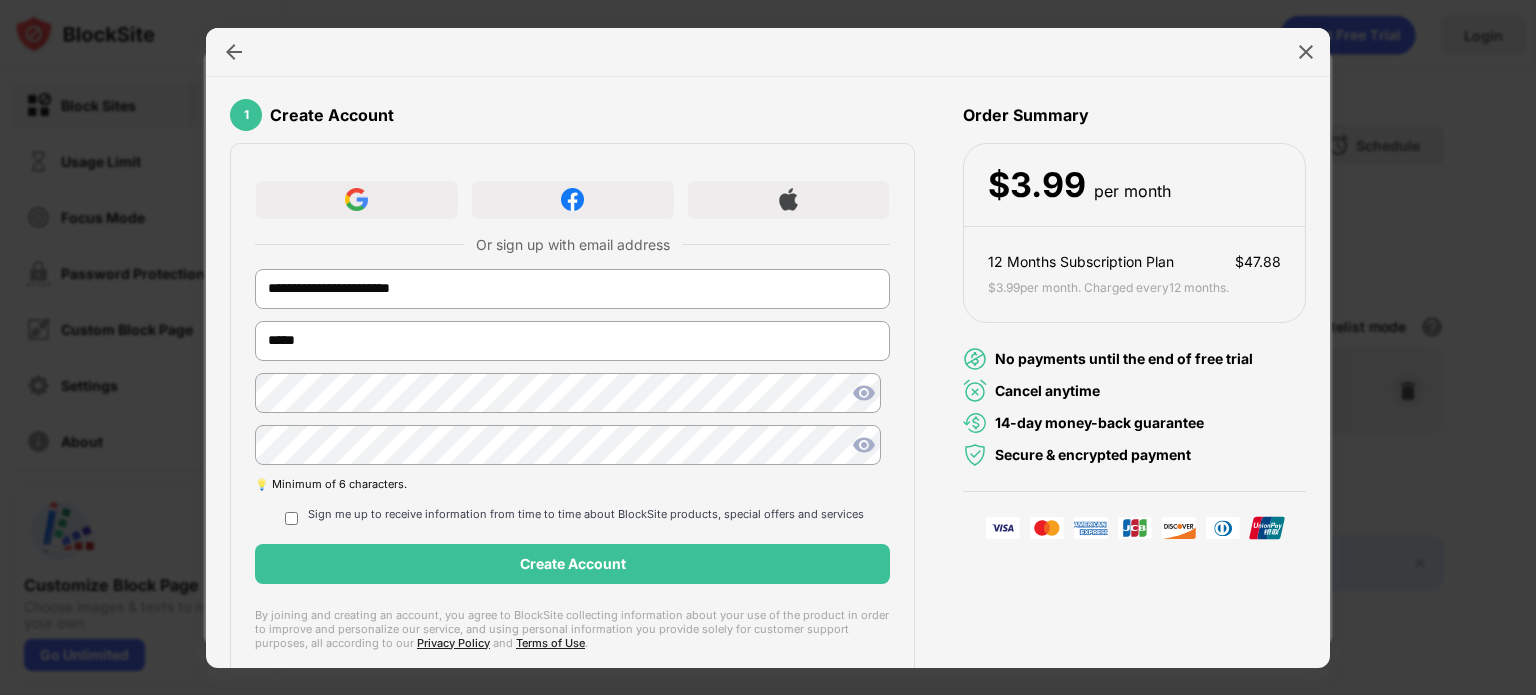 click at bounding box center (572, 399) 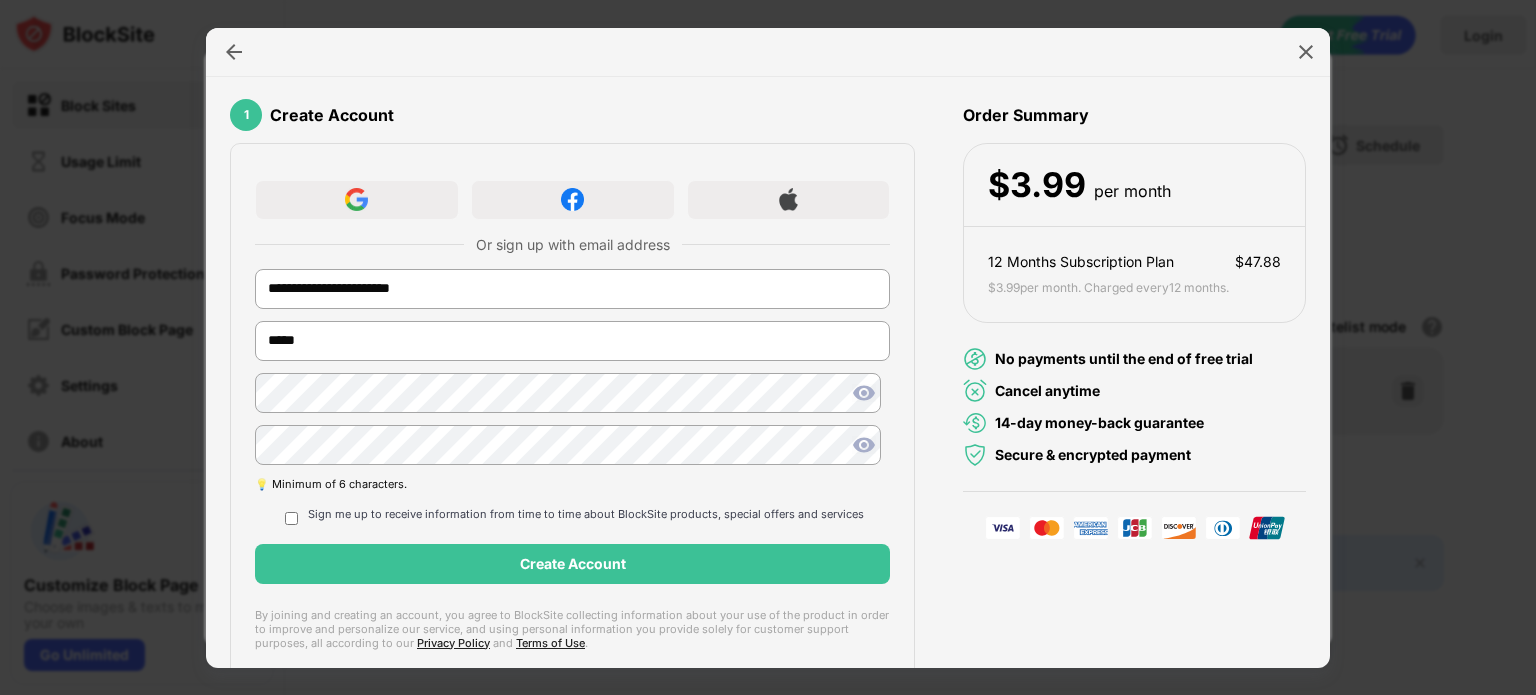 click at bounding box center (864, 393) 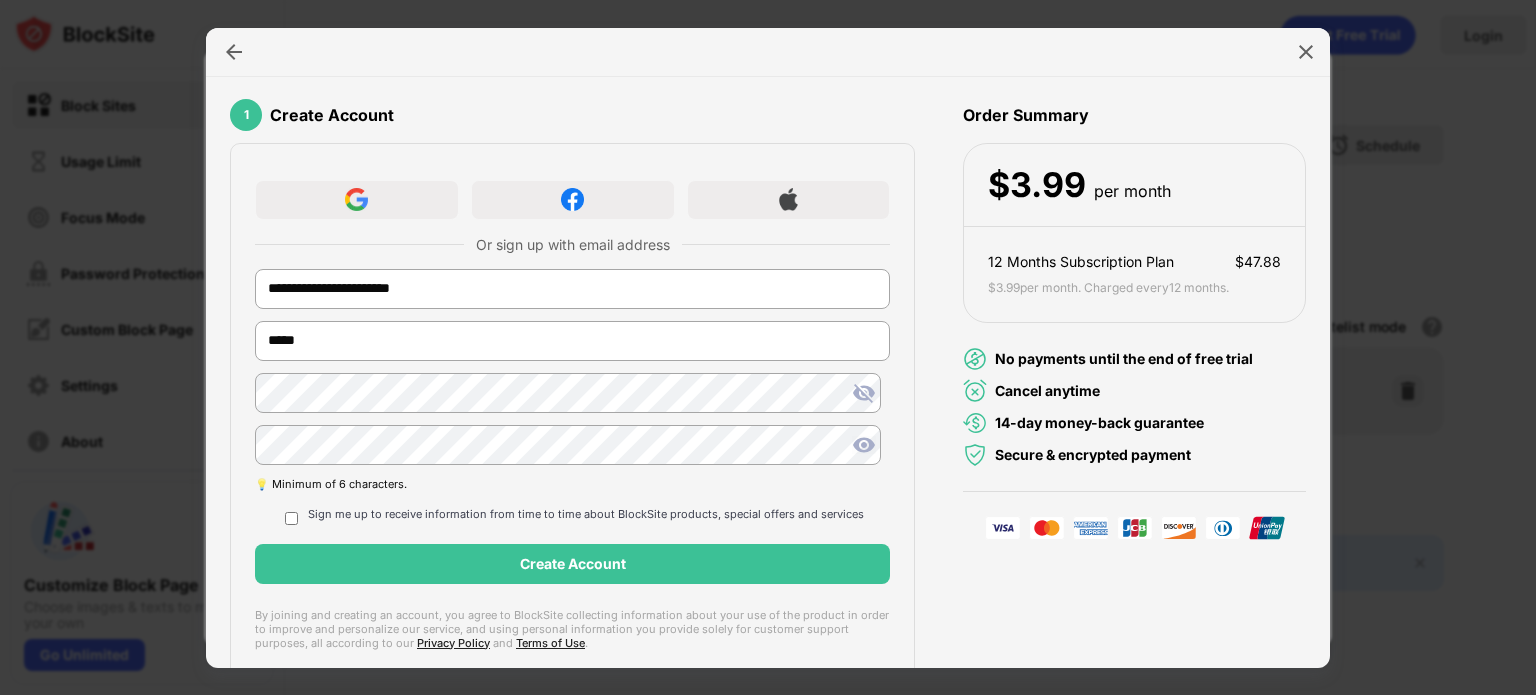 click at bounding box center [864, 445] 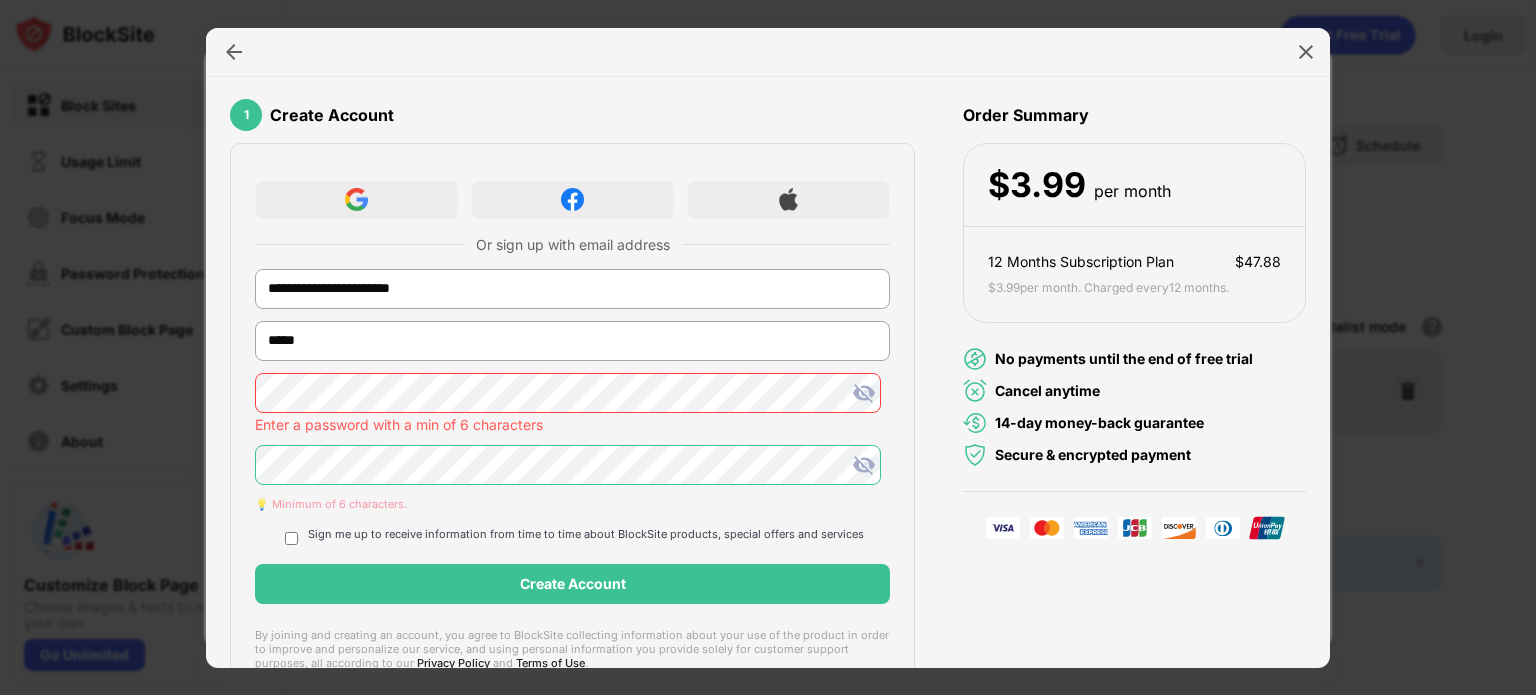 click on "**********" at bounding box center [572, 439] 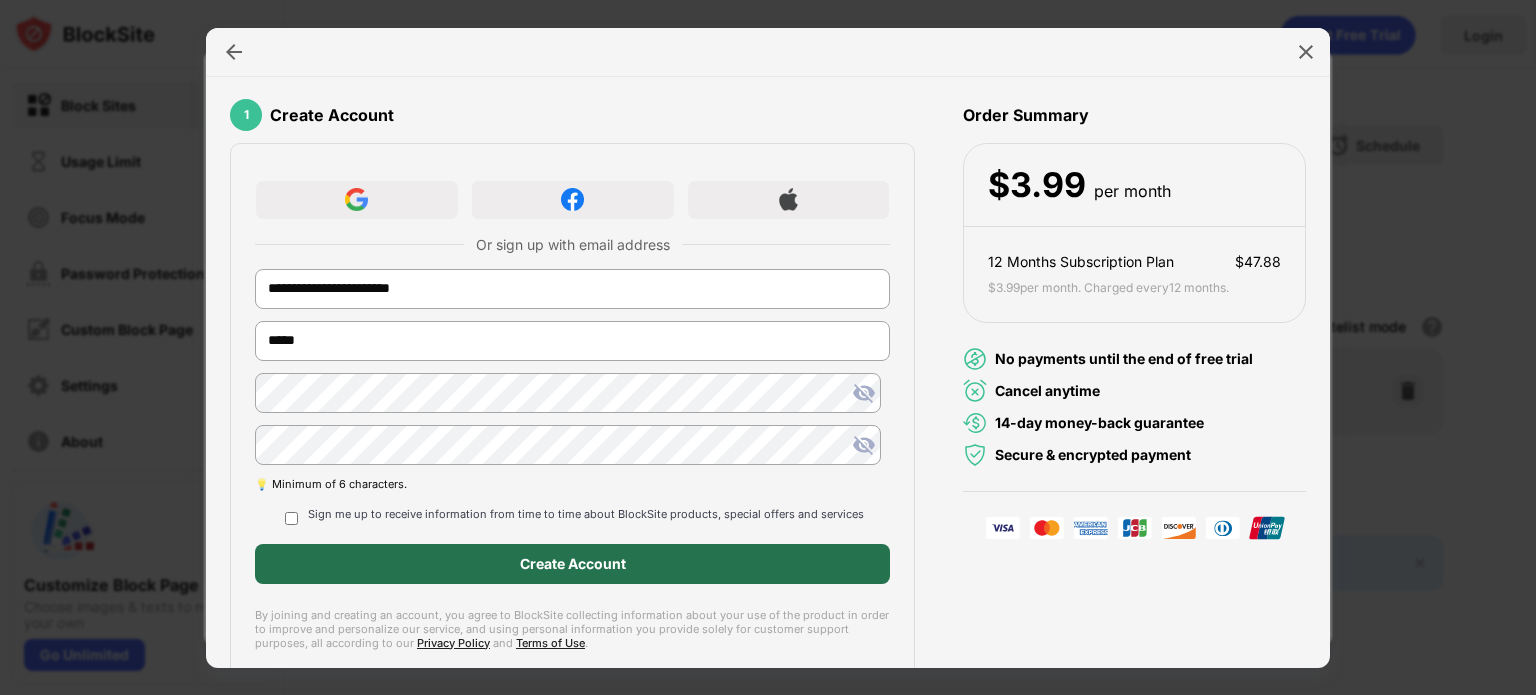 click on "Create Account" at bounding box center [572, 564] 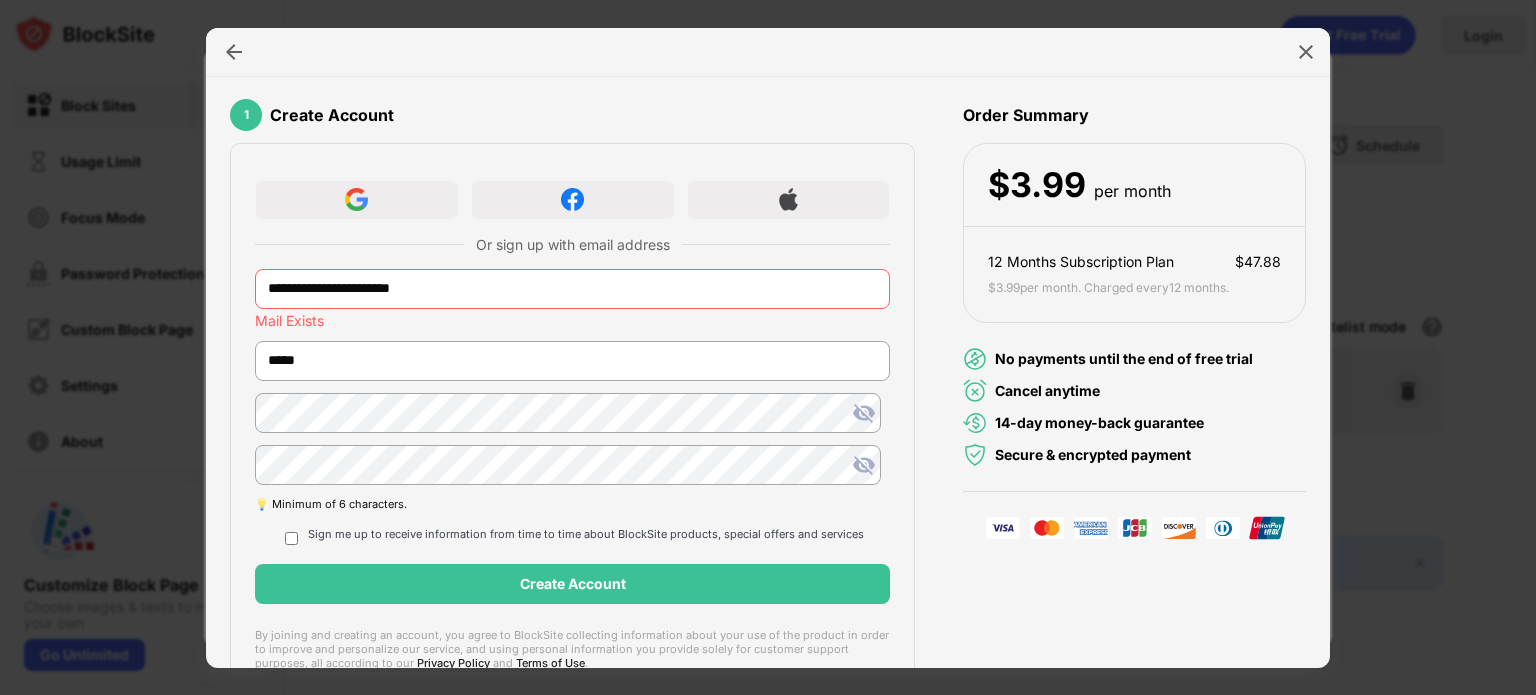 click on "**********" at bounding box center (572, 289) 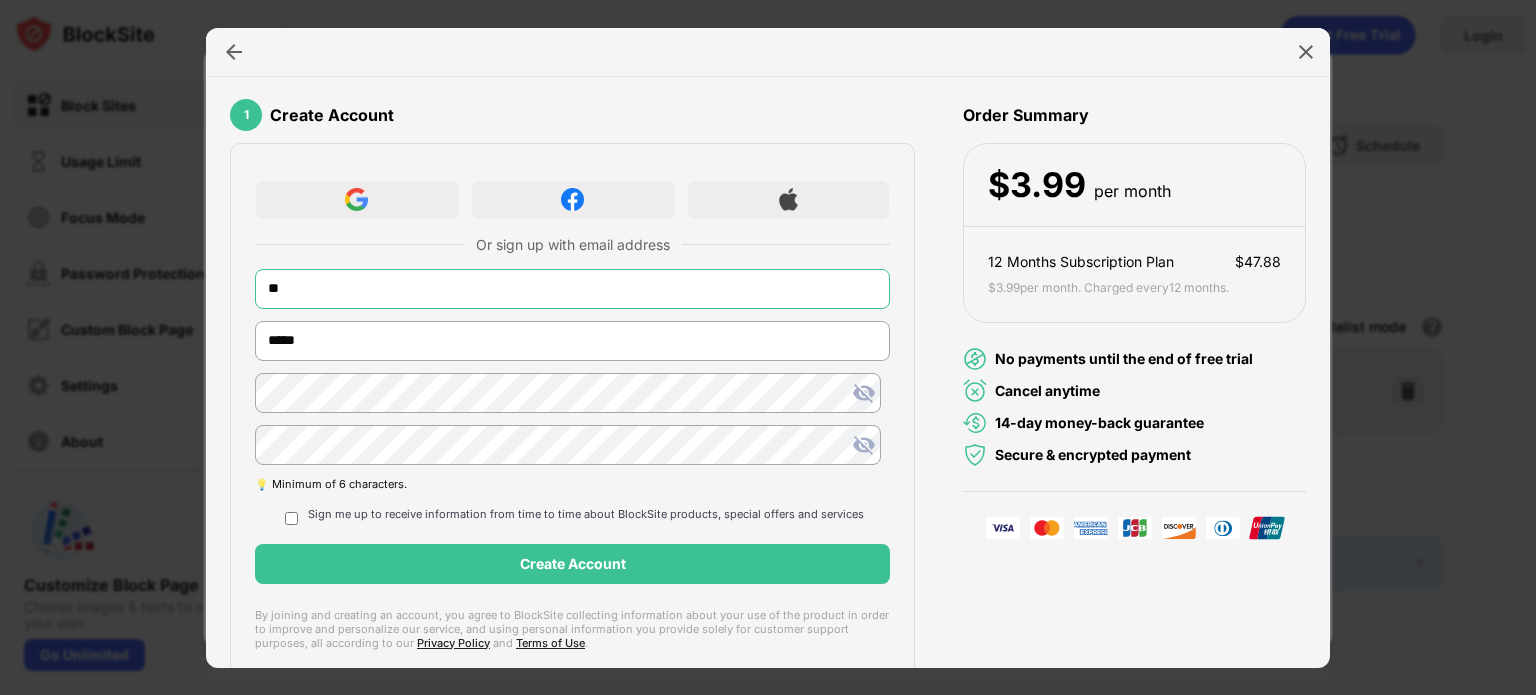 type on "*" 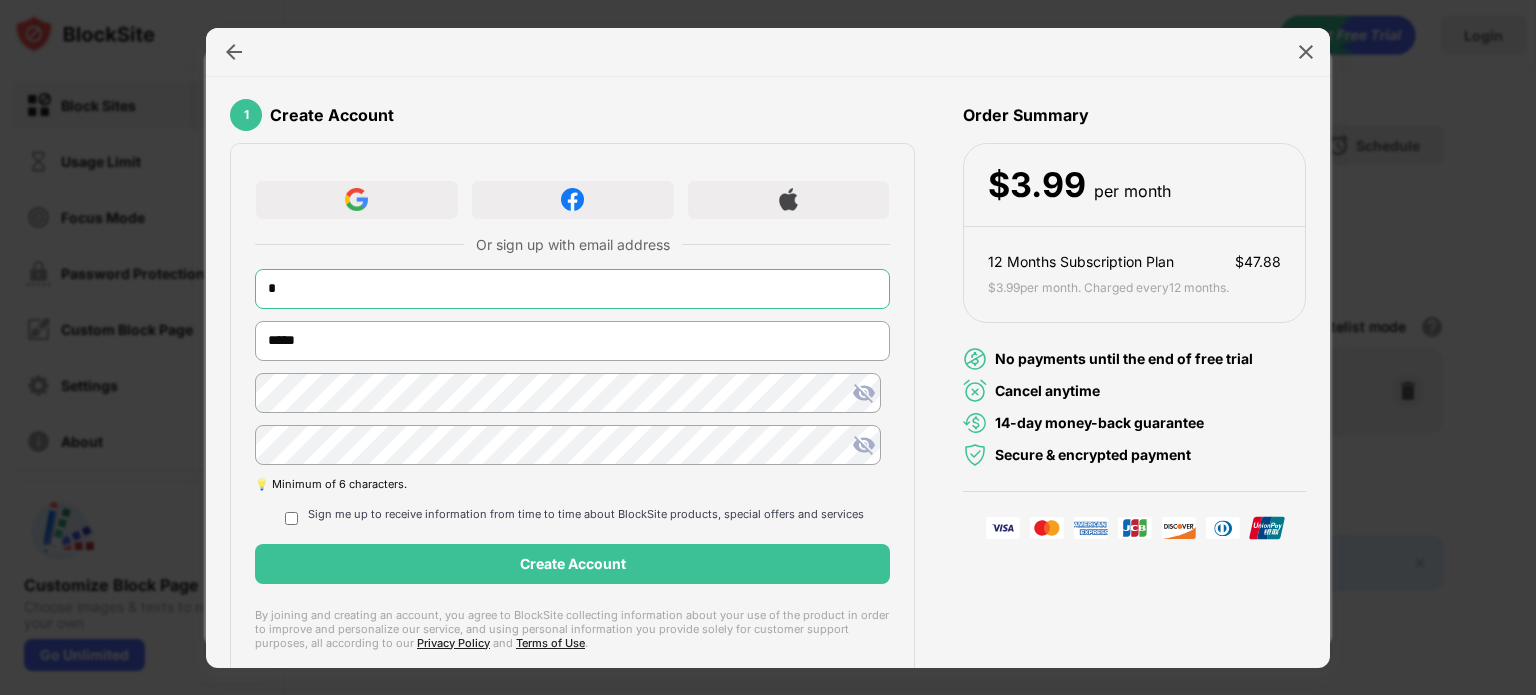 type on "**********" 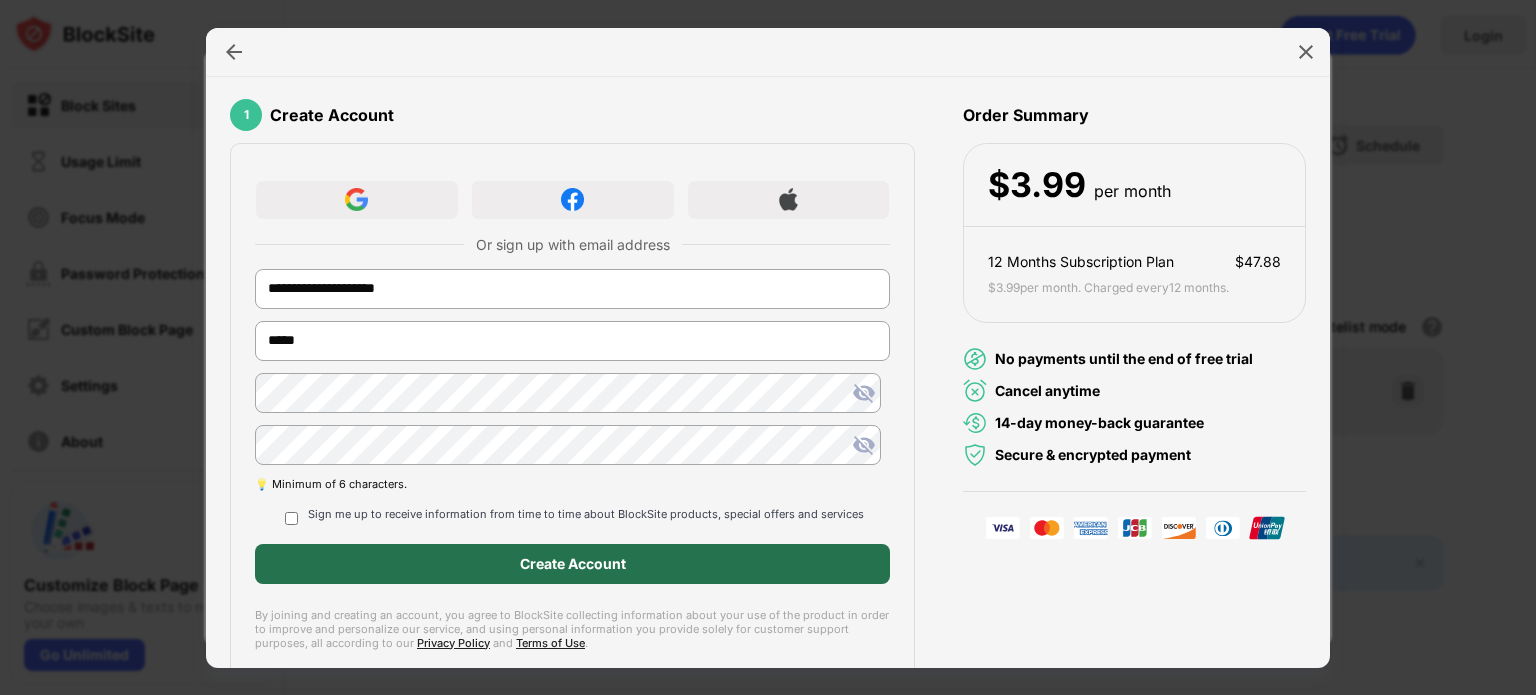 click on "Create Account" at bounding box center (572, 564) 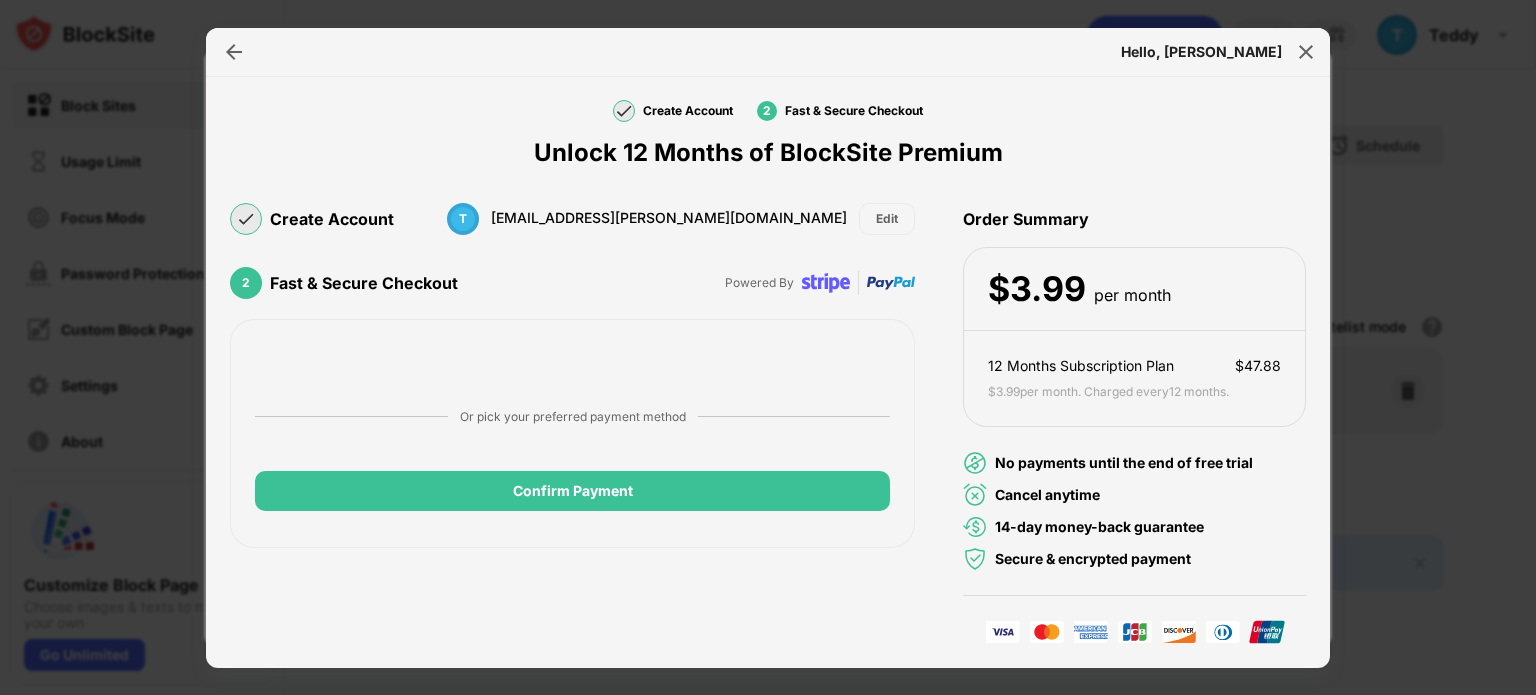 scroll, scrollTop: 129, scrollLeft: 0, axis: vertical 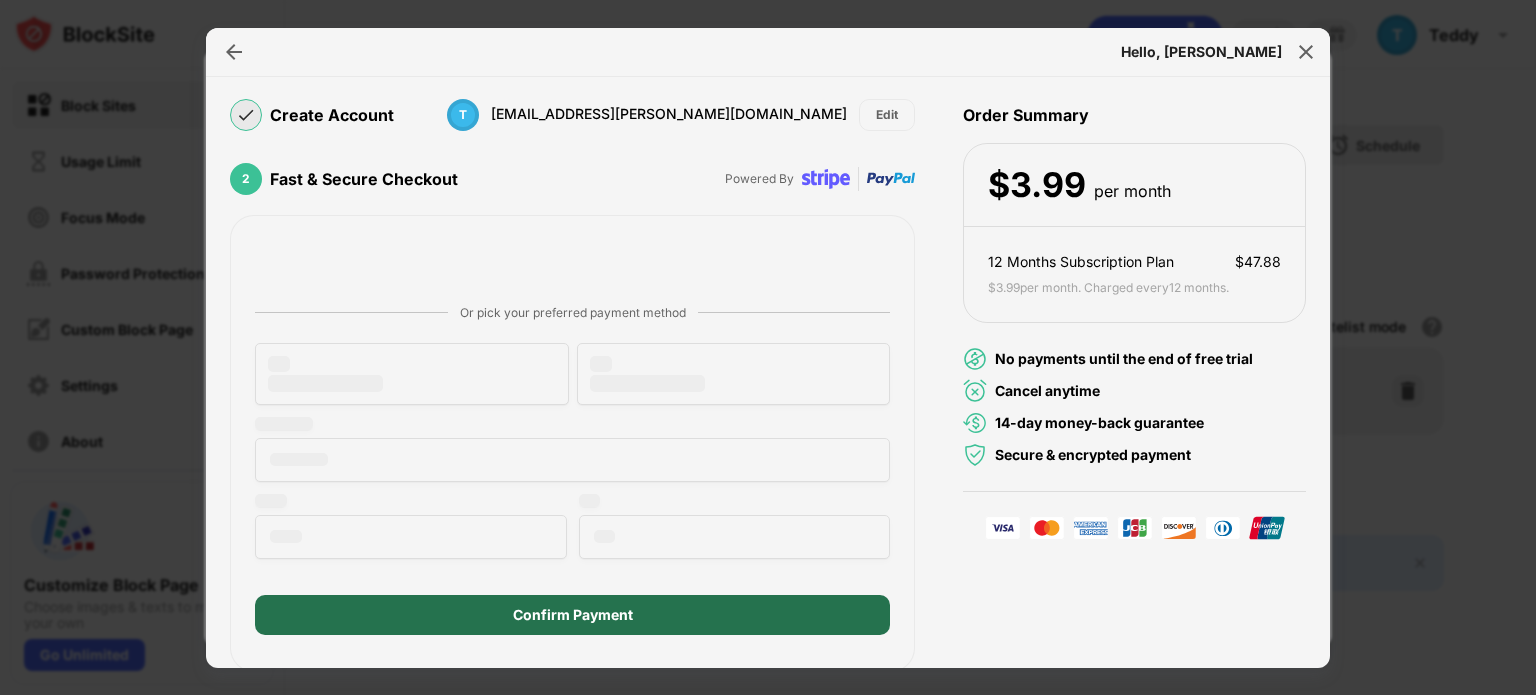 click on "Confirm Payment" at bounding box center [572, 615] 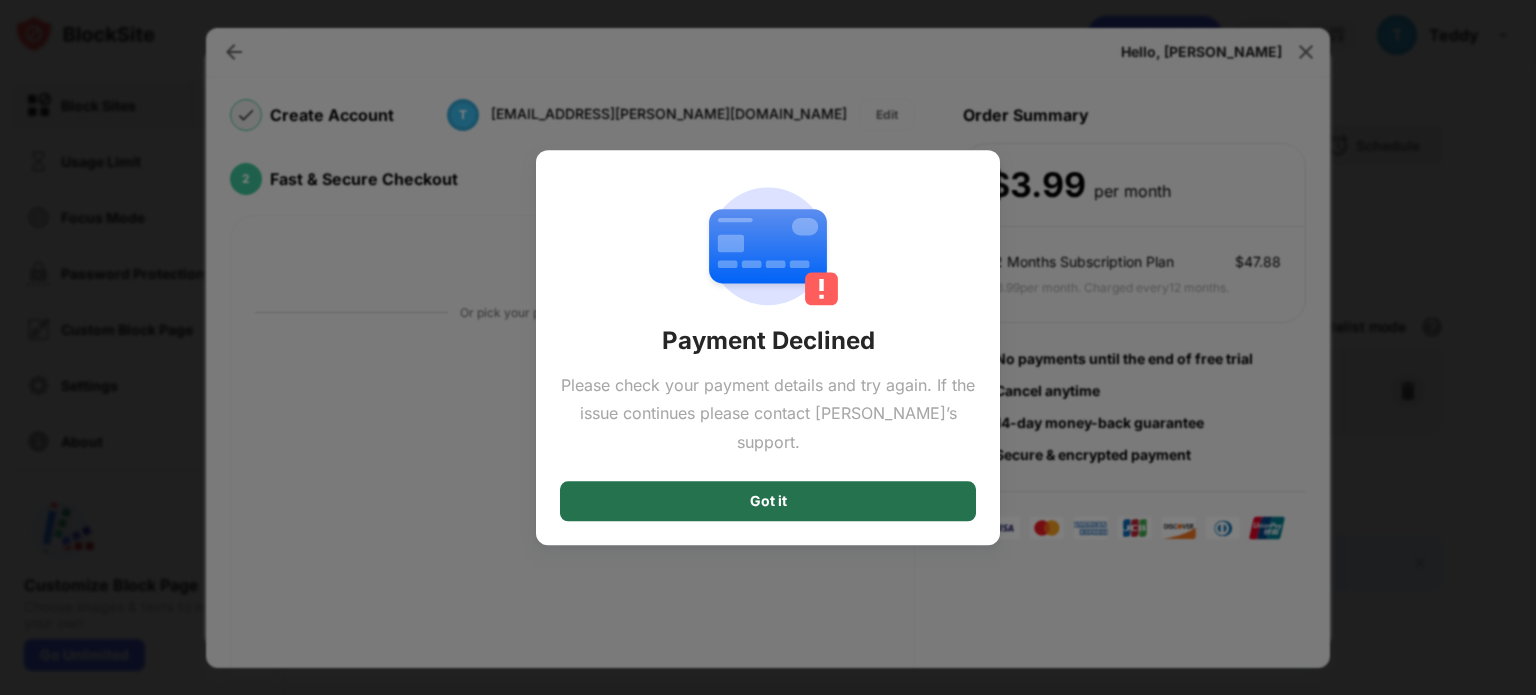 click on "Got it" at bounding box center [768, 501] 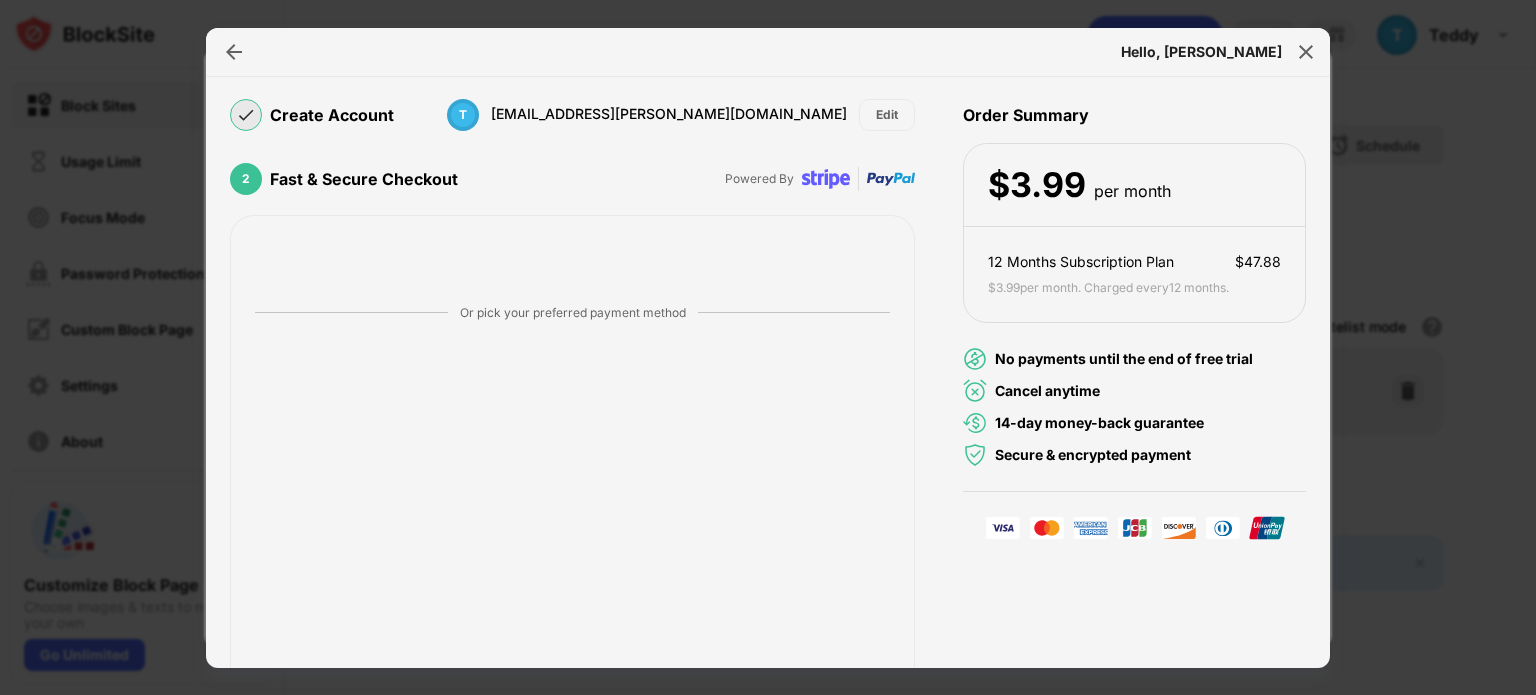 scroll, scrollTop: 0, scrollLeft: 0, axis: both 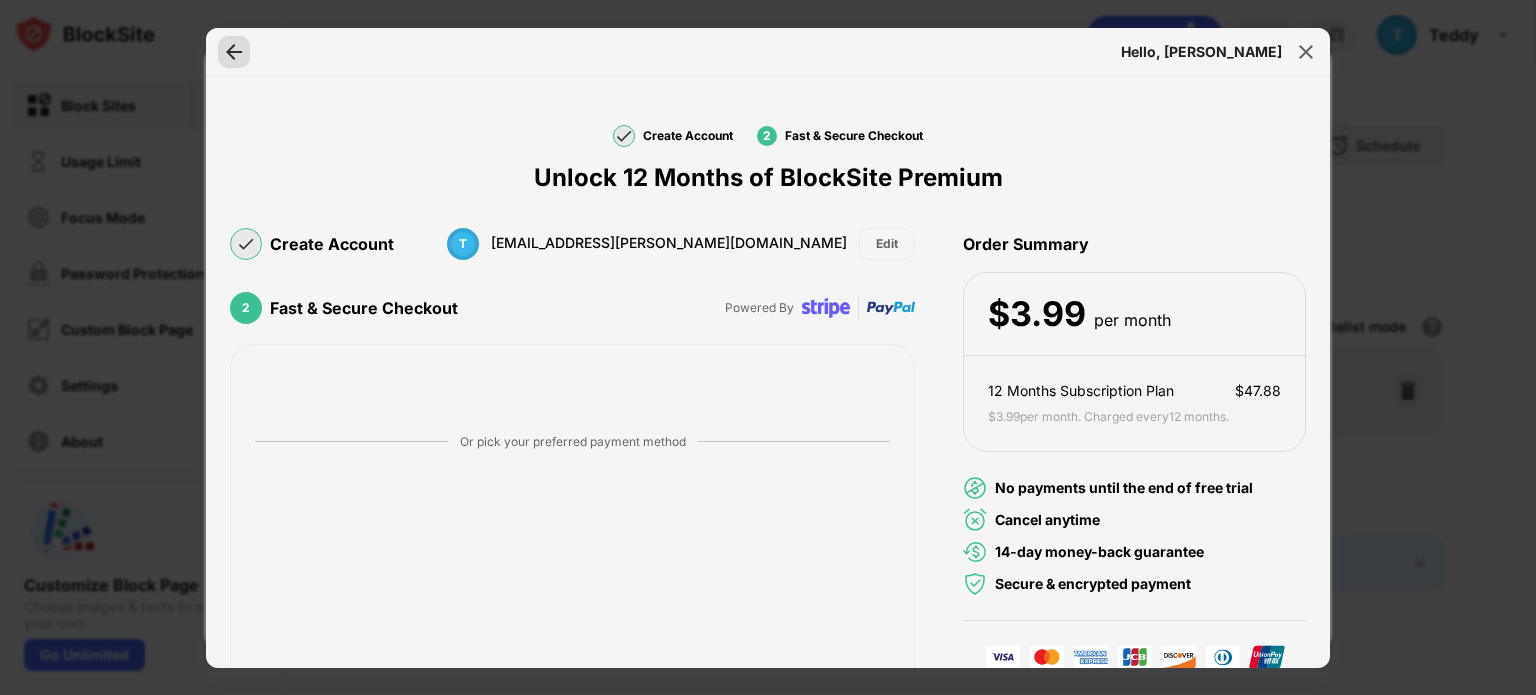 click at bounding box center (234, 52) 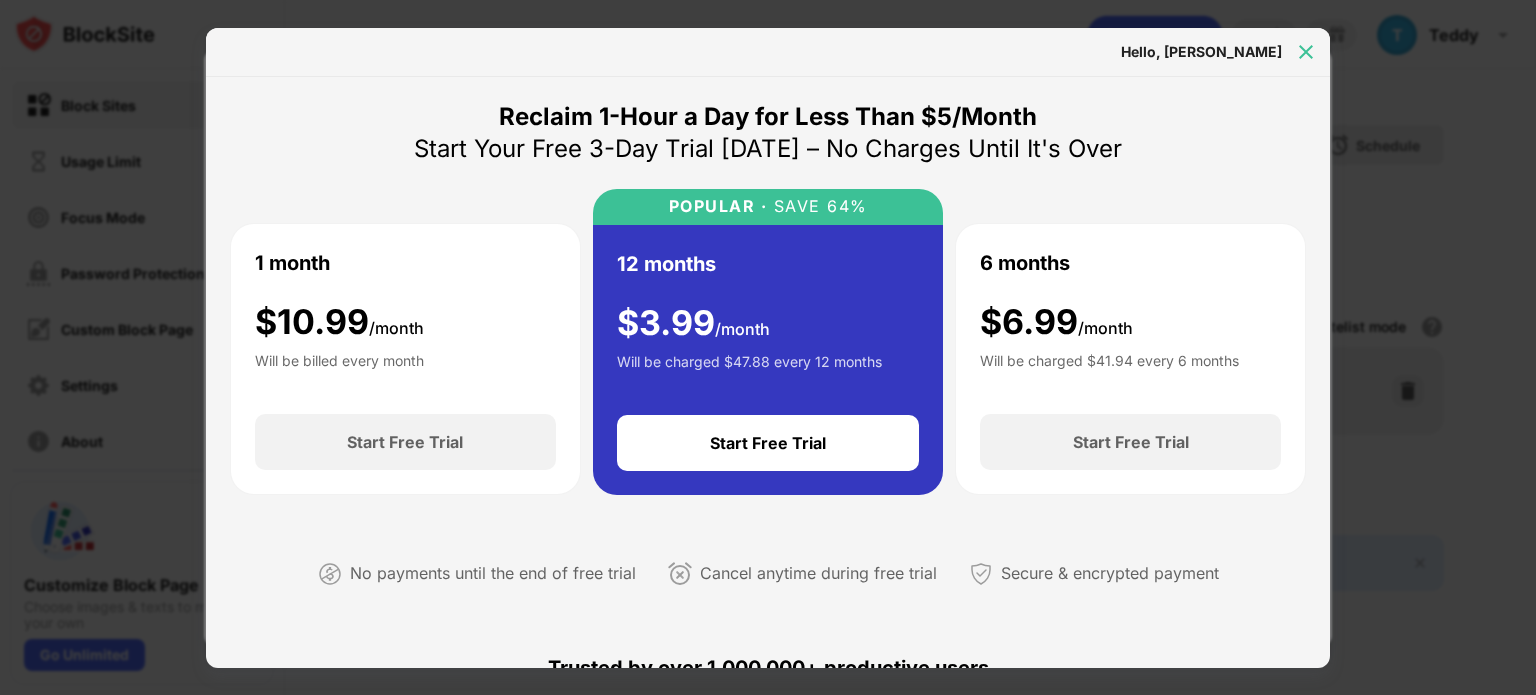 click at bounding box center (1306, 52) 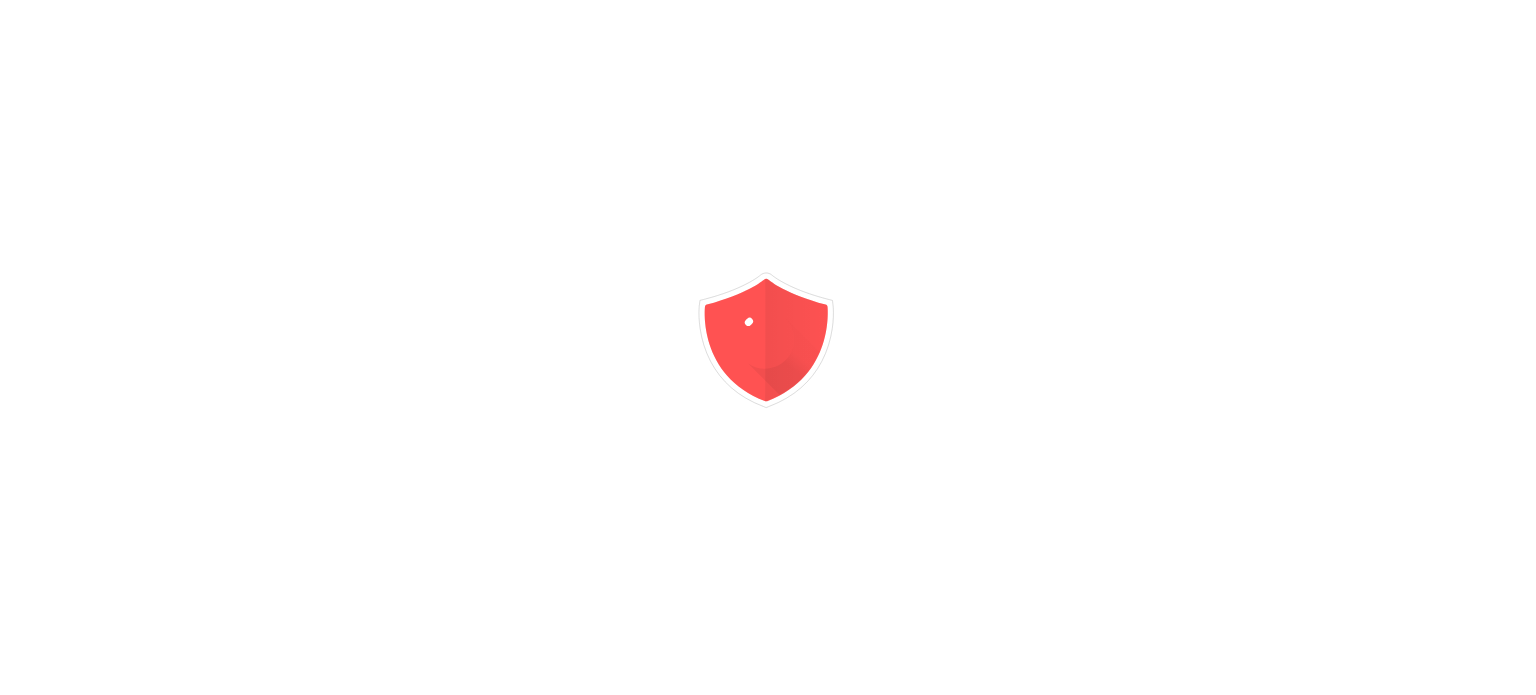 scroll, scrollTop: 0, scrollLeft: 0, axis: both 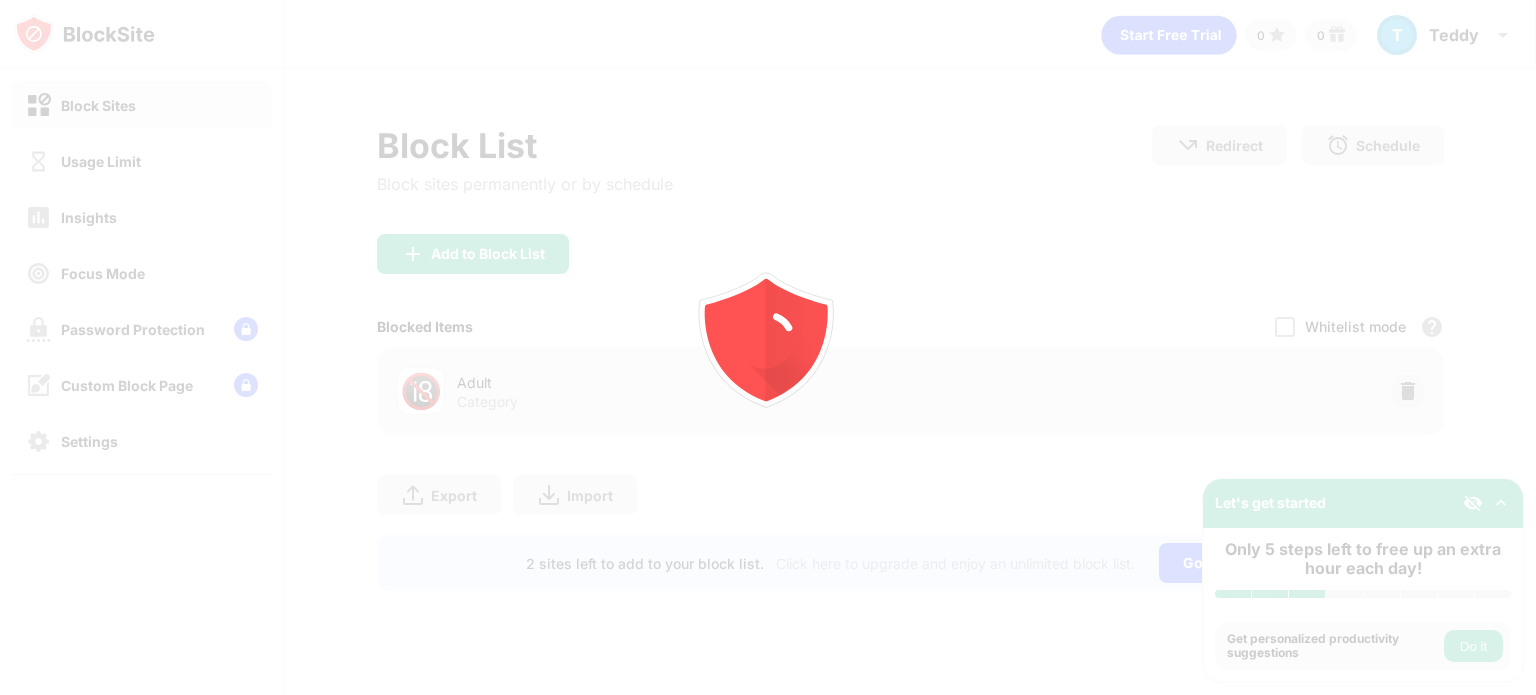 click at bounding box center (768, 347) 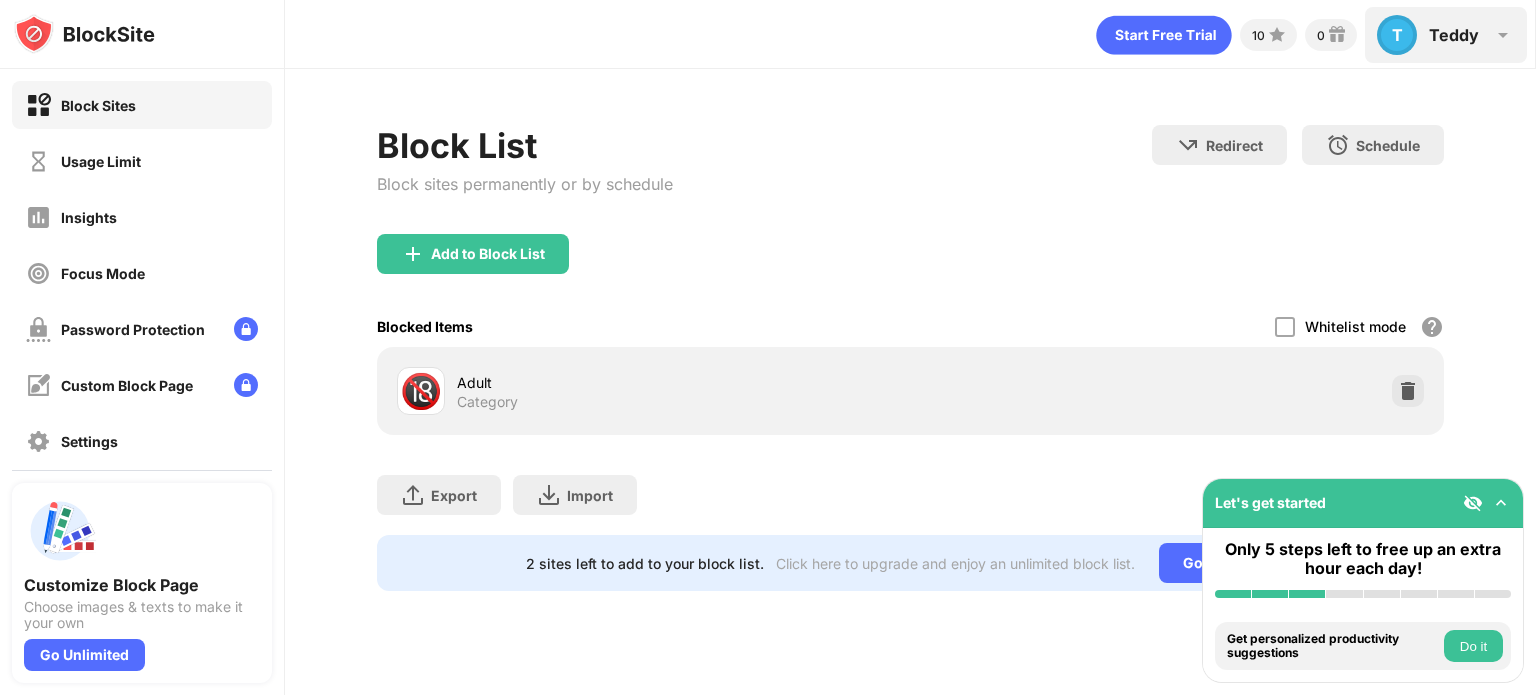 click on "Teddy" at bounding box center (1454, 35) 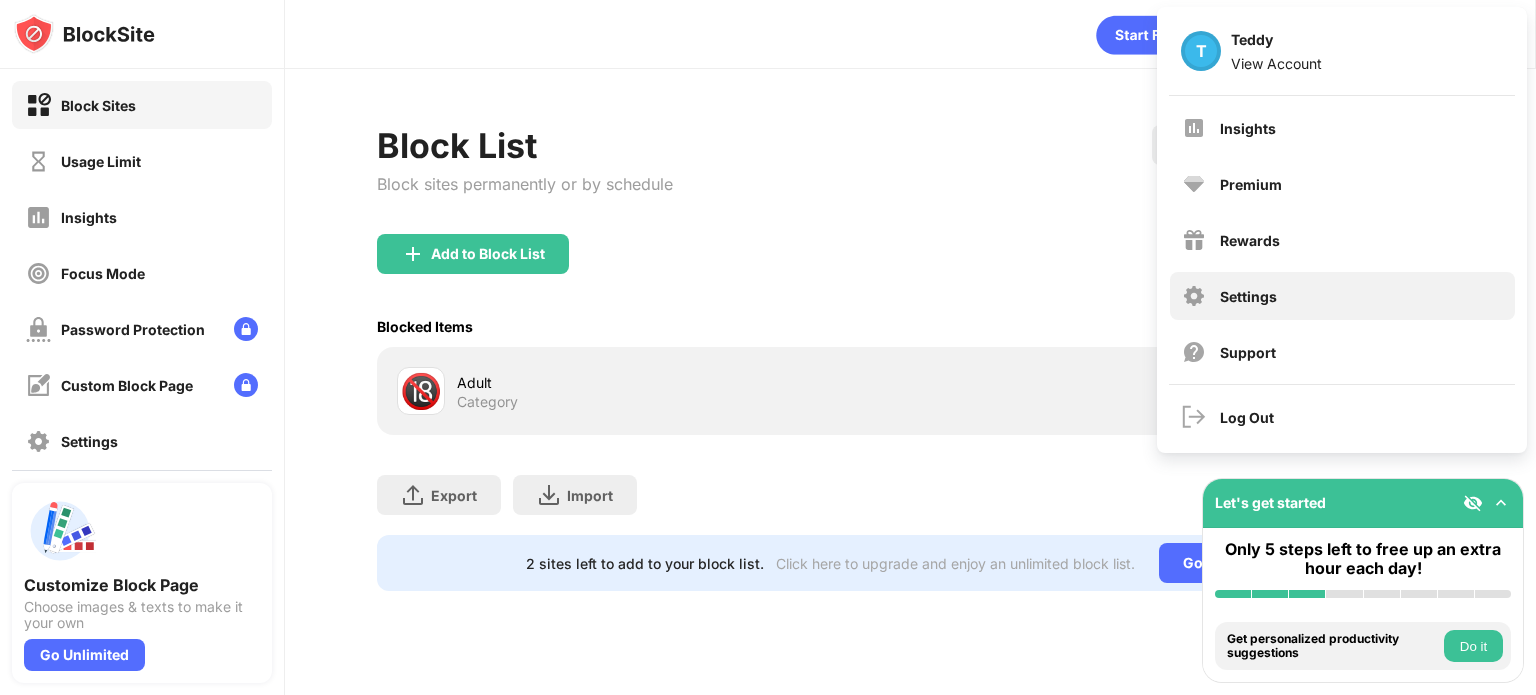 click on "Settings" at bounding box center (1342, 296) 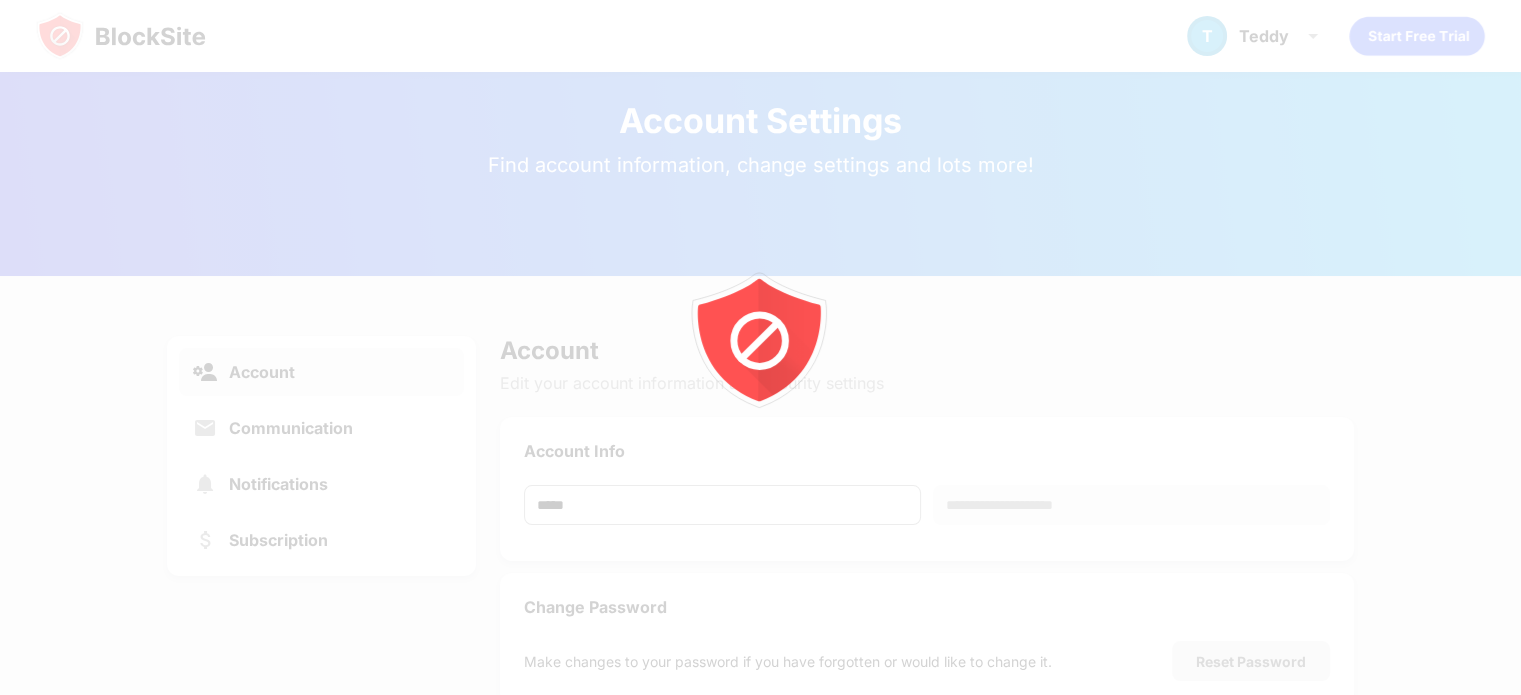 scroll, scrollTop: 72, scrollLeft: 0, axis: vertical 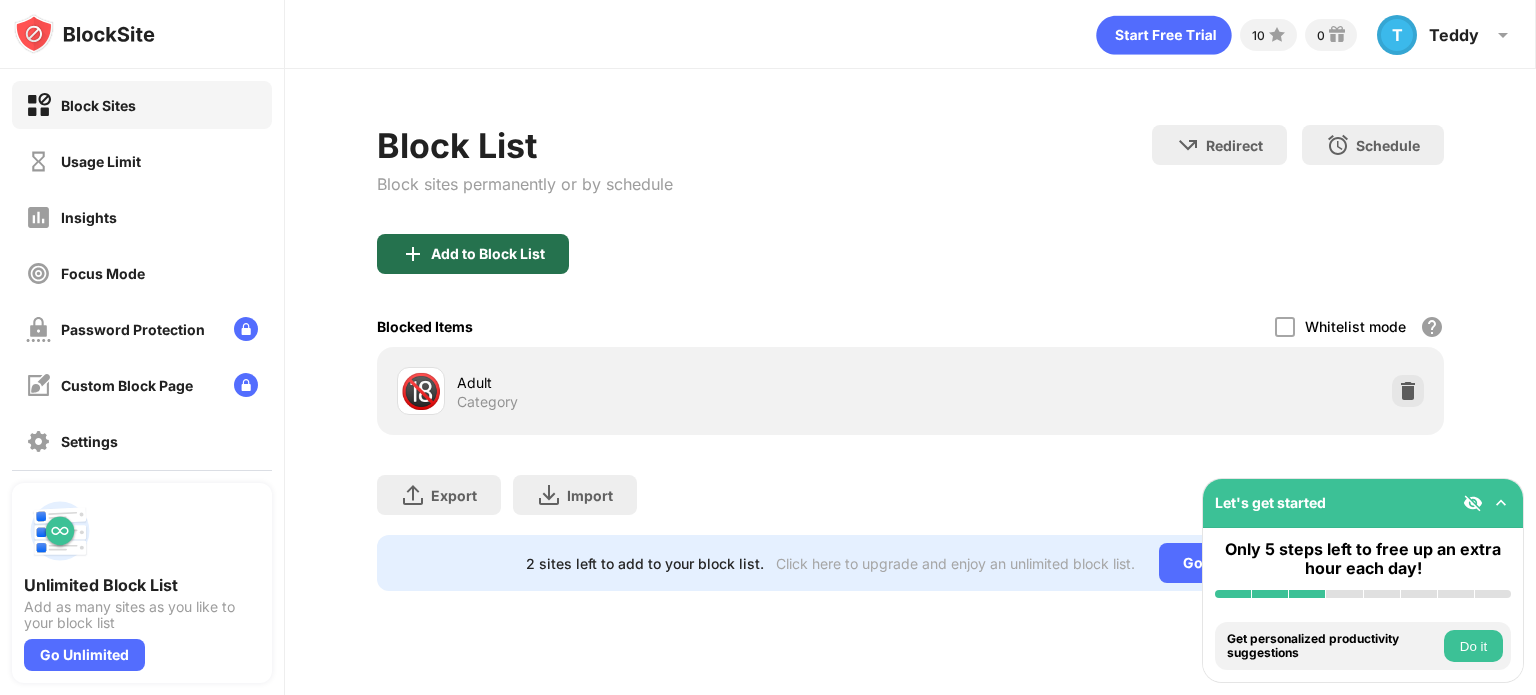 click on "Add to Block List" at bounding box center [473, 254] 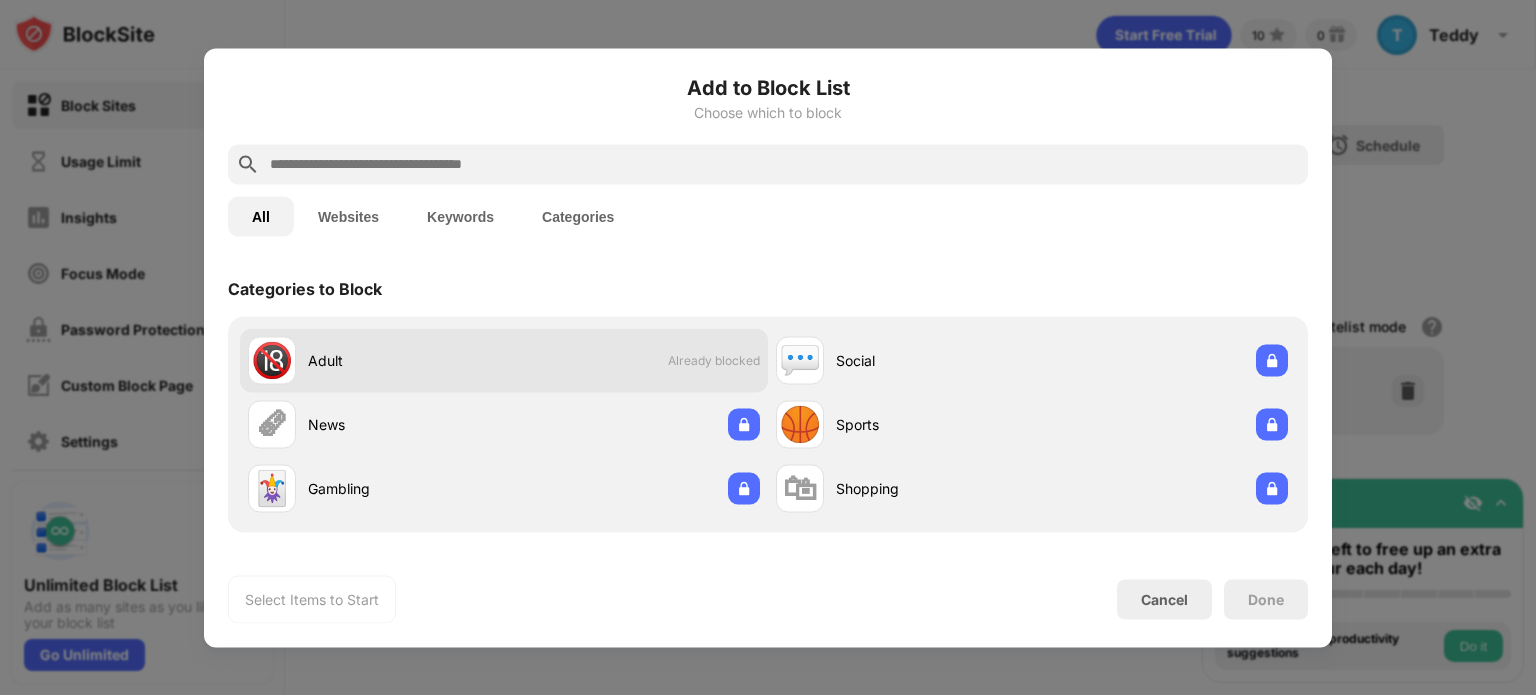 click on "🔞 Adult Already blocked" at bounding box center (504, 360) 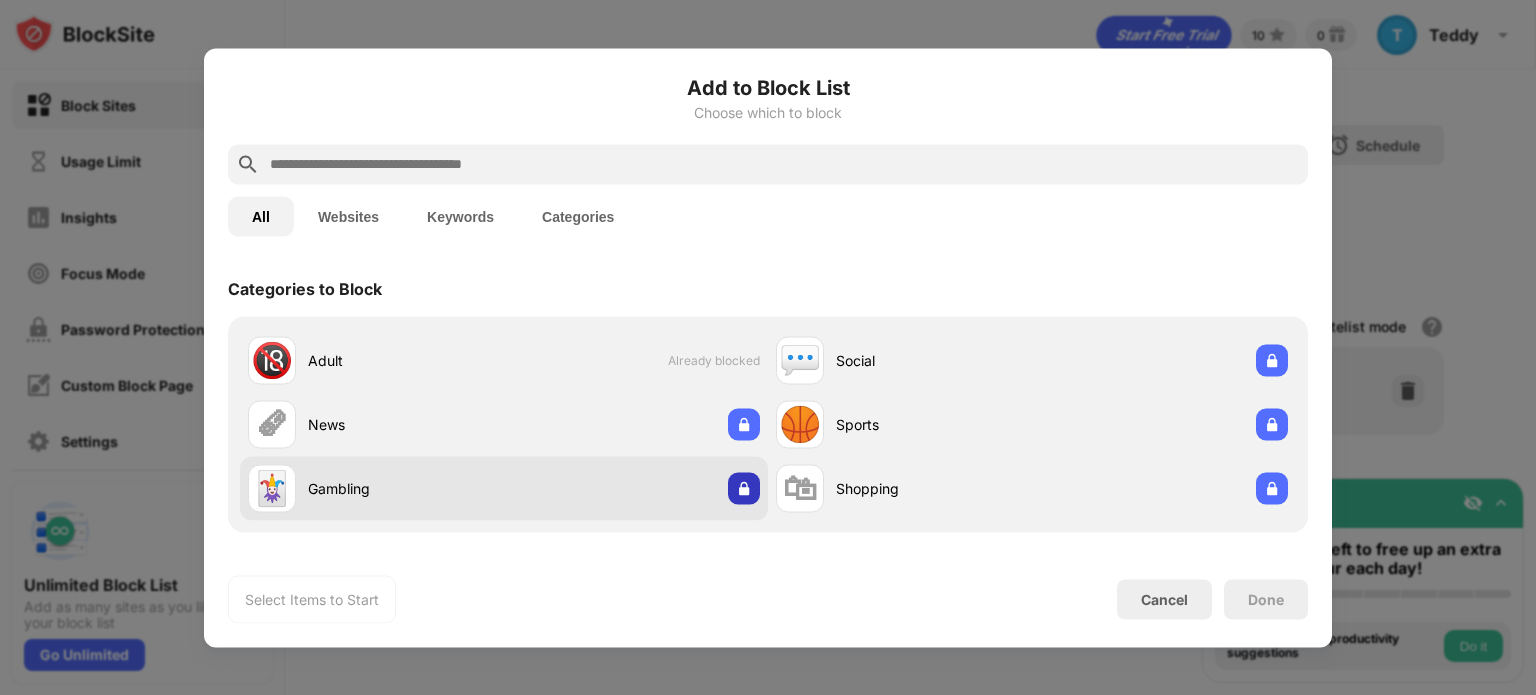 click at bounding box center [744, 488] 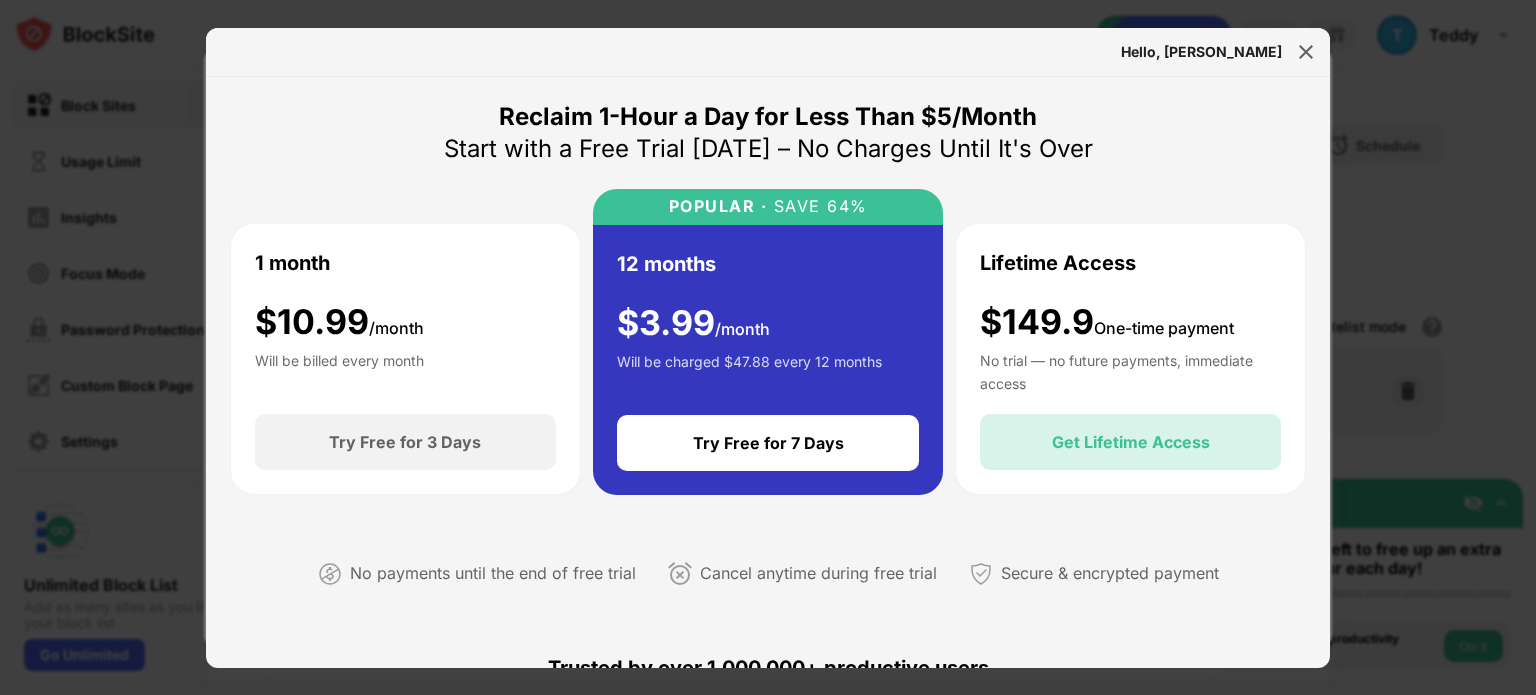 click on "Get Lifetime Access" at bounding box center [1131, 442] 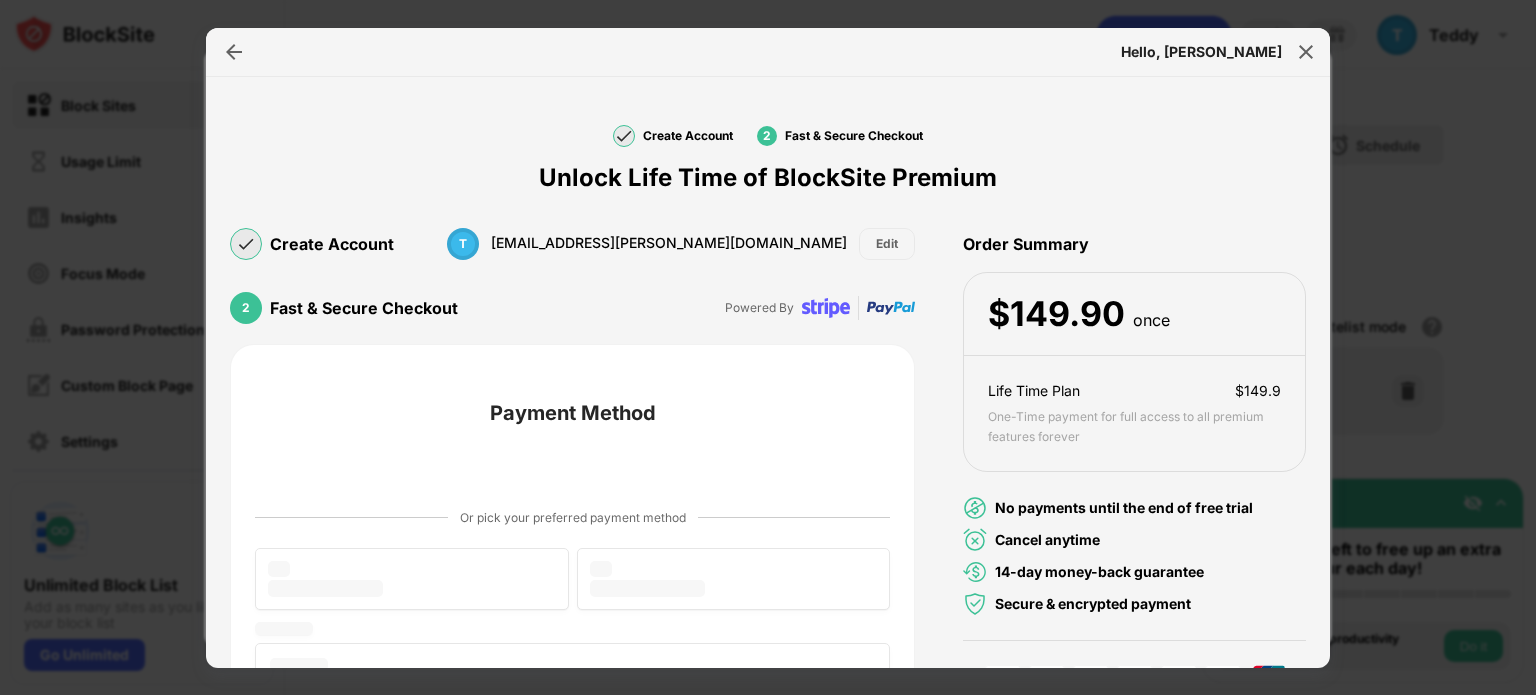 drag, startPoint x: 1308, startPoint y: 331, endPoint x: 1308, endPoint y: 357, distance: 26 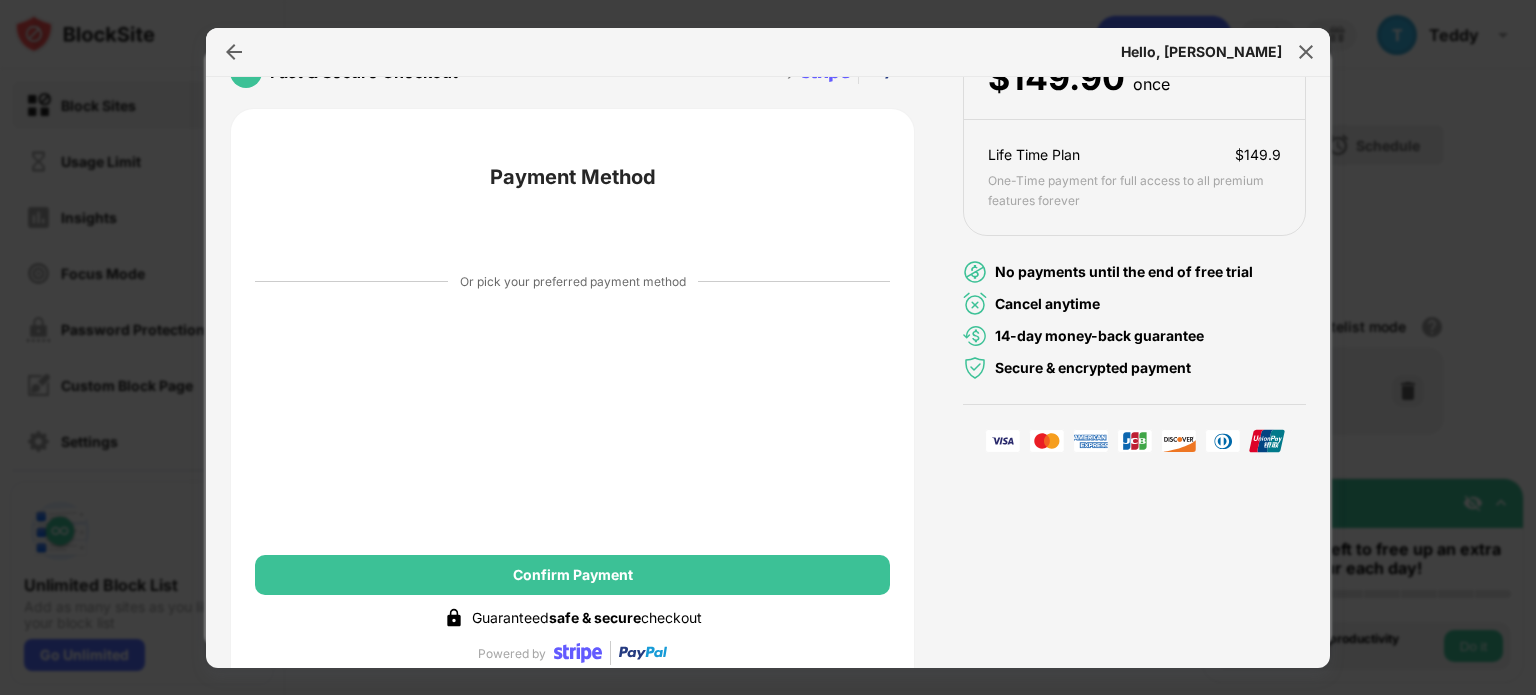 scroll, scrollTop: 320, scrollLeft: 0, axis: vertical 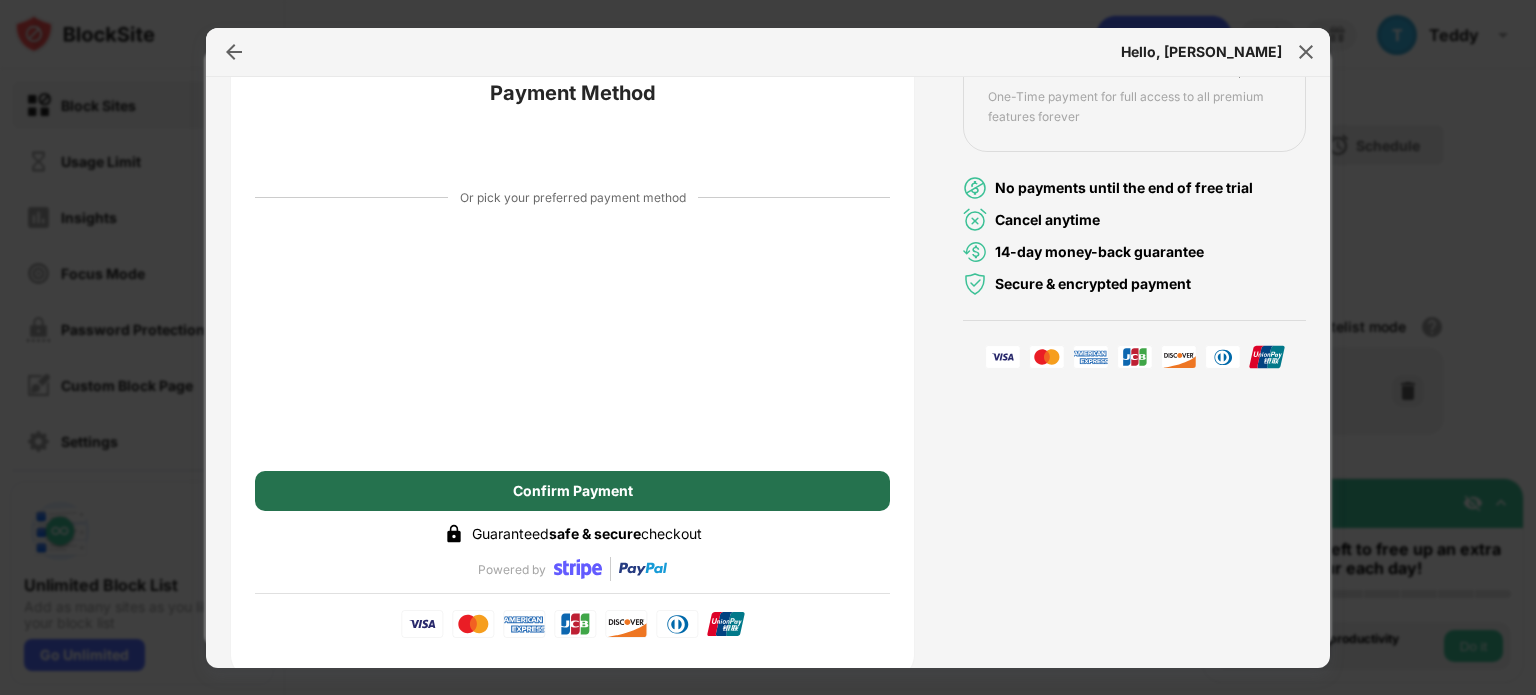 click on "Confirm Payment" at bounding box center [572, 491] 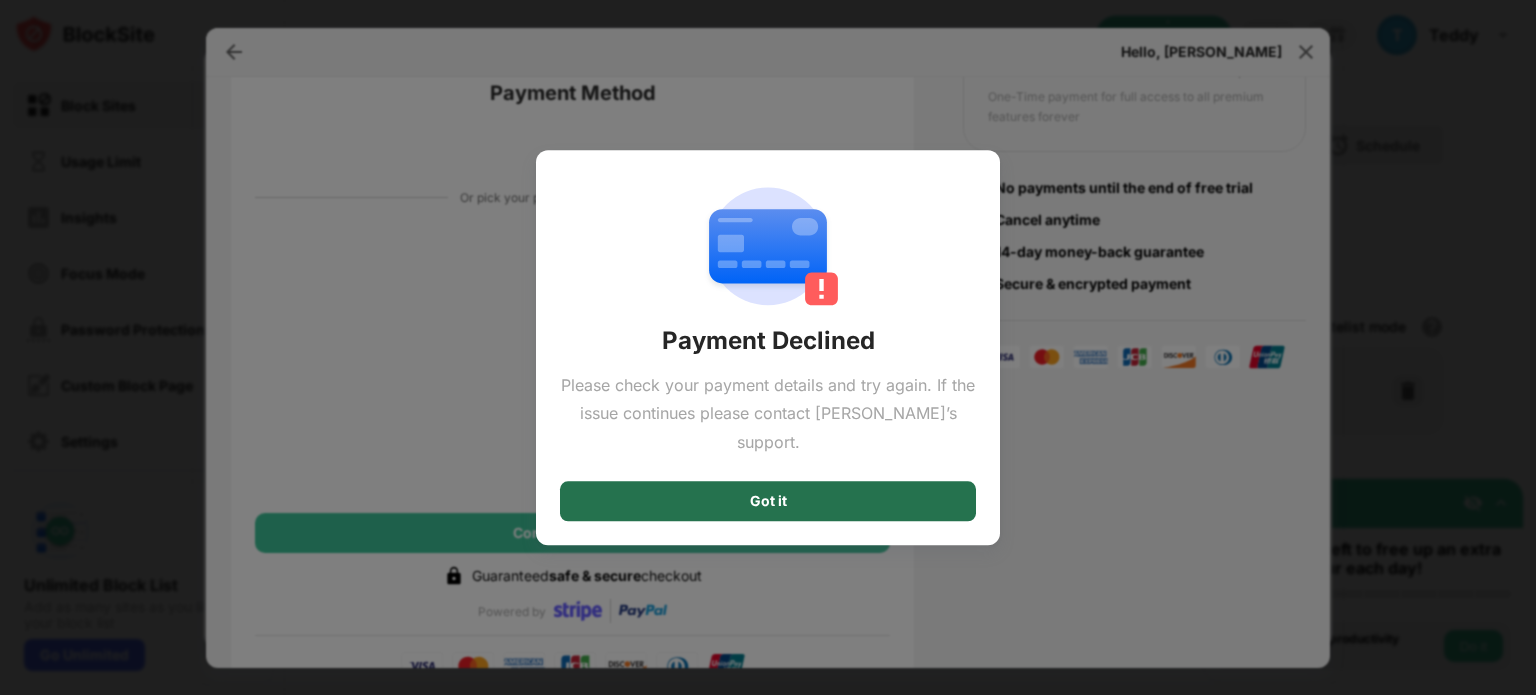click on "Got it" at bounding box center (768, 501) 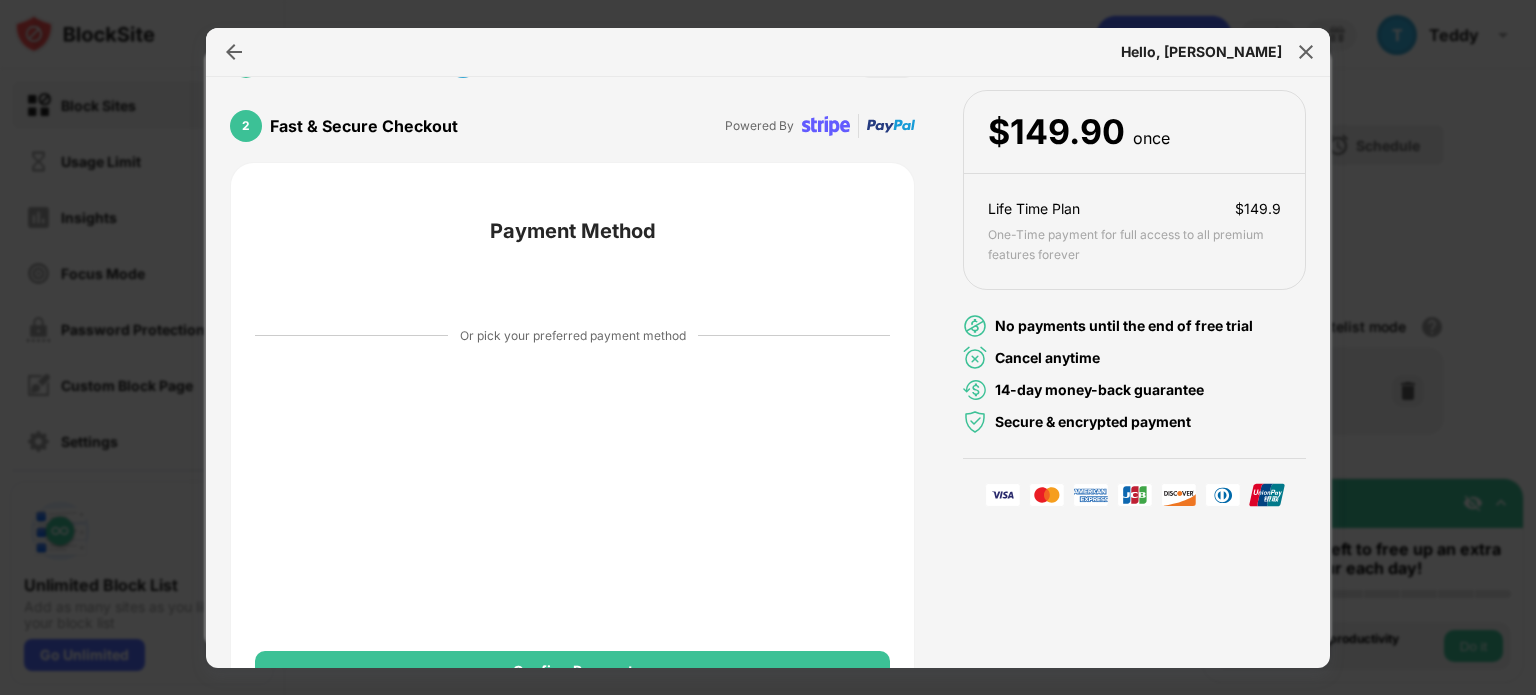 scroll, scrollTop: 0, scrollLeft: 0, axis: both 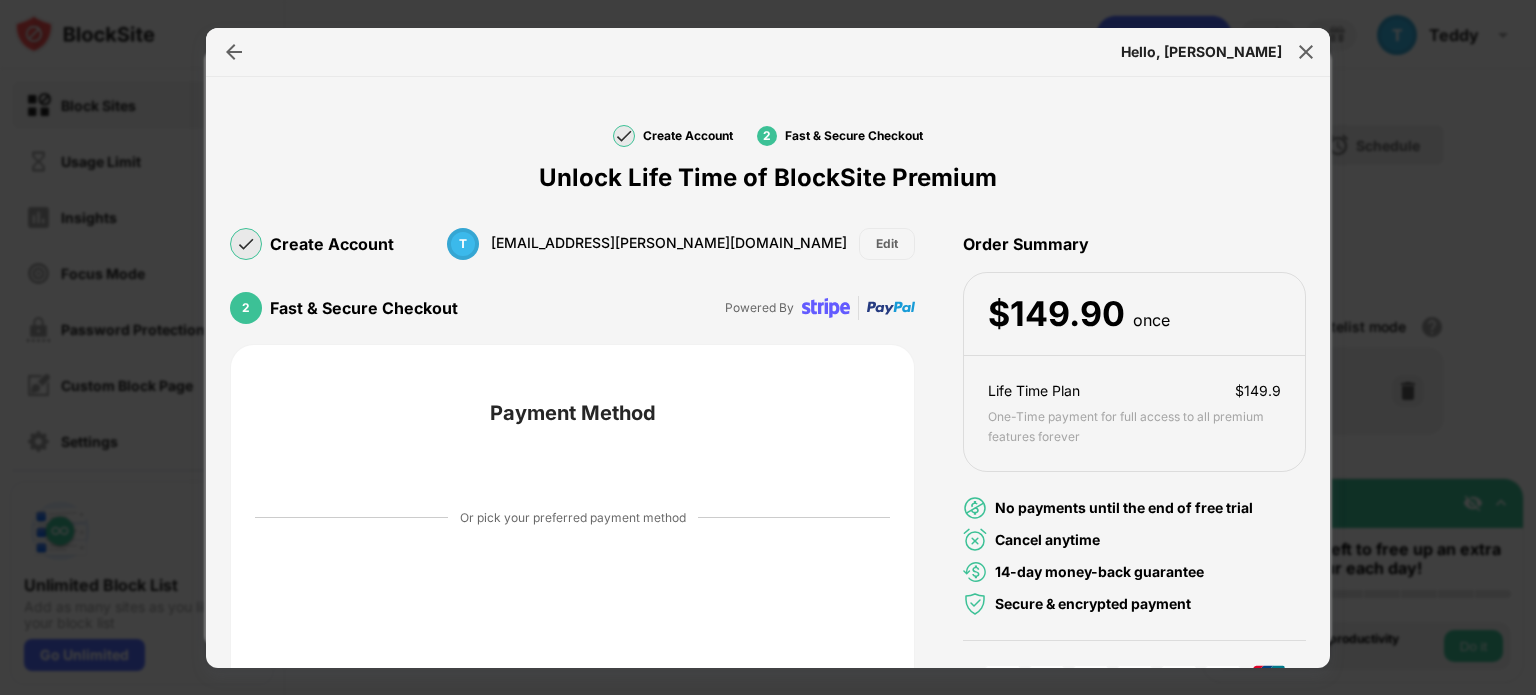 click on "[EMAIL_ADDRESS][PERSON_NAME][DOMAIN_NAME]" at bounding box center [669, 243] 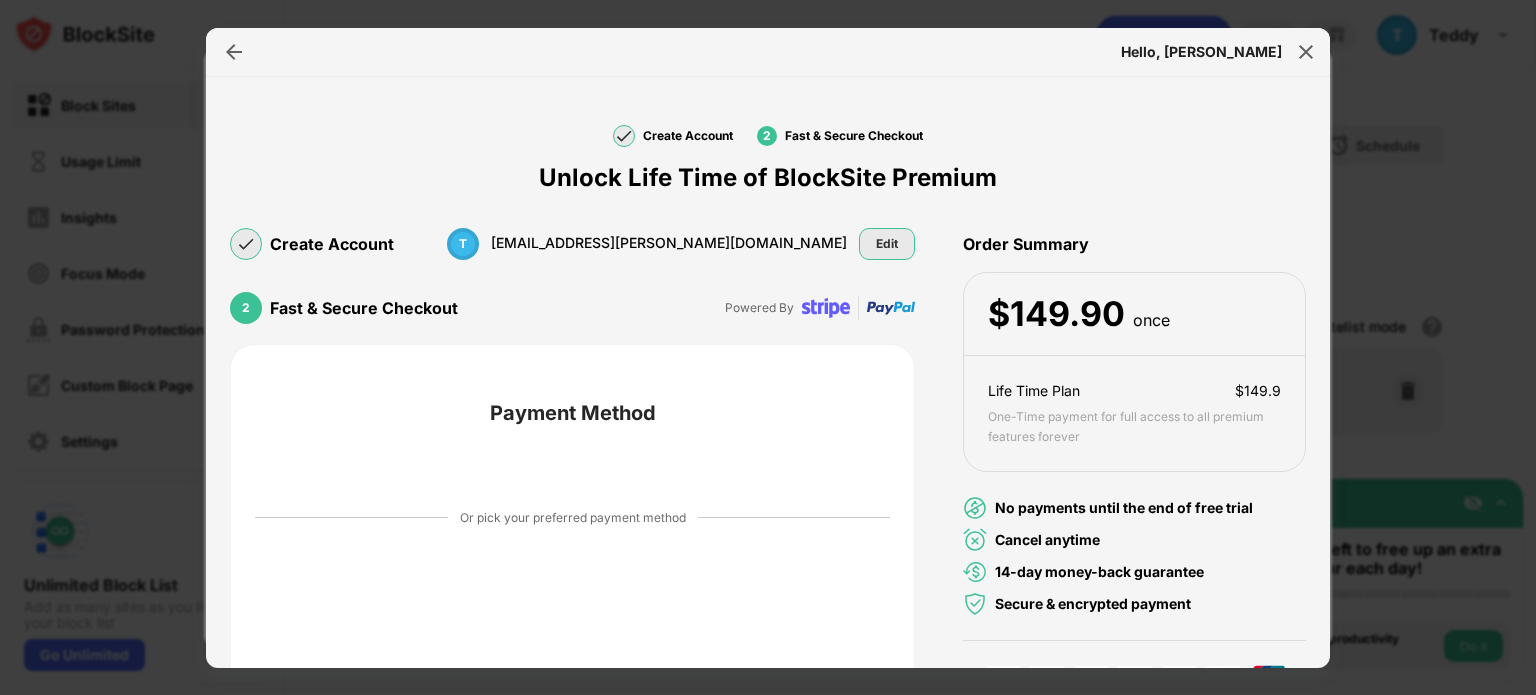 click on "Edit" at bounding box center (887, 244) 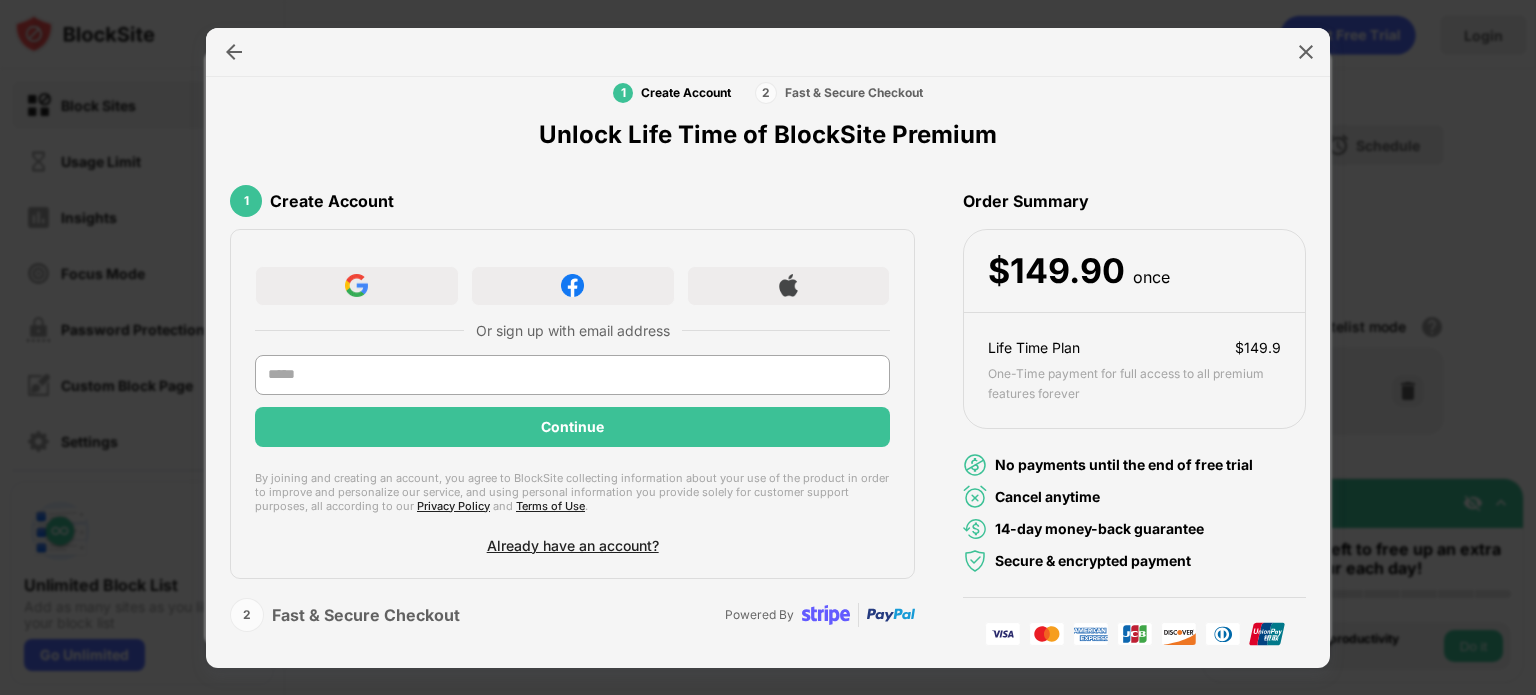 scroll, scrollTop: 0, scrollLeft: 0, axis: both 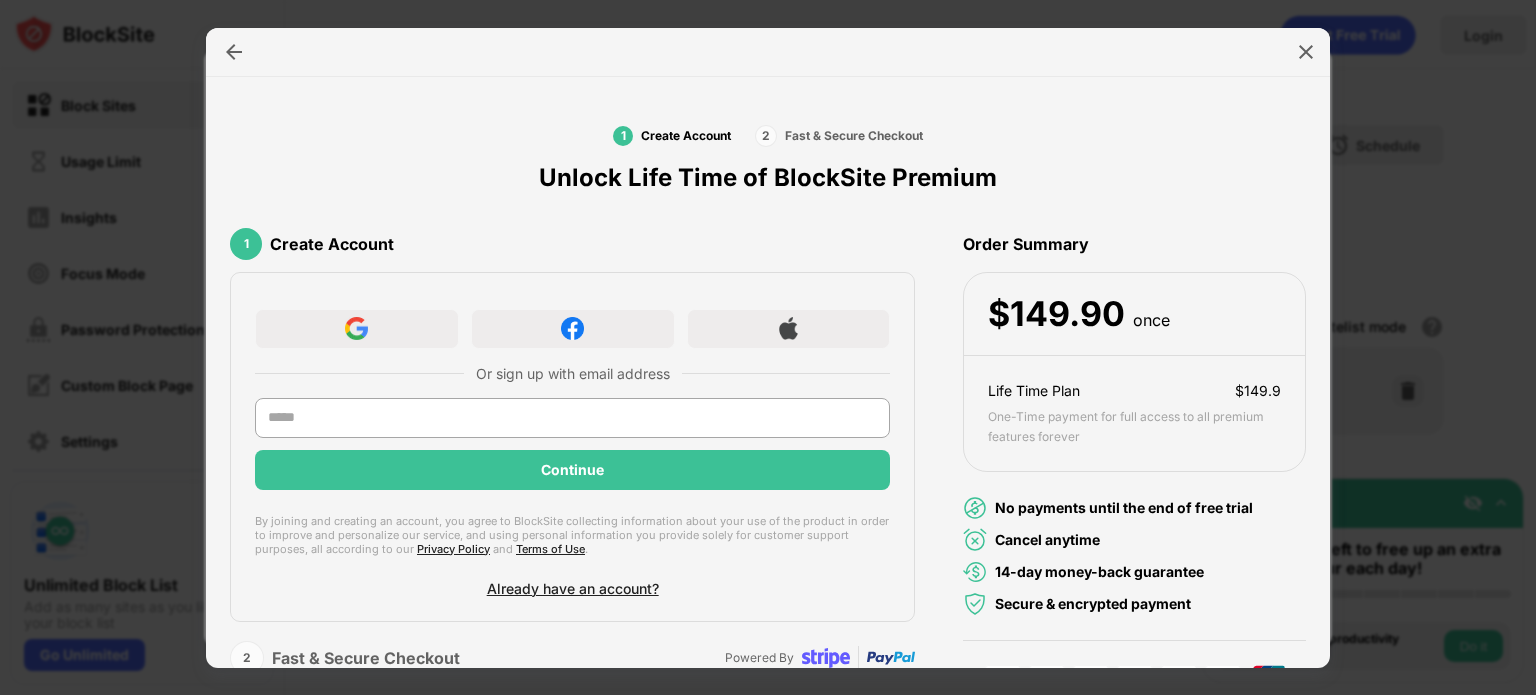 click on "Create Account" at bounding box center (686, 135) 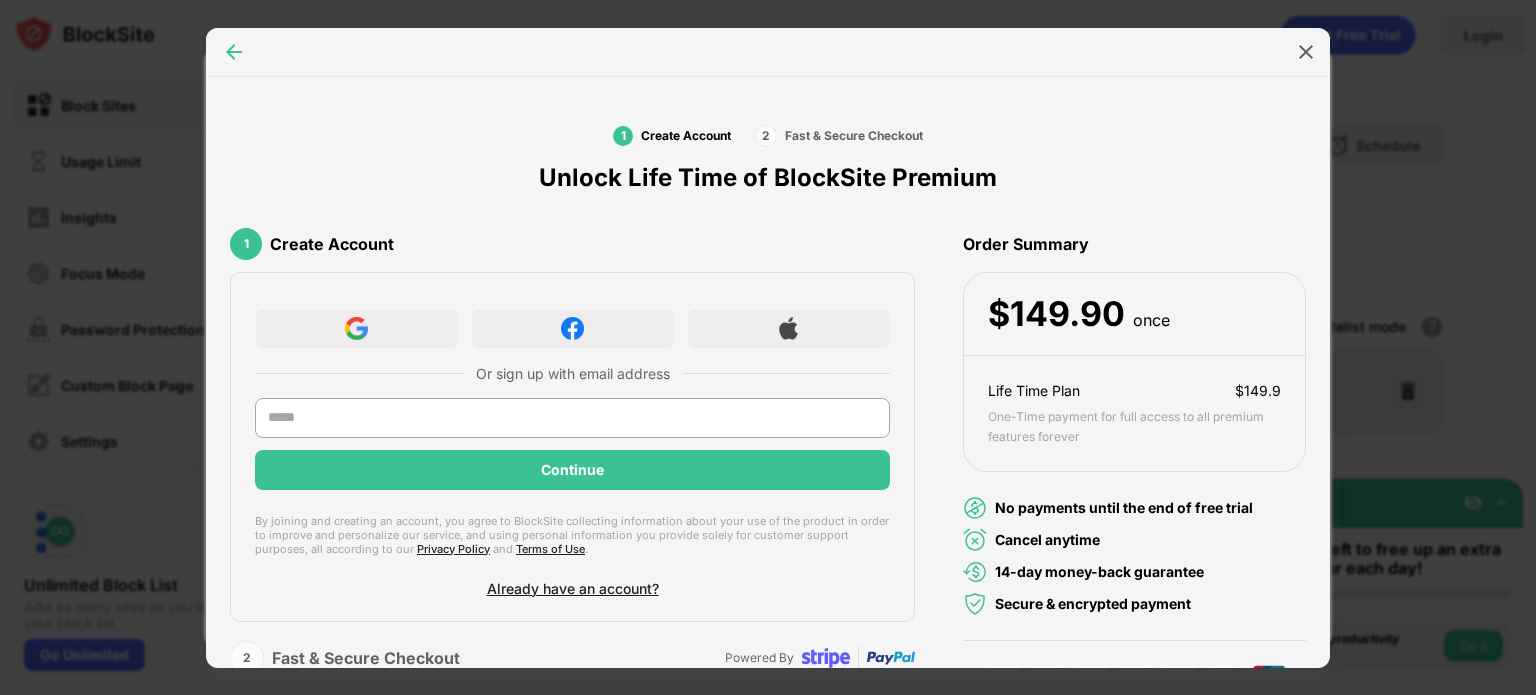 click at bounding box center [234, 52] 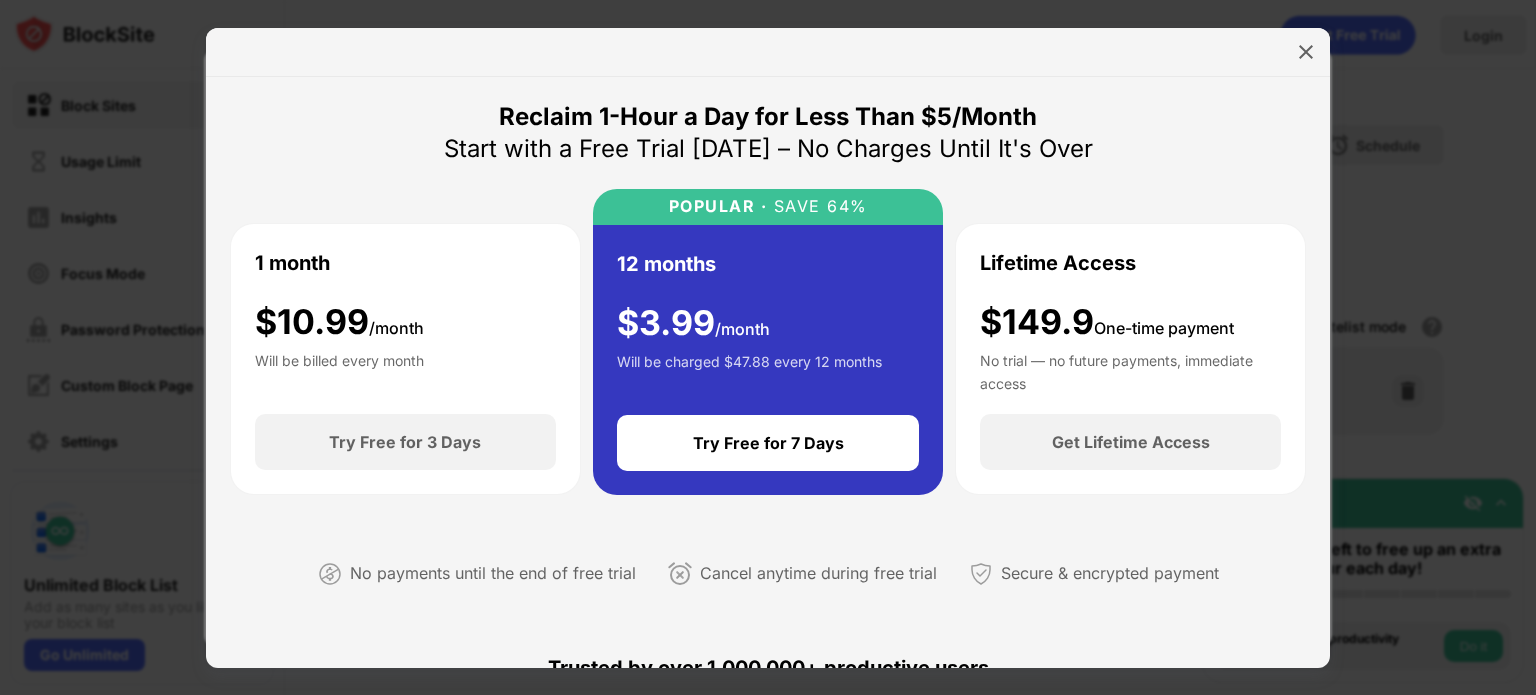 click on "No payments until the end of free trial" at bounding box center [493, 573] 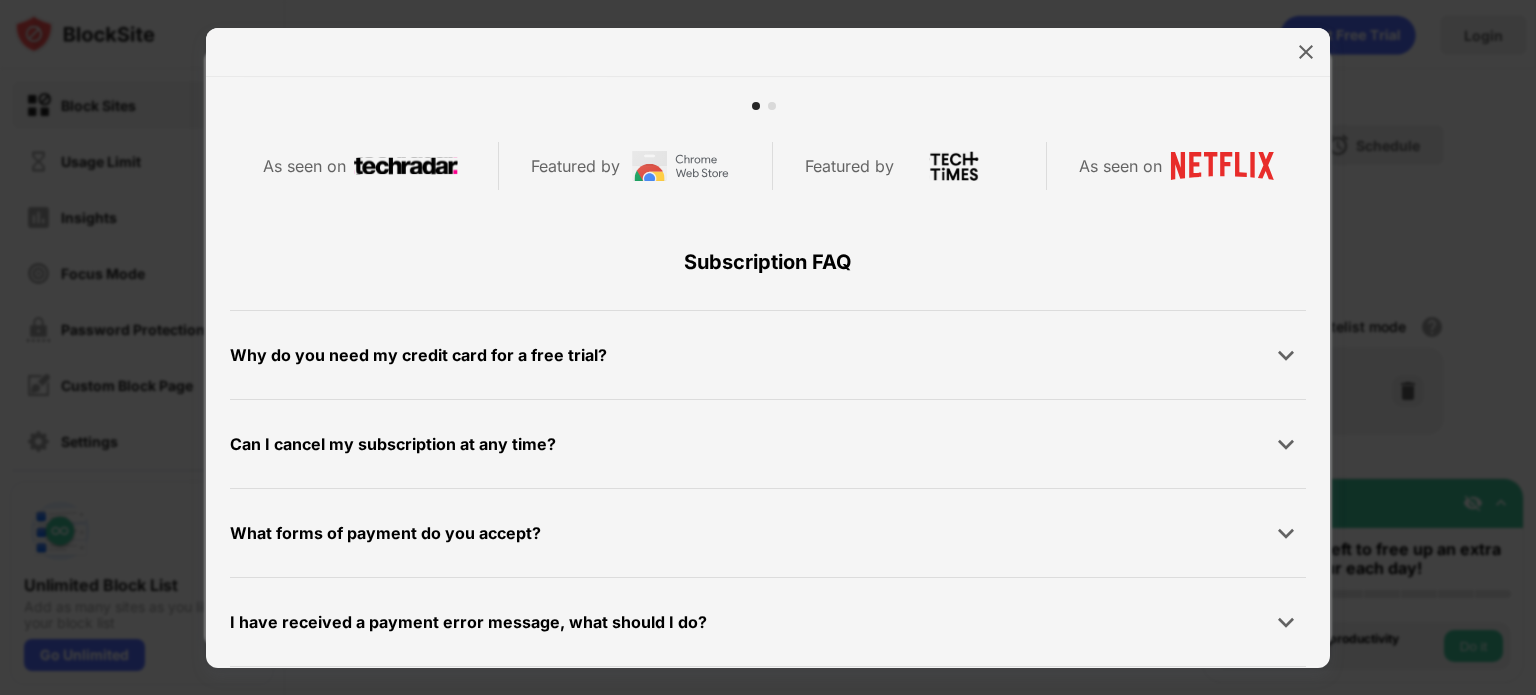 scroll, scrollTop: 951, scrollLeft: 0, axis: vertical 